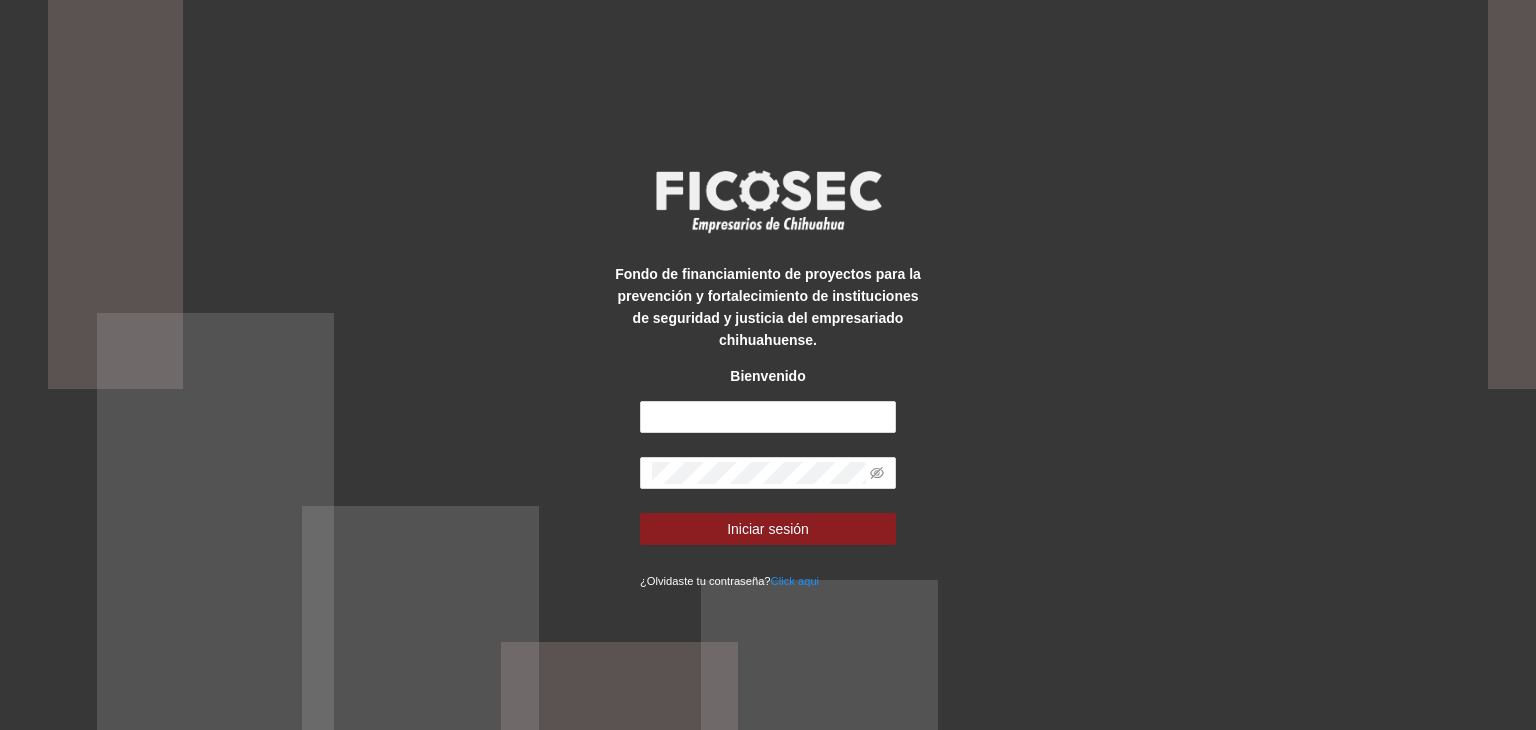 scroll, scrollTop: 0, scrollLeft: 0, axis: both 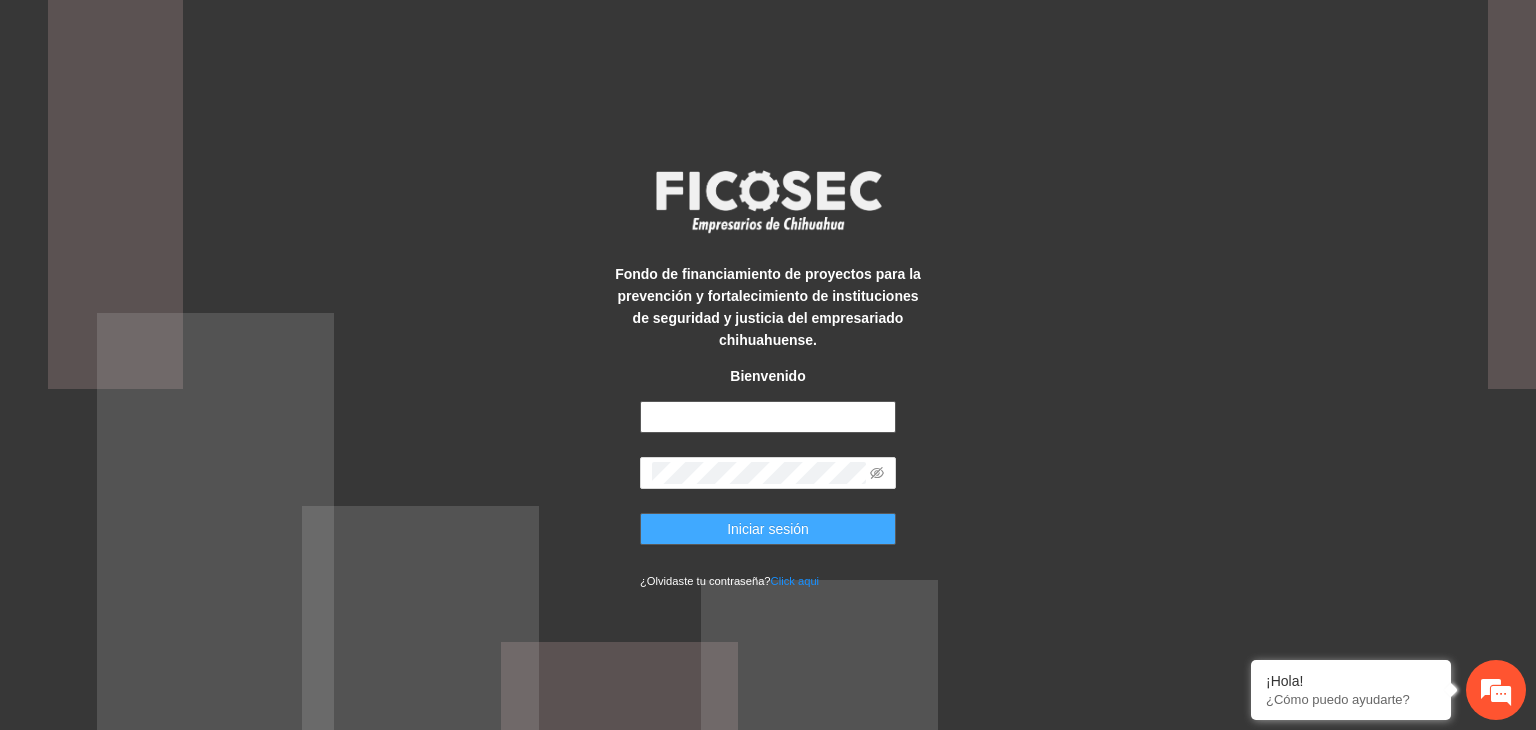 type on "**********" 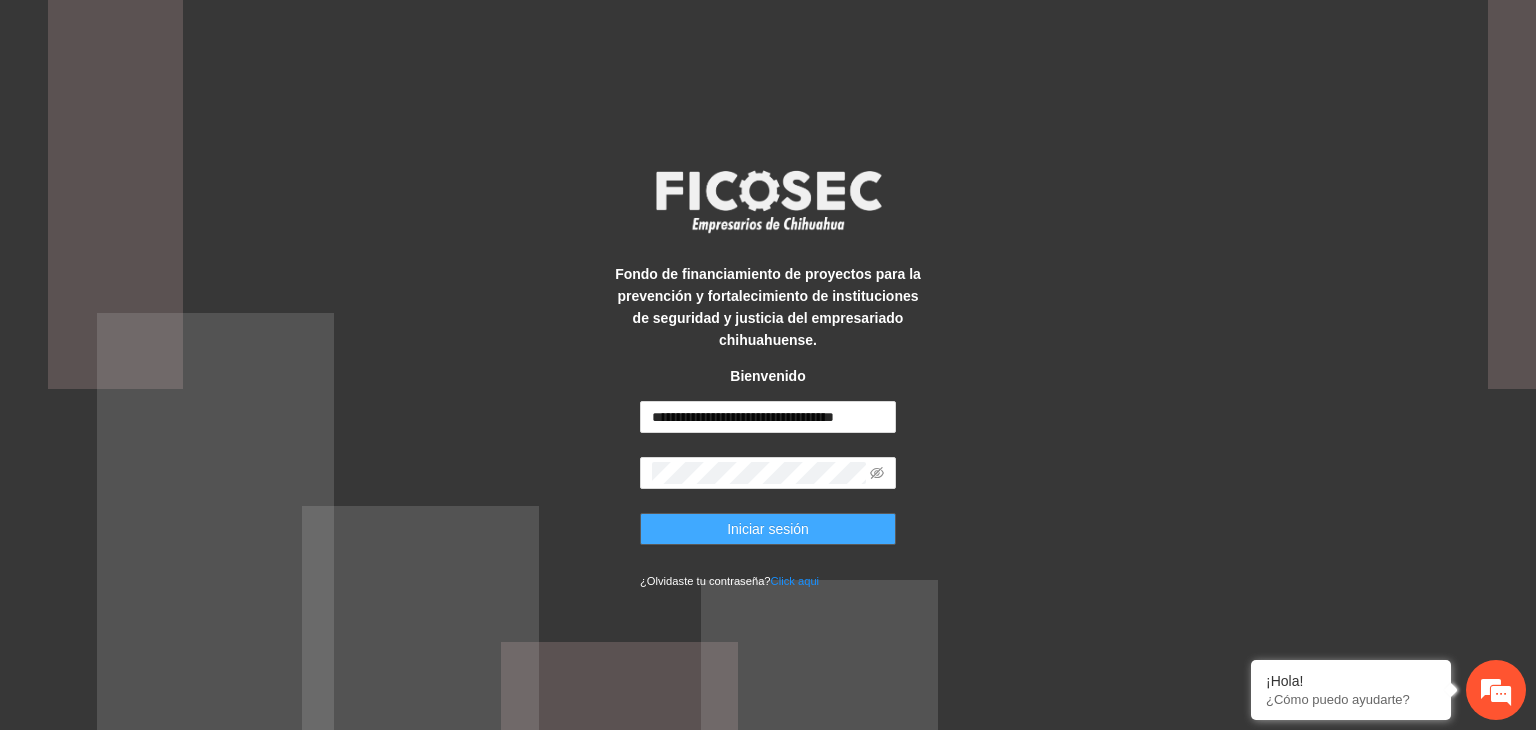 click on "Iniciar sesión" at bounding box center (768, 529) 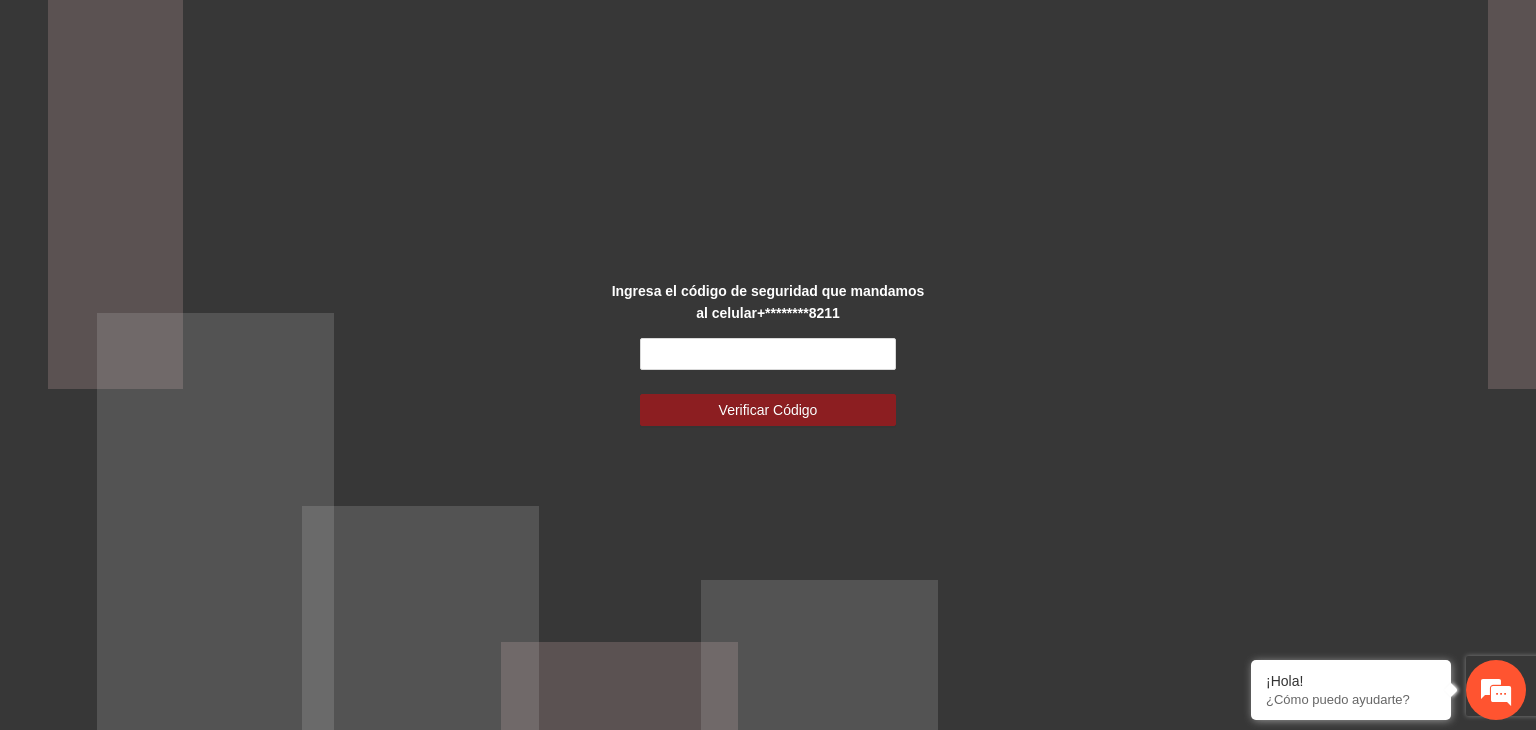 scroll, scrollTop: 0, scrollLeft: 0, axis: both 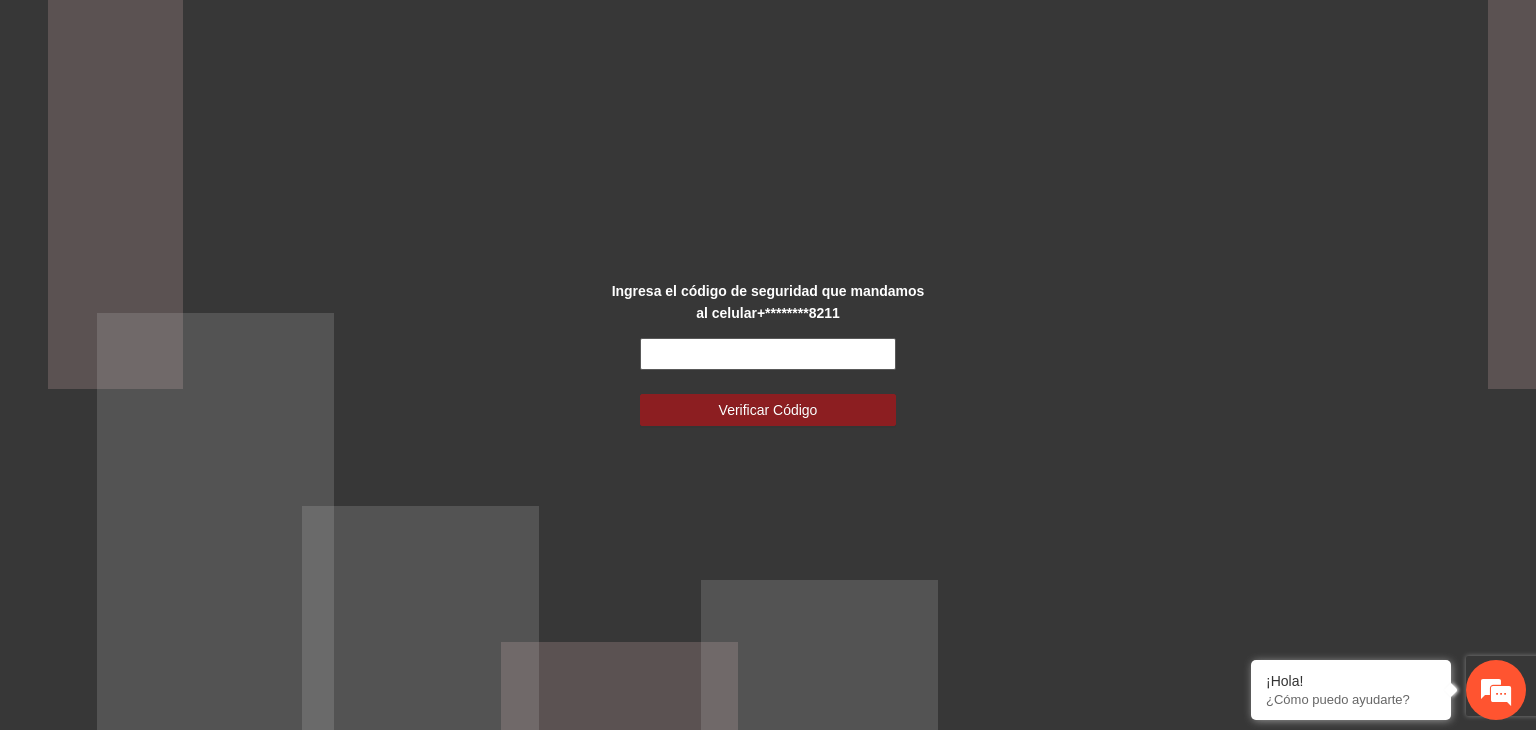 click at bounding box center [768, 354] 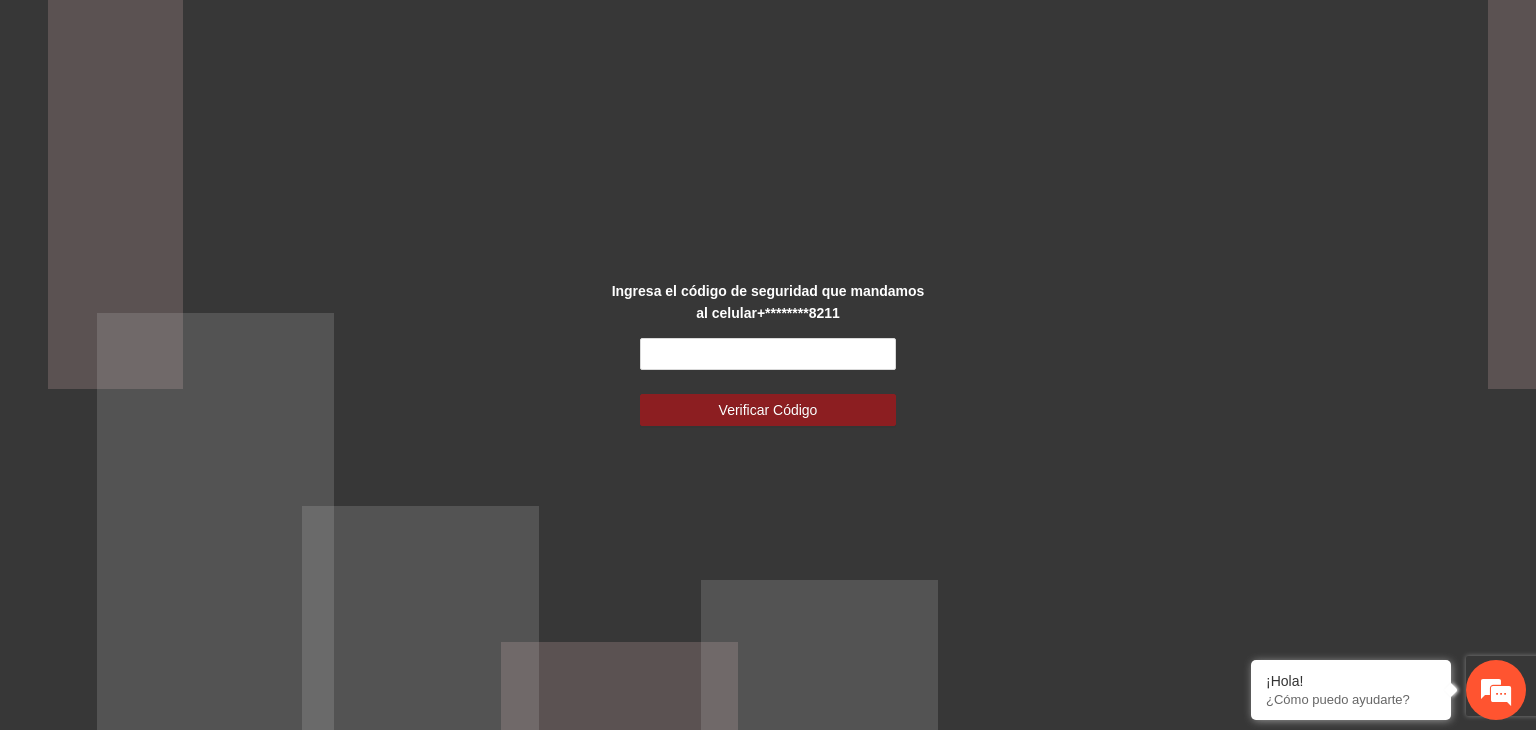 click on "Ingresa el código de seguridad que mandamos al celular  +********8211 Verificar Código" at bounding box center [768, 365] 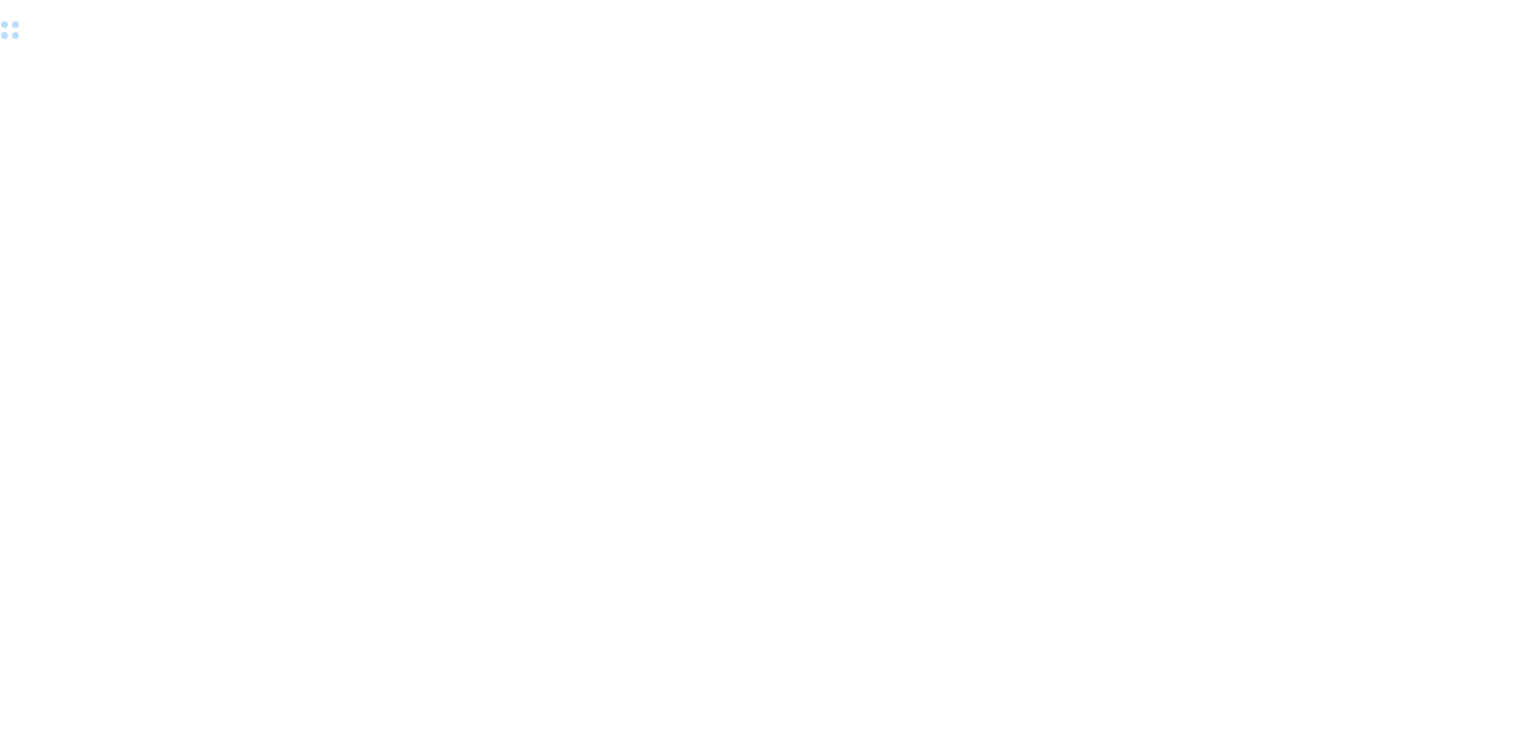 scroll, scrollTop: 0, scrollLeft: 0, axis: both 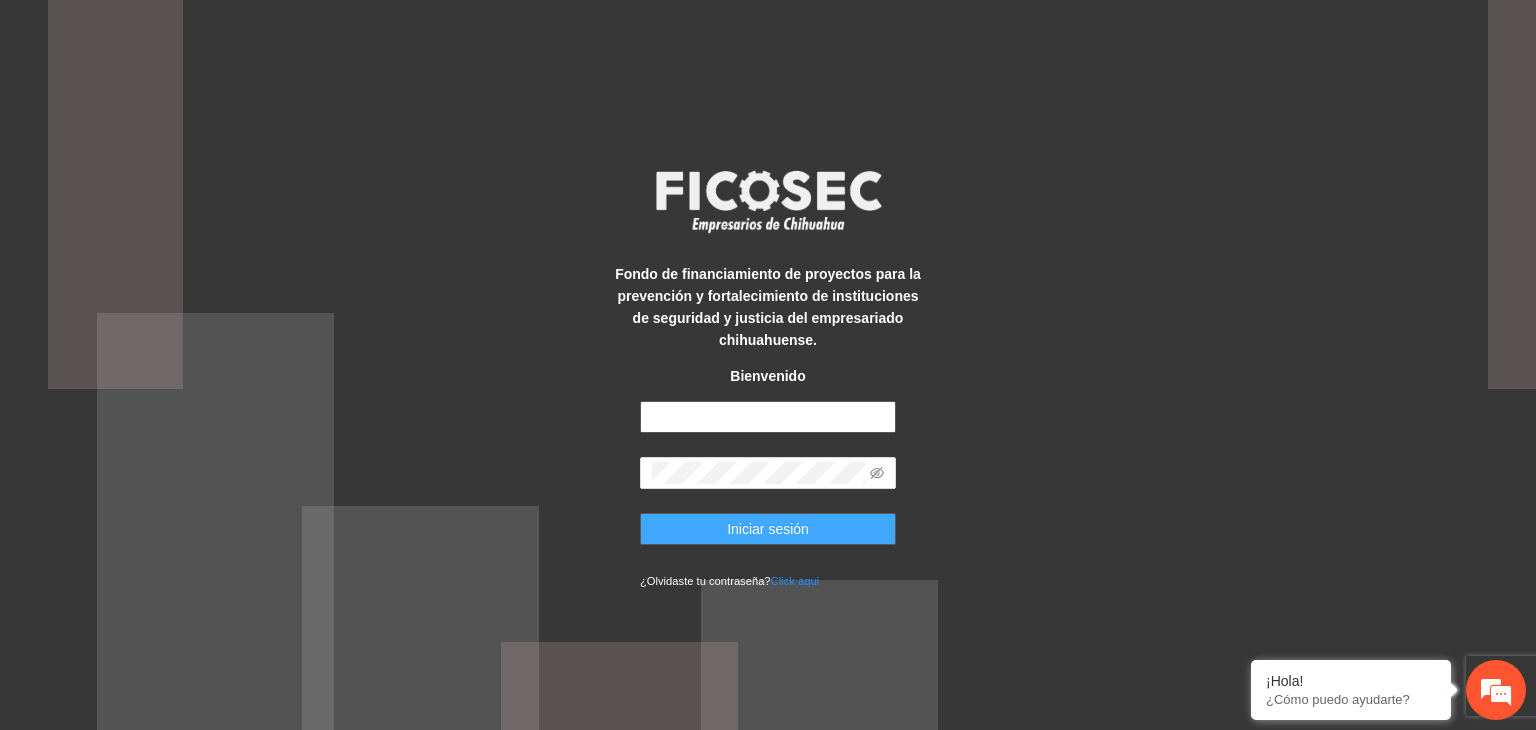 type on "**********" 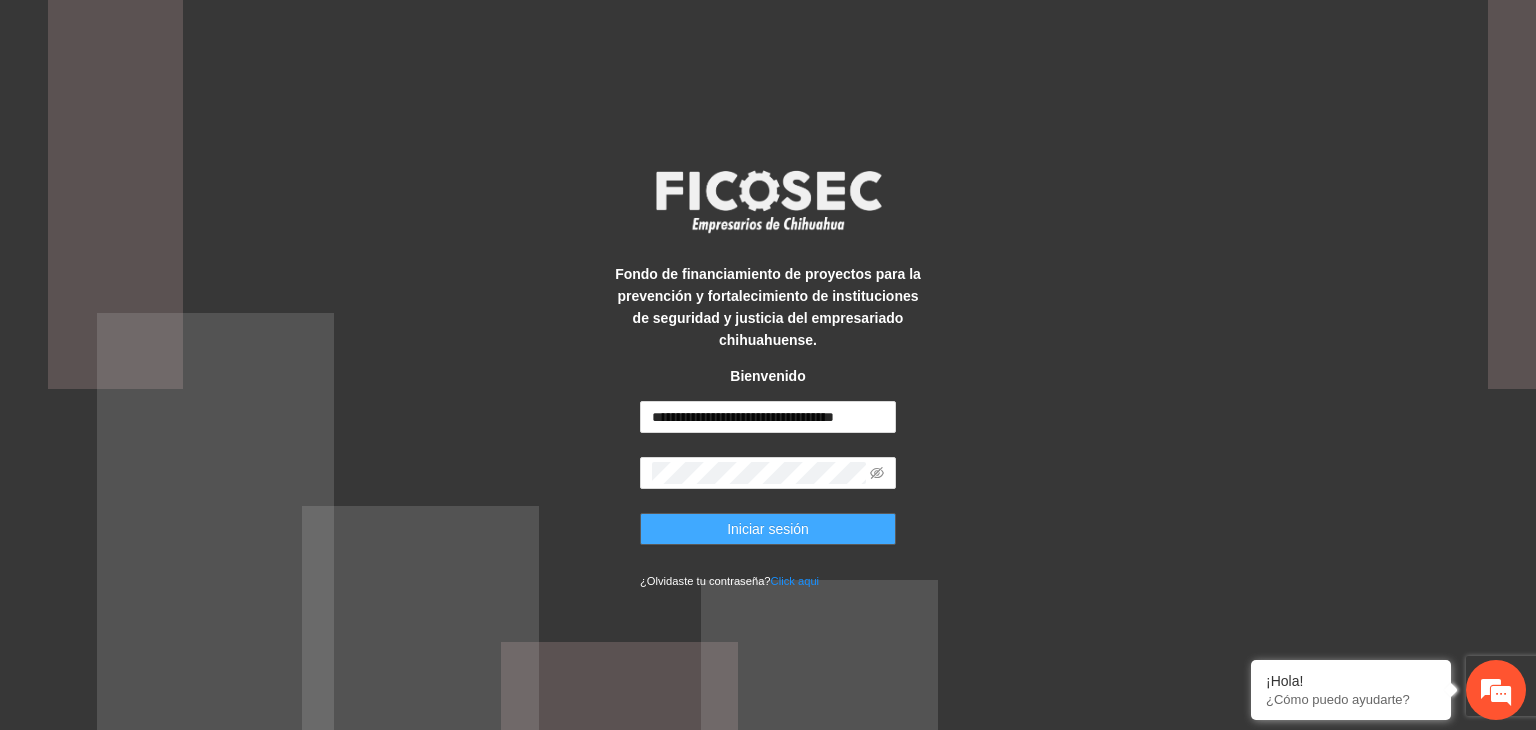 click on "Iniciar sesión" at bounding box center [768, 529] 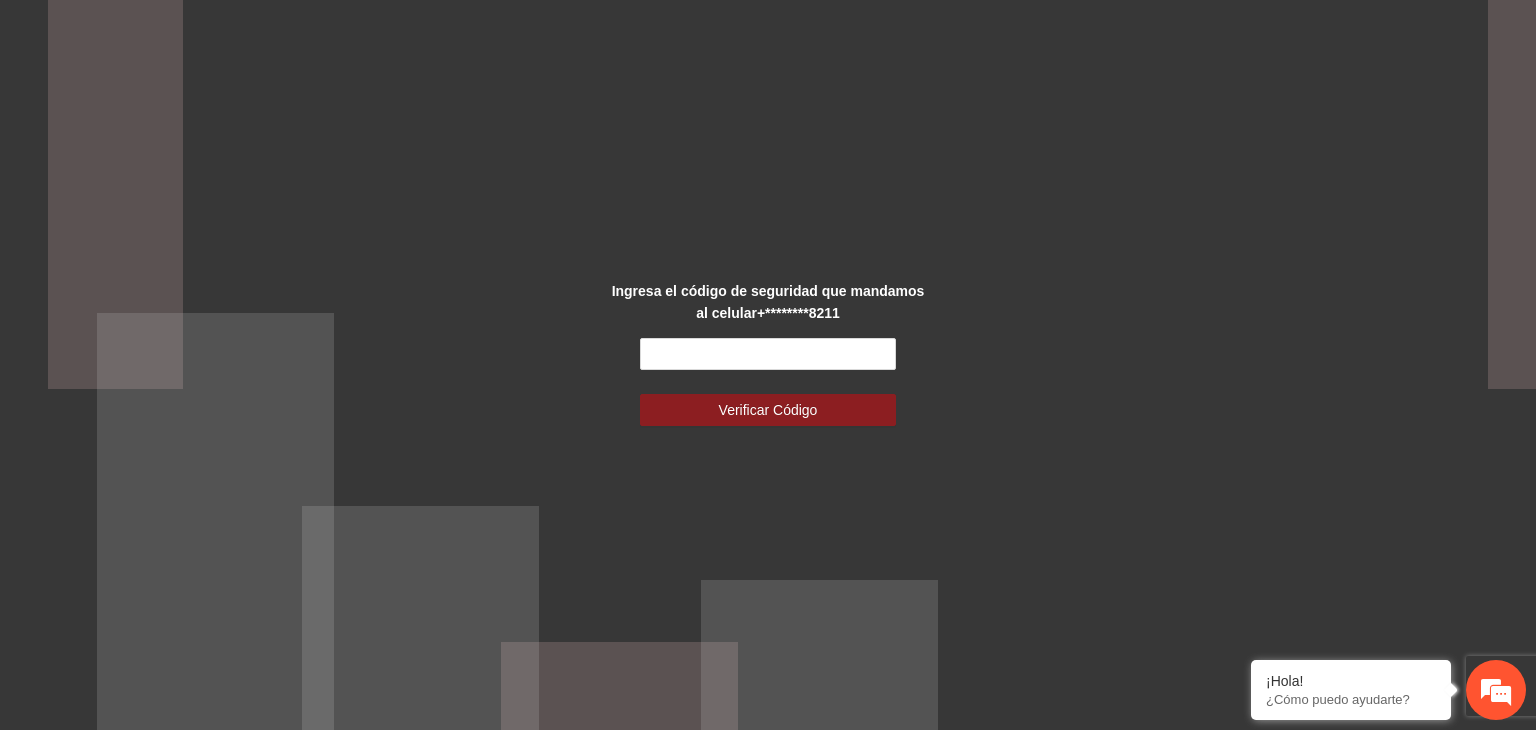 scroll, scrollTop: 0, scrollLeft: 0, axis: both 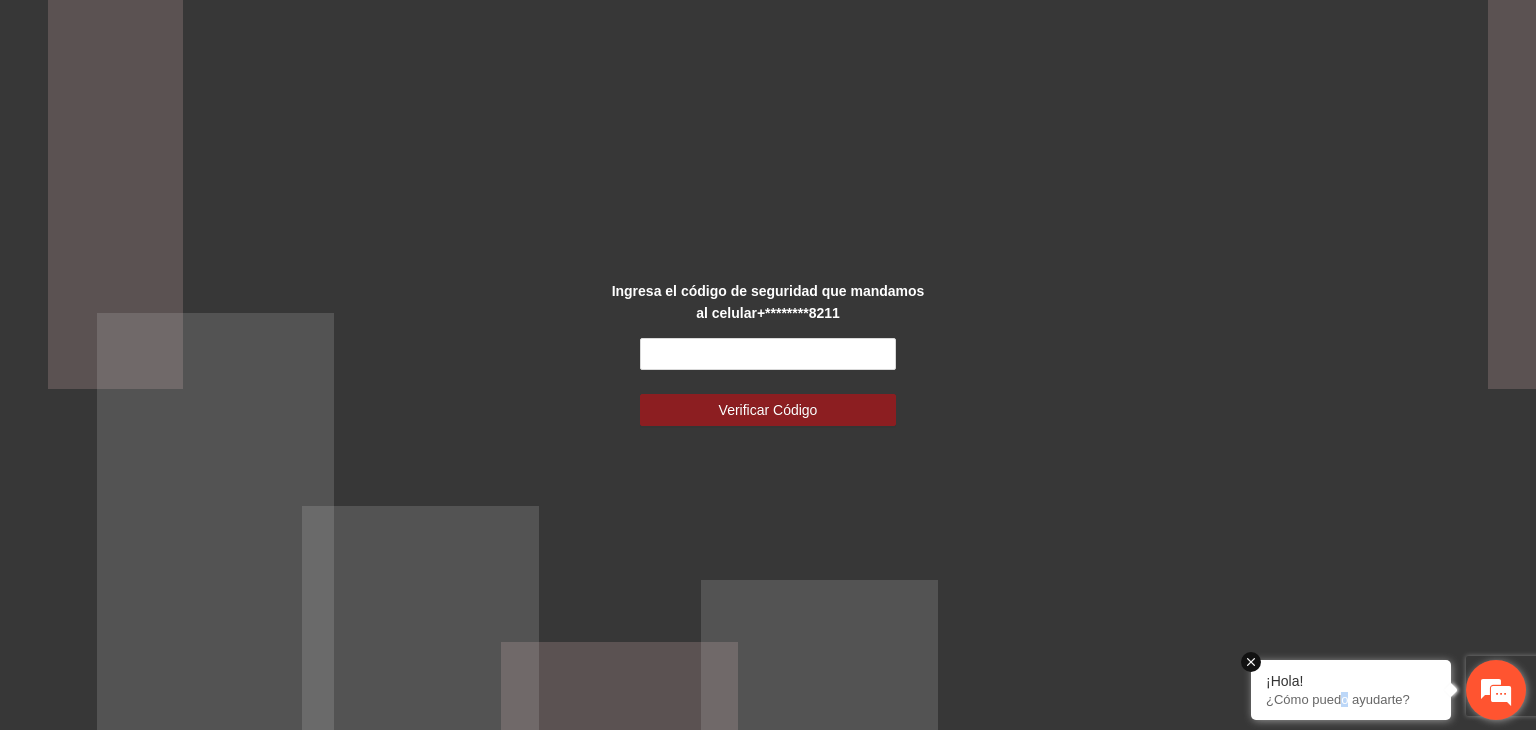 drag, startPoint x: 1344, startPoint y: 700, endPoint x: 204, endPoint y: 185, distance: 1250.9297 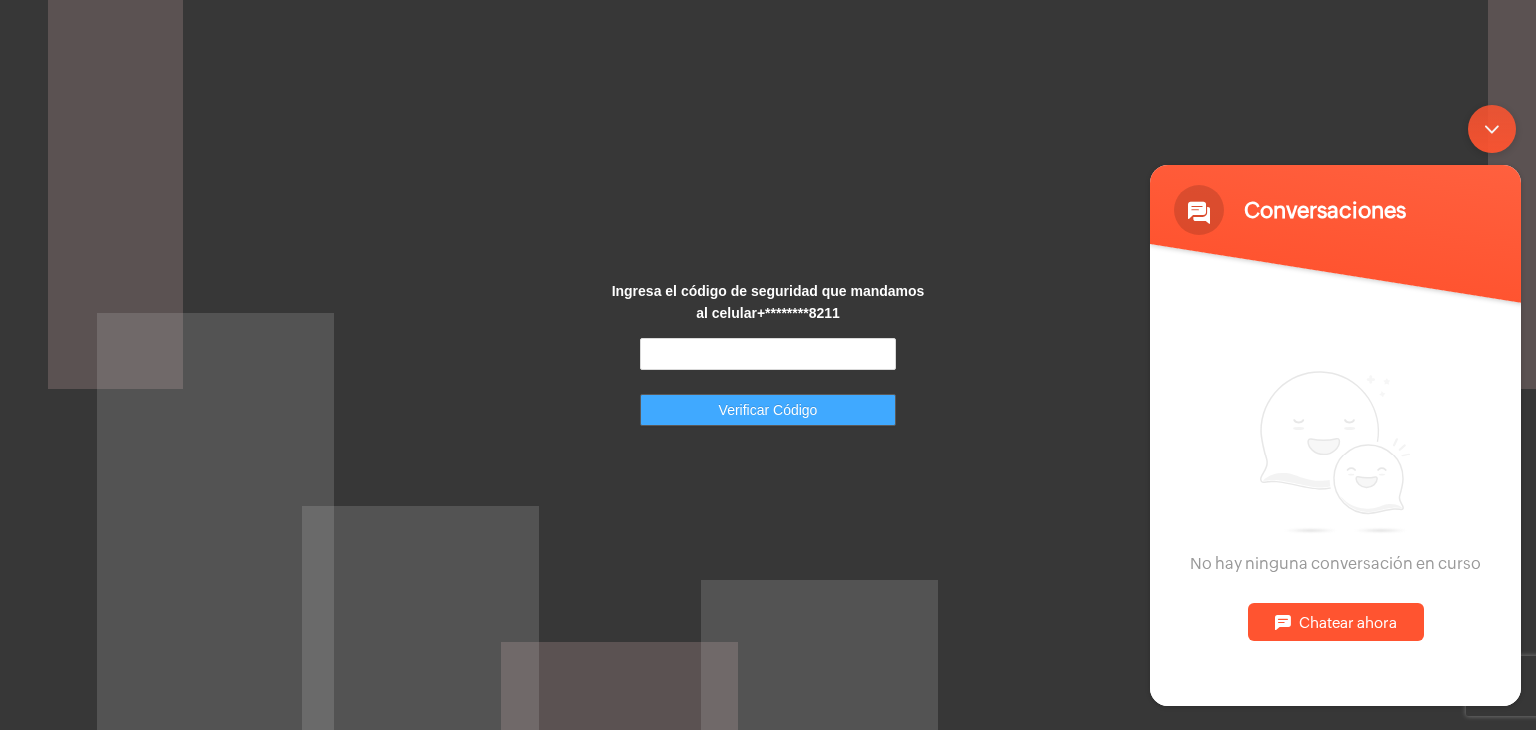 click on "Verificar Código" at bounding box center (768, 410) 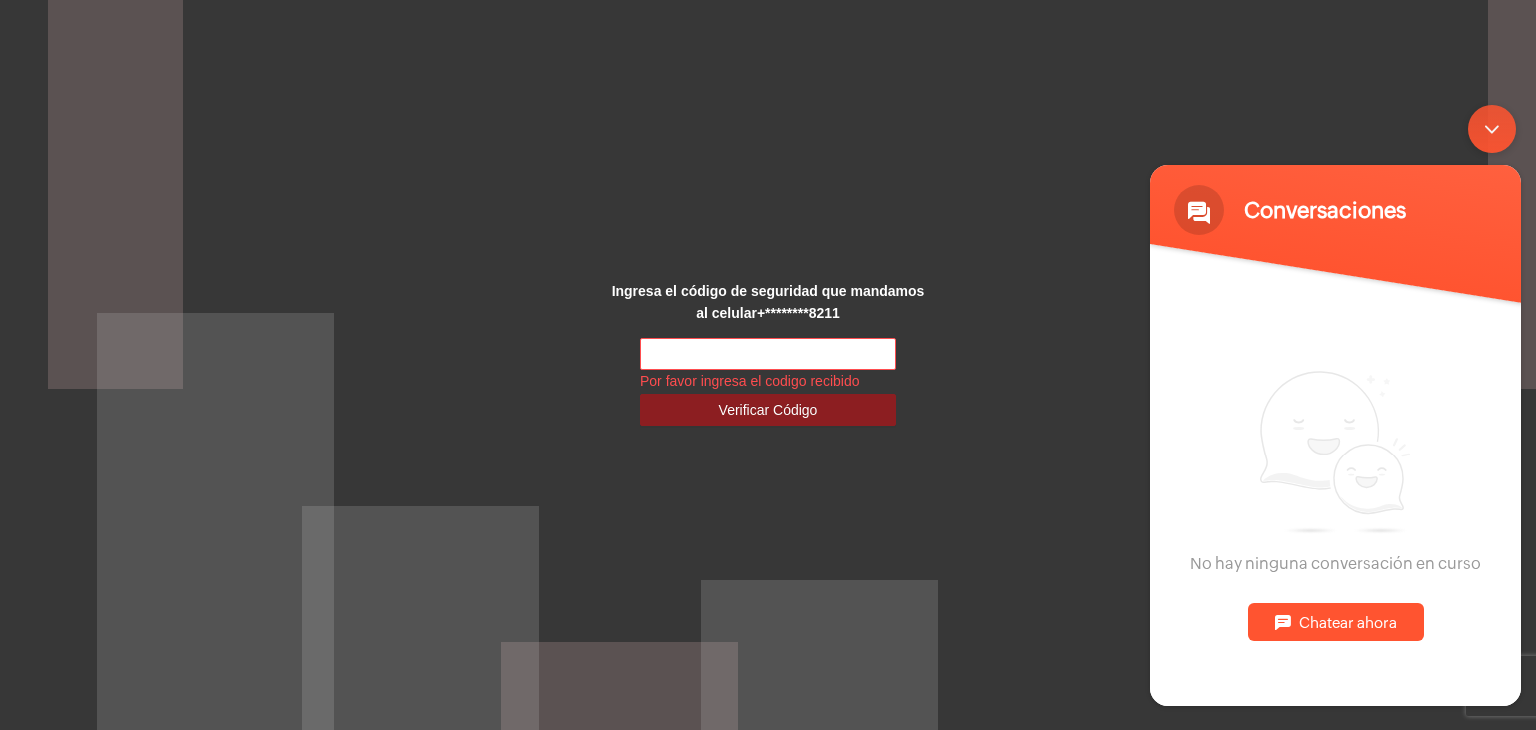 click on "No hay ninguna conversación en curso" at bounding box center (1335, 470) 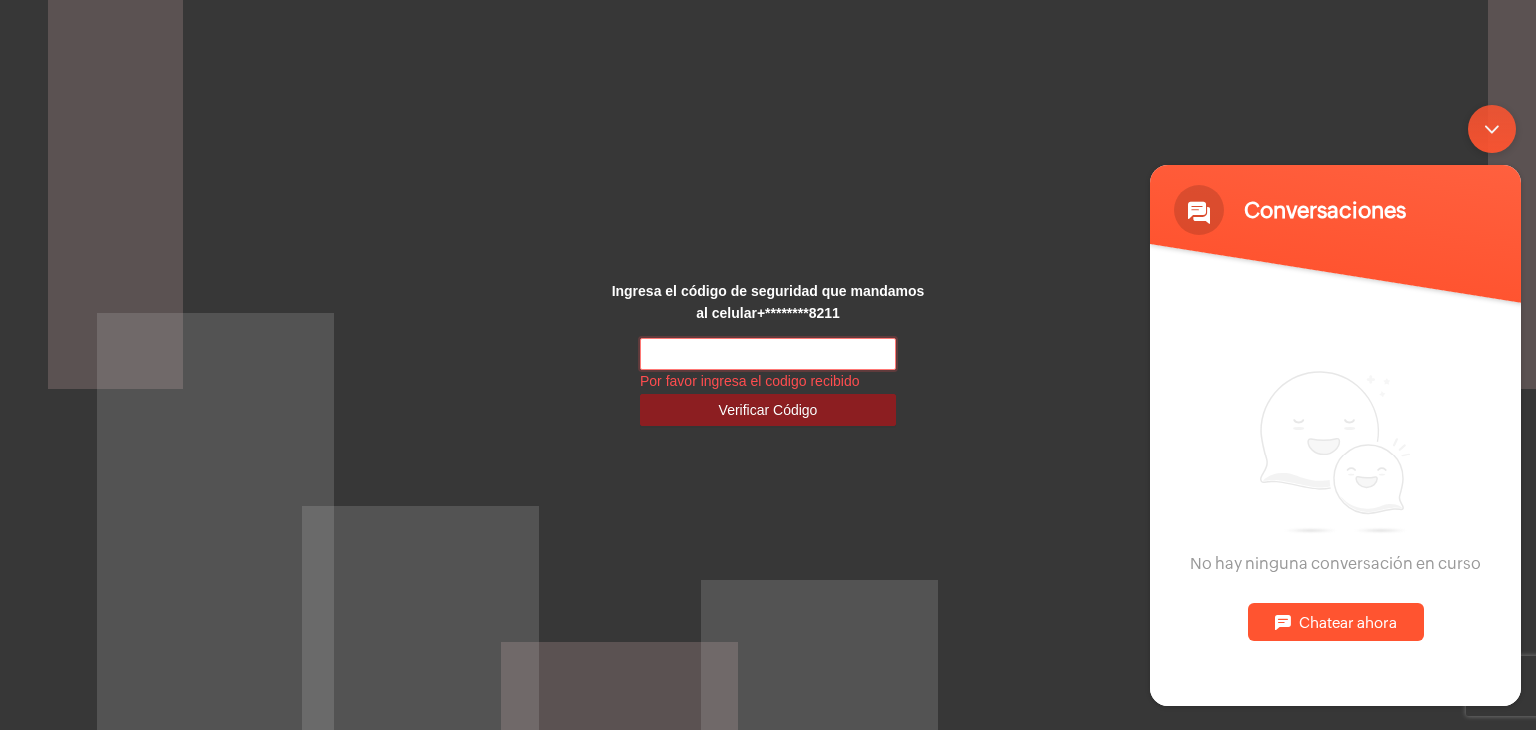 click at bounding box center (768, 354) 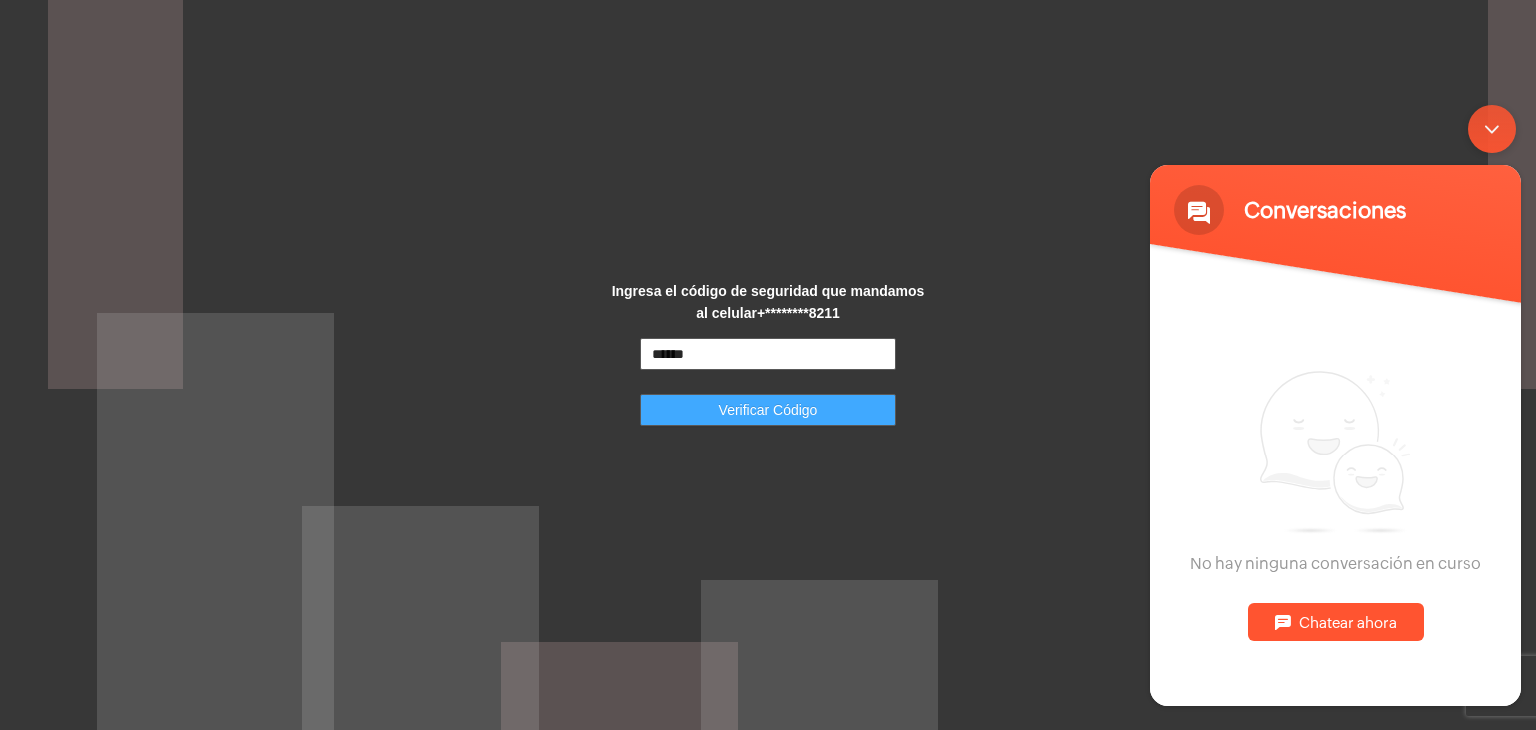 type on "******" 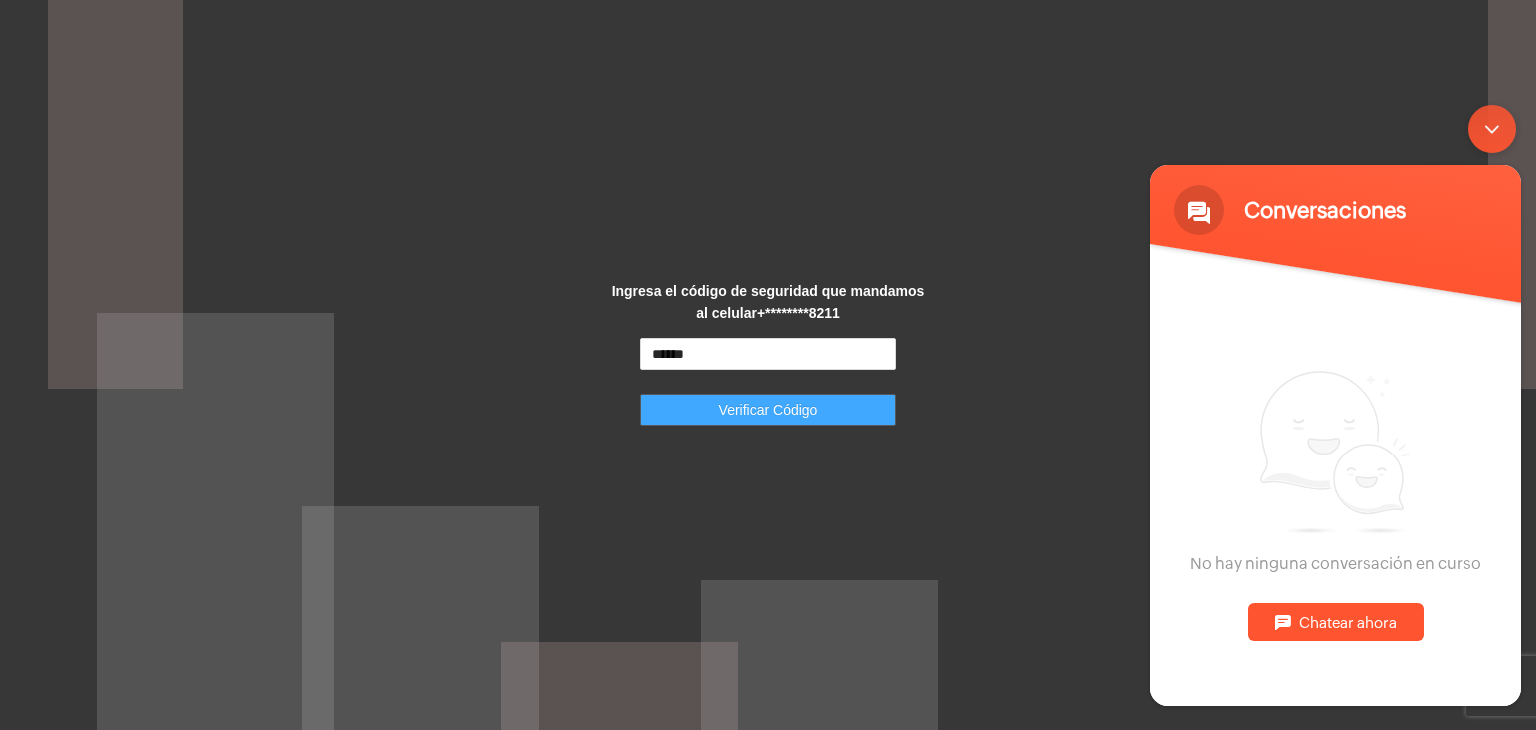 click on "Verificar Código" at bounding box center (768, 410) 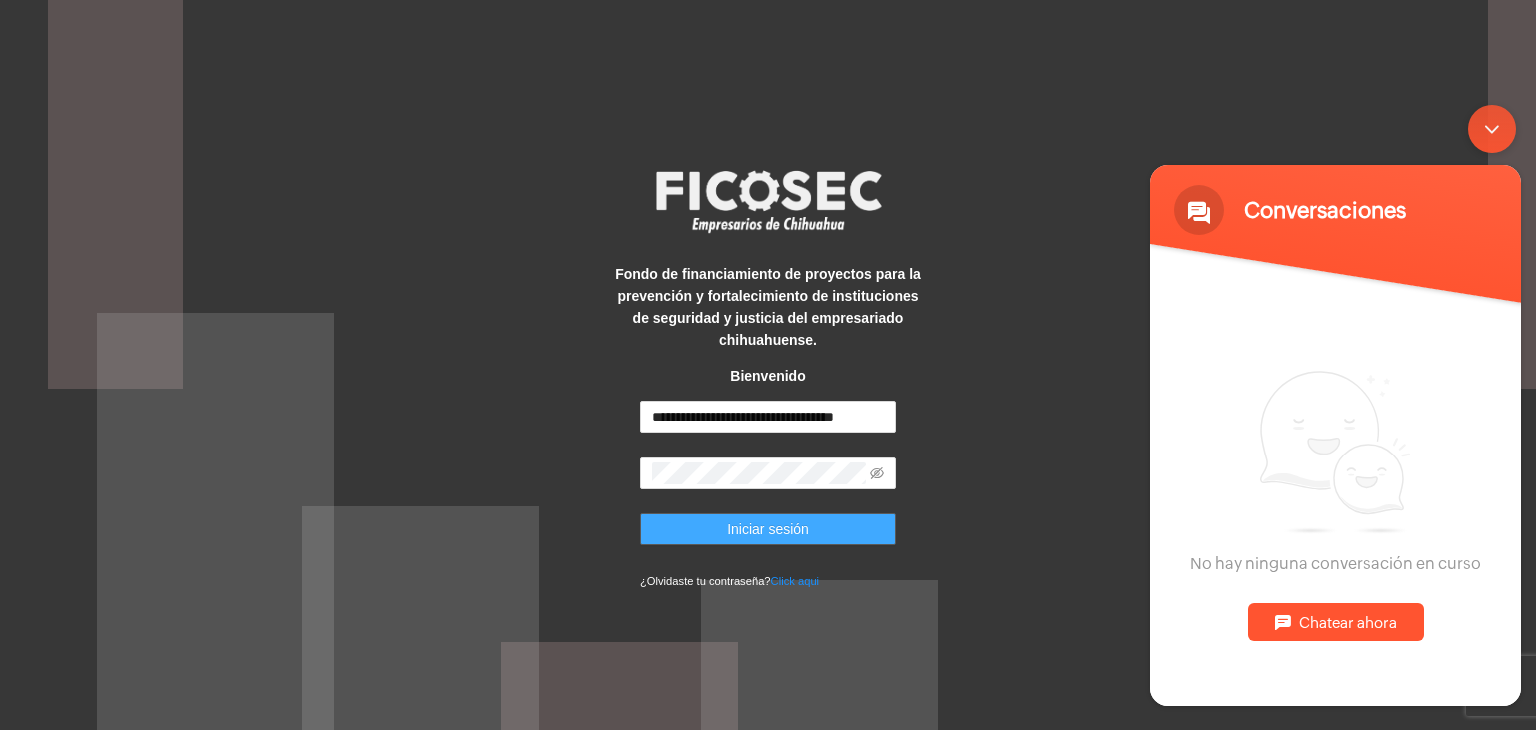 click on "Iniciar sesión" at bounding box center [768, 529] 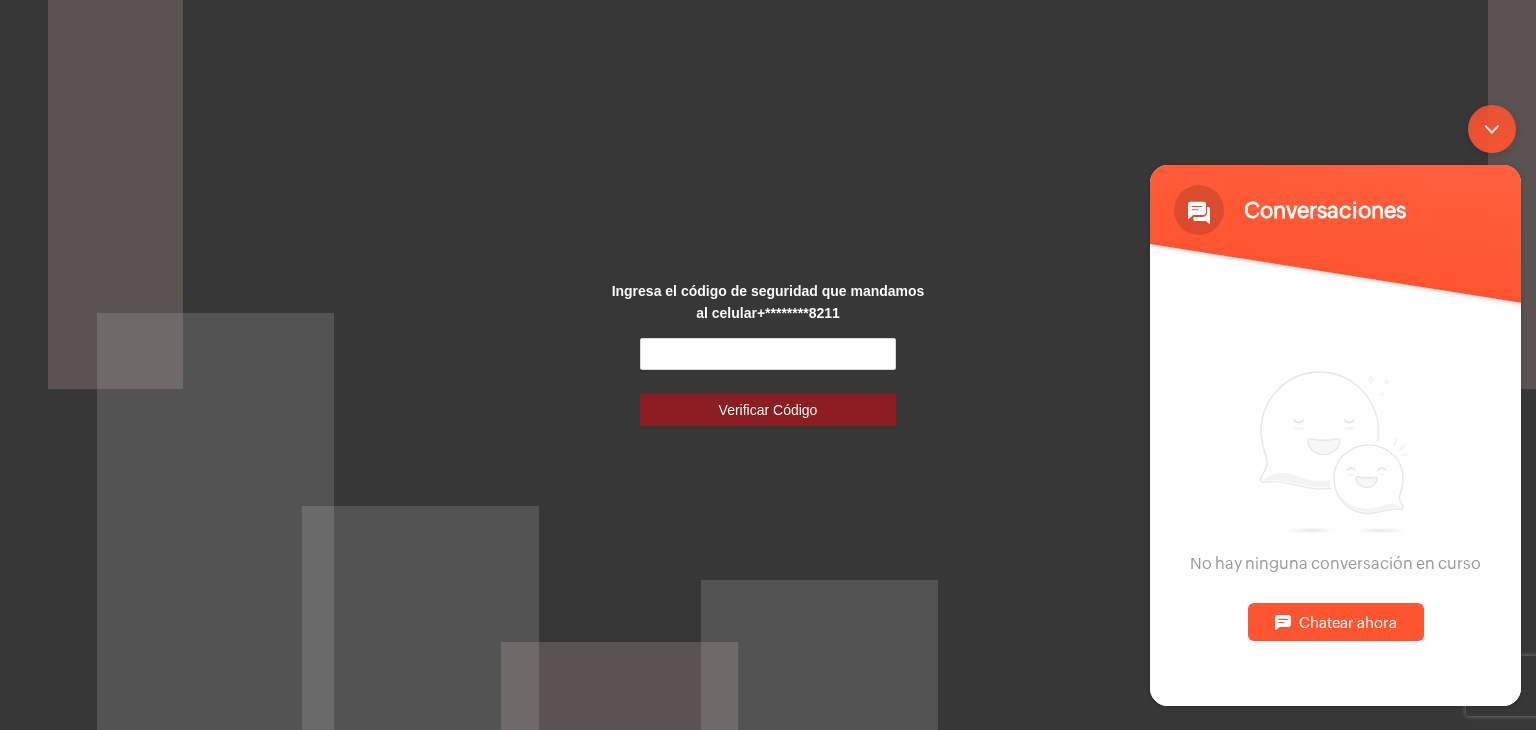 click on "No hay ninguna conversación en curso" at bounding box center [1335, 470] 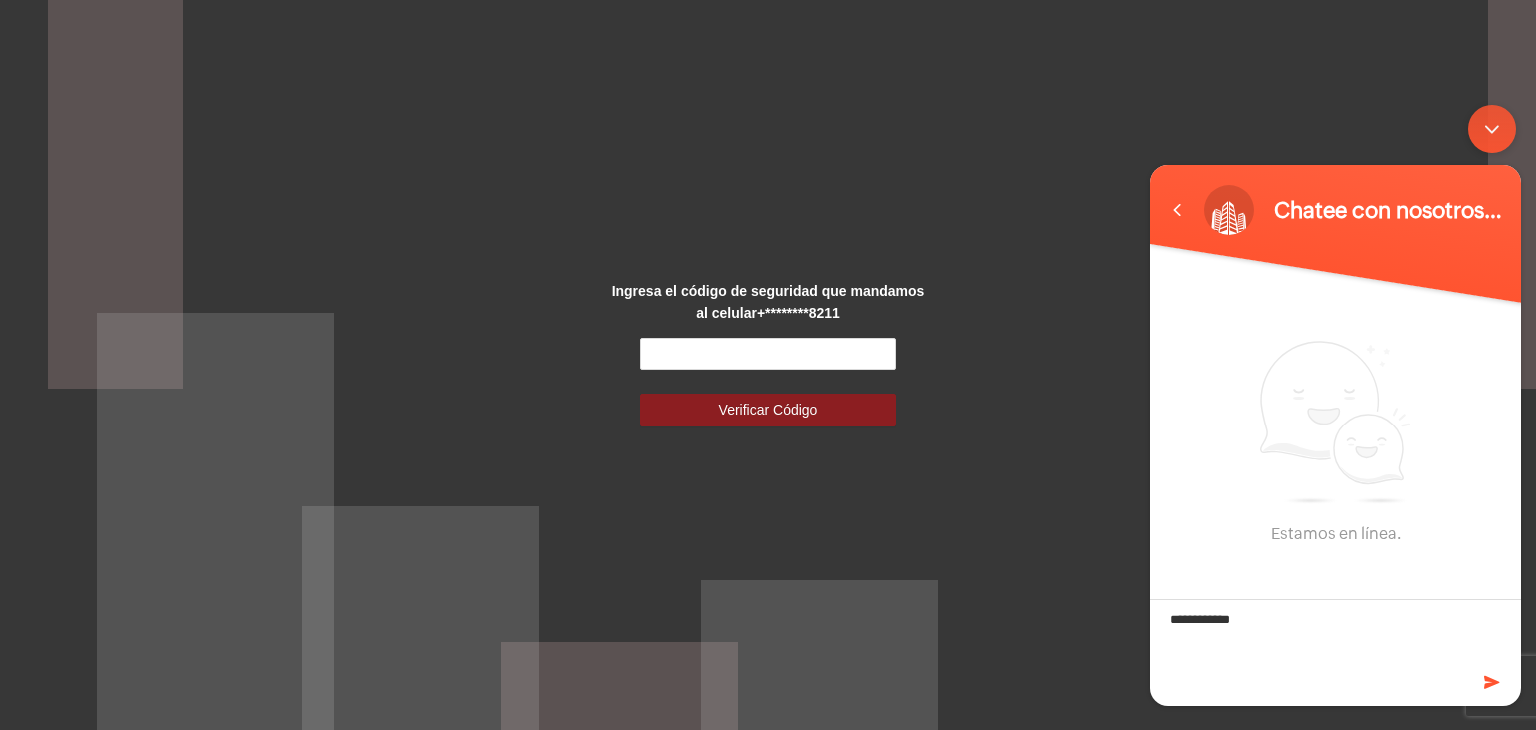 type on "**********" 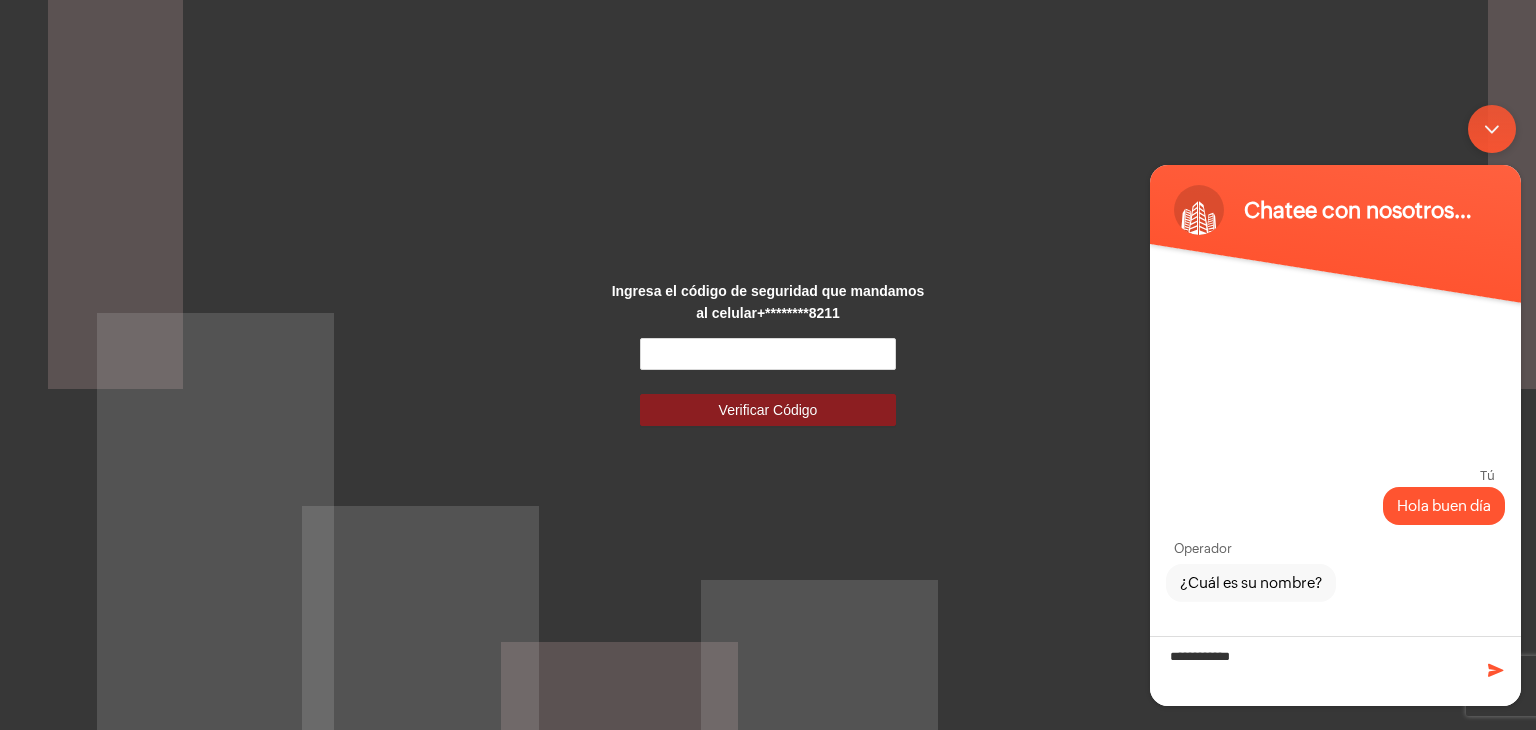 type on "**********" 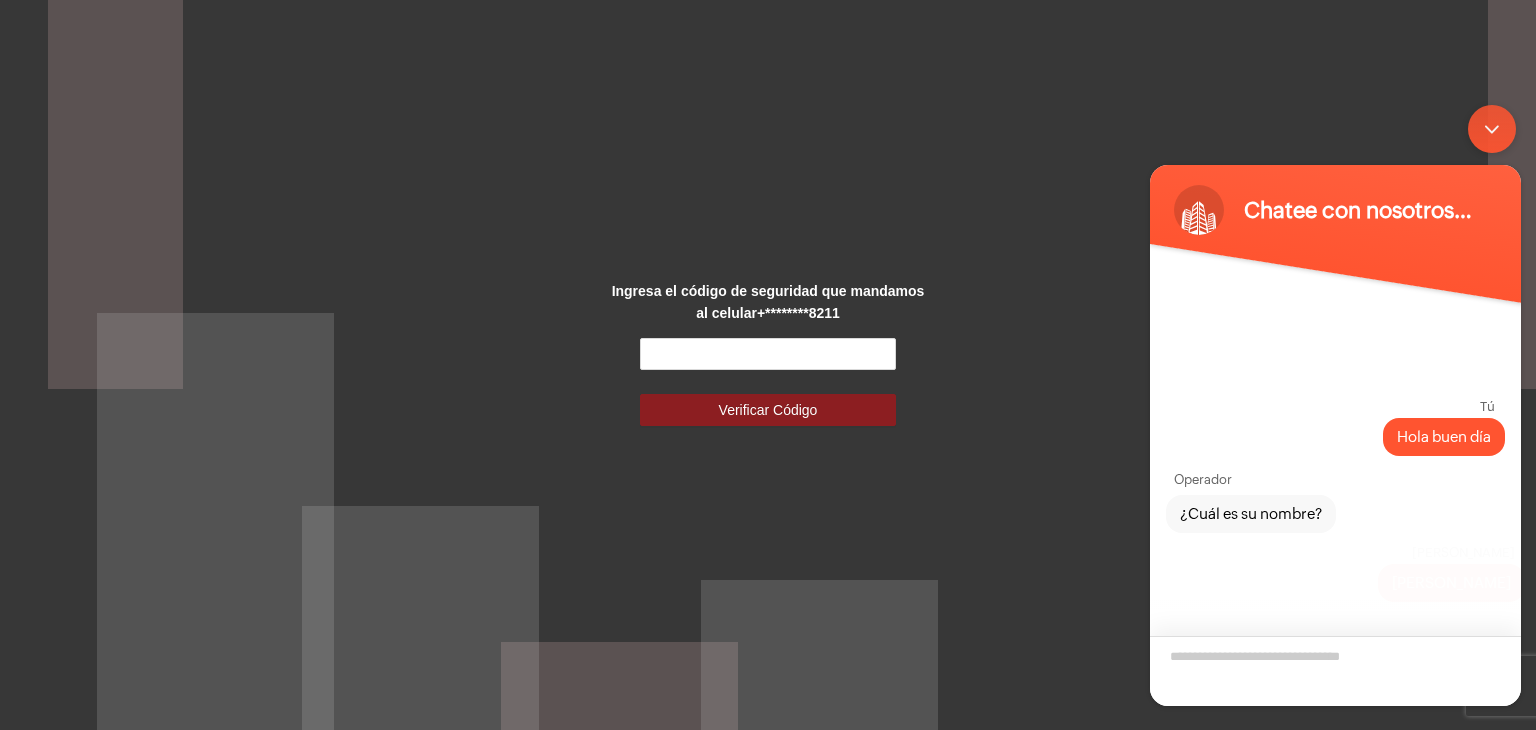 scroll, scrollTop: 16, scrollLeft: 0, axis: vertical 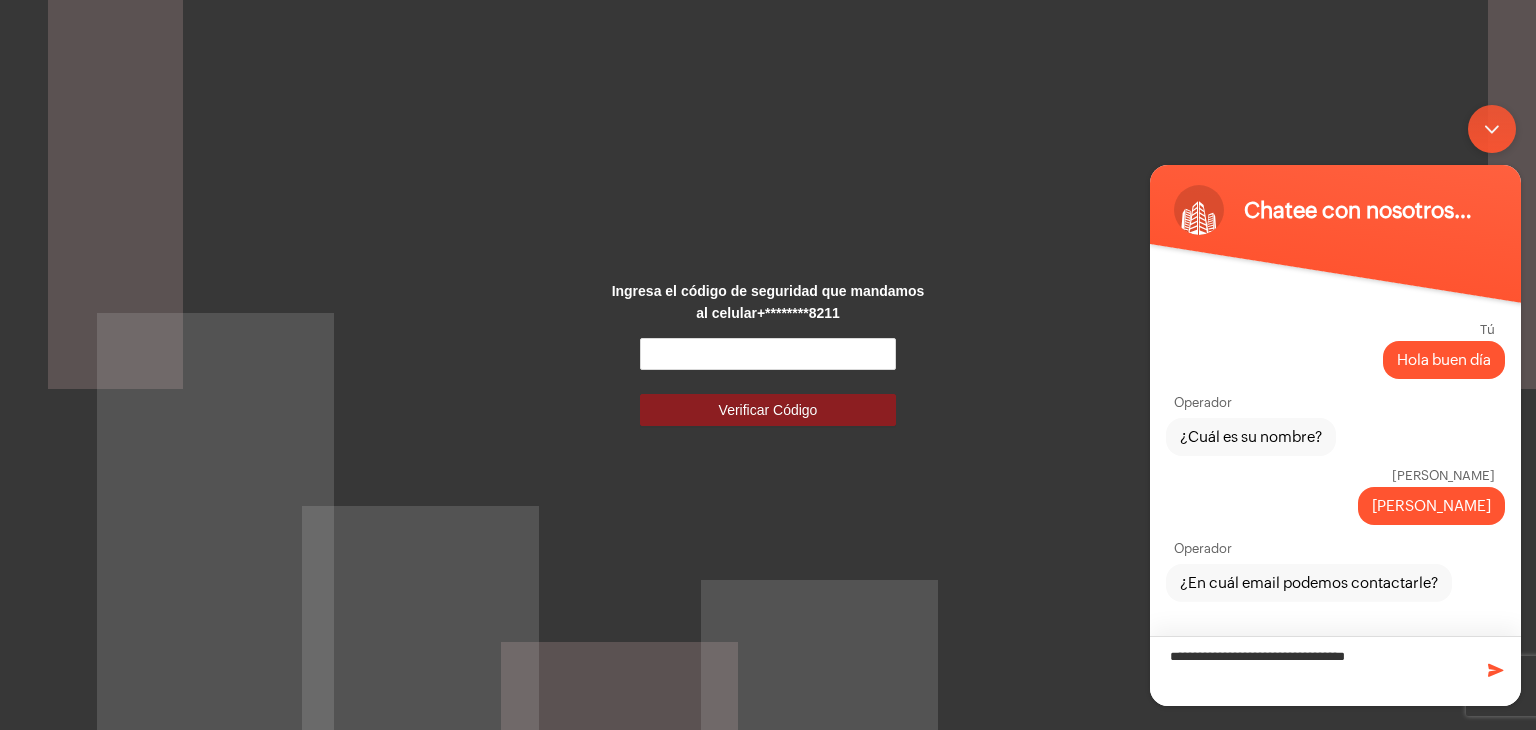 type on "**********" 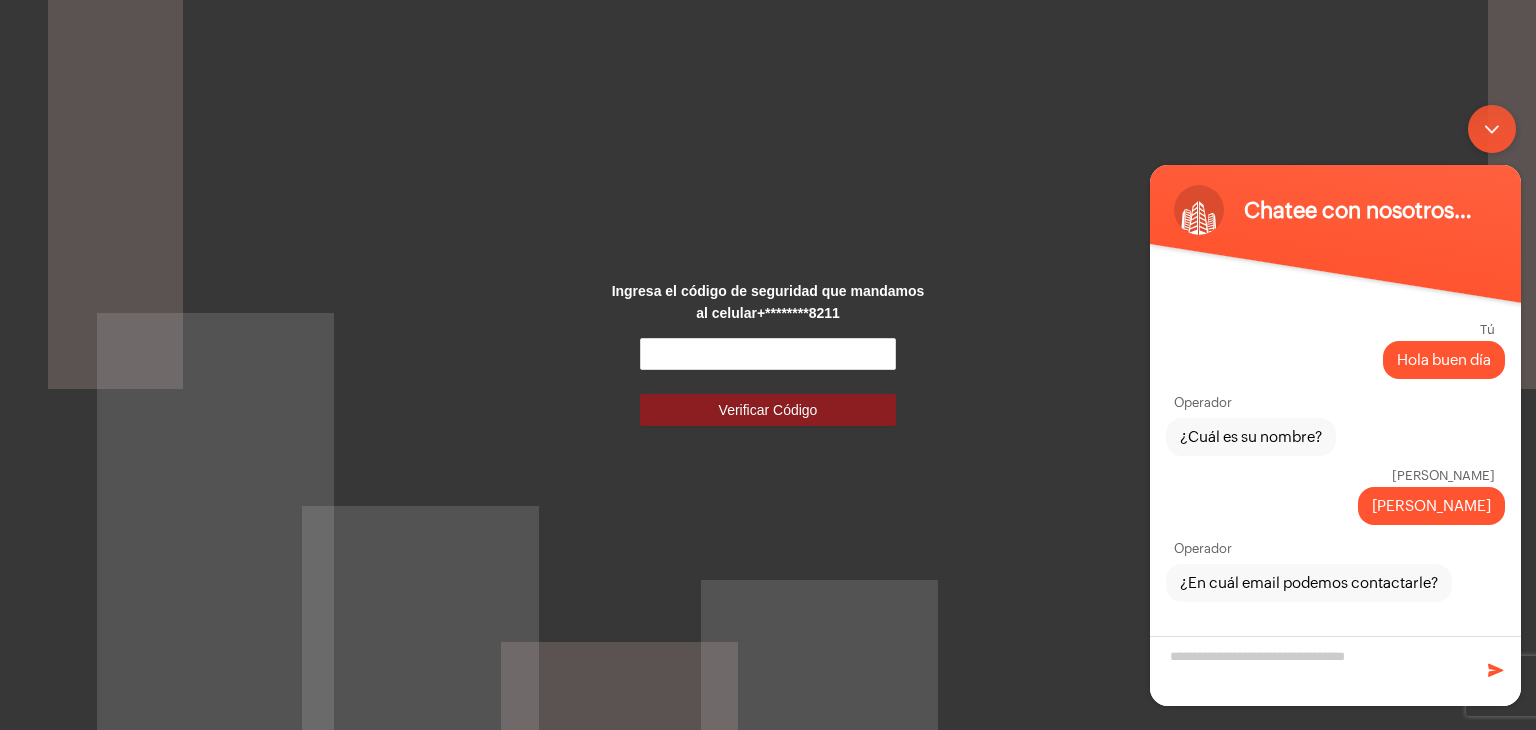 scroll, scrollTop: 108, scrollLeft: 0, axis: vertical 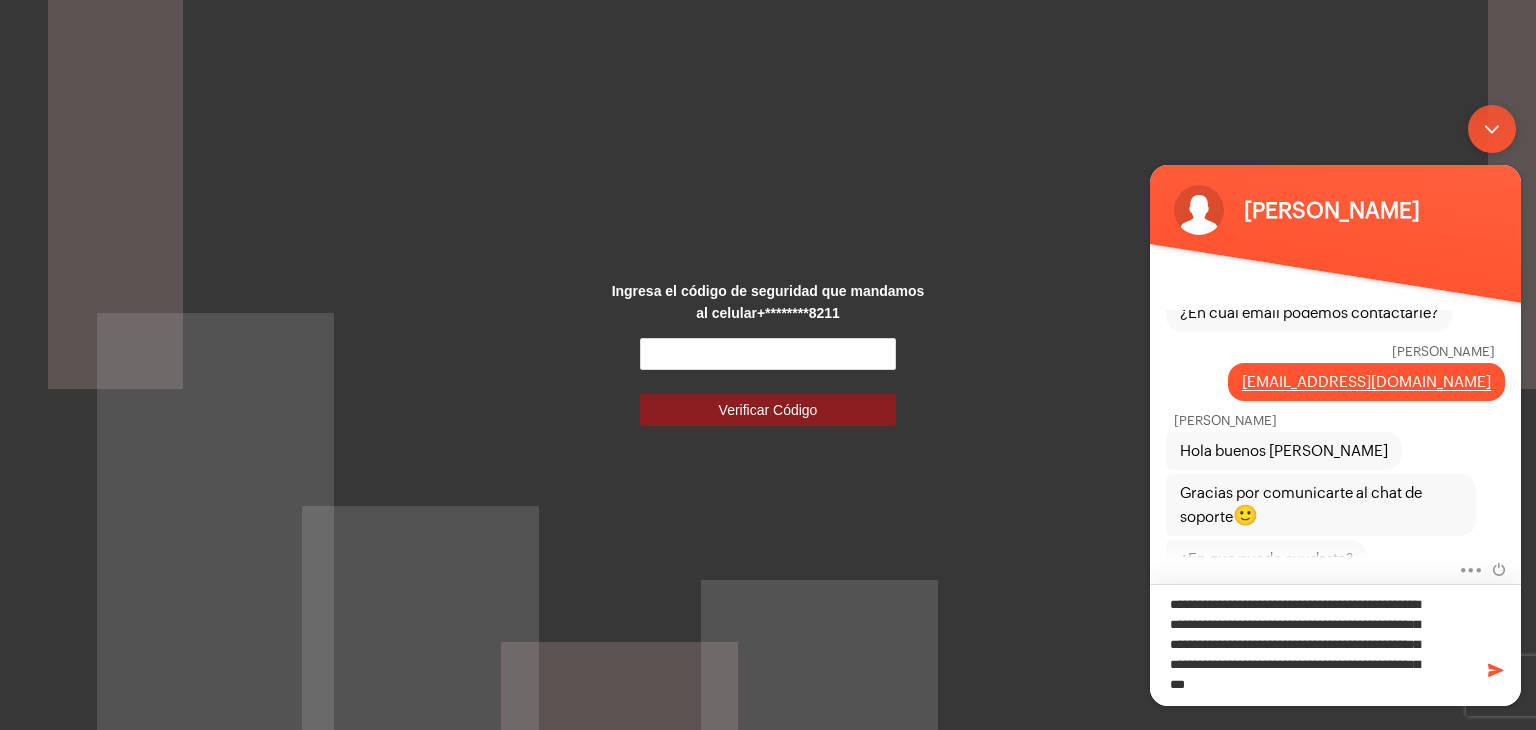 type on "**********" 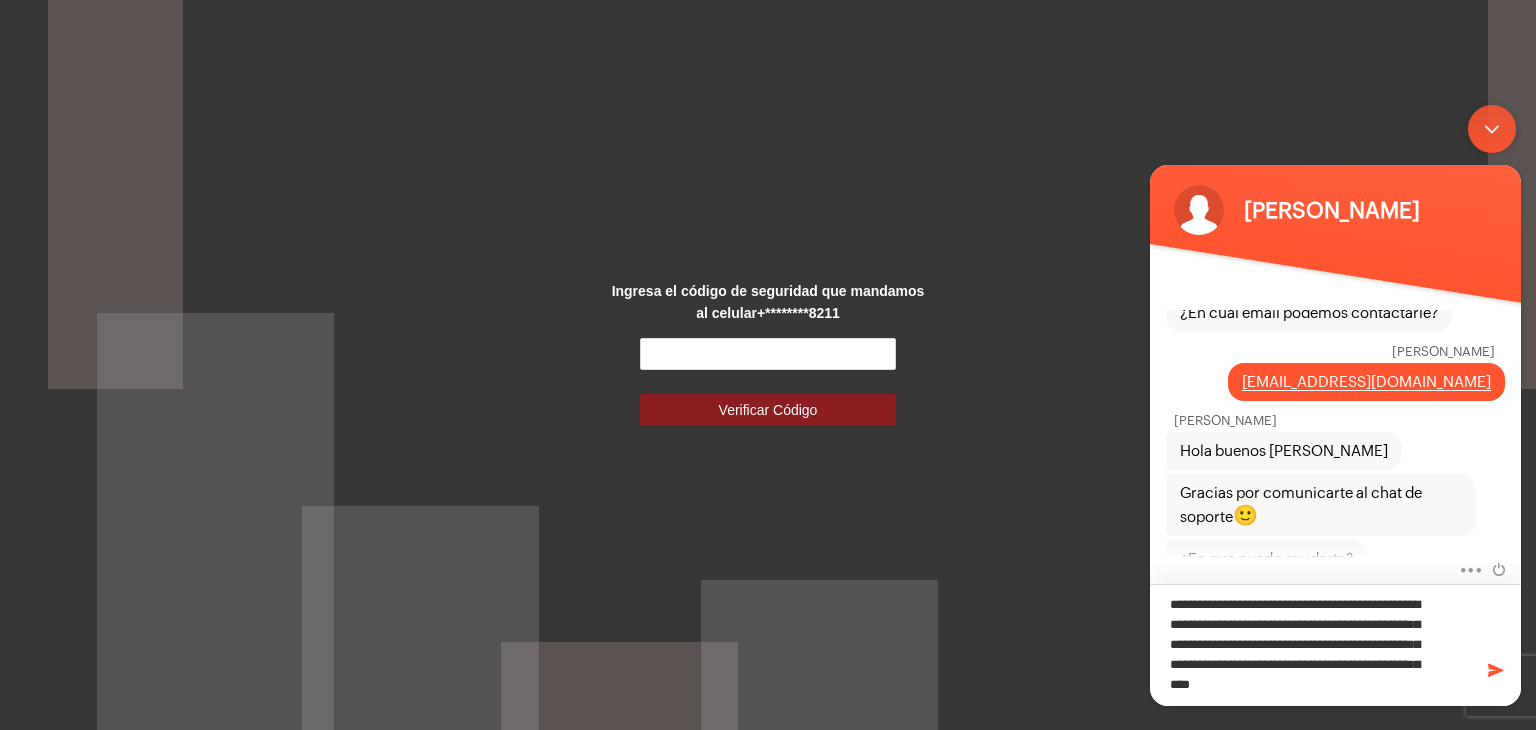 scroll, scrollTop: 0, scrollLeft: 0, axis: both 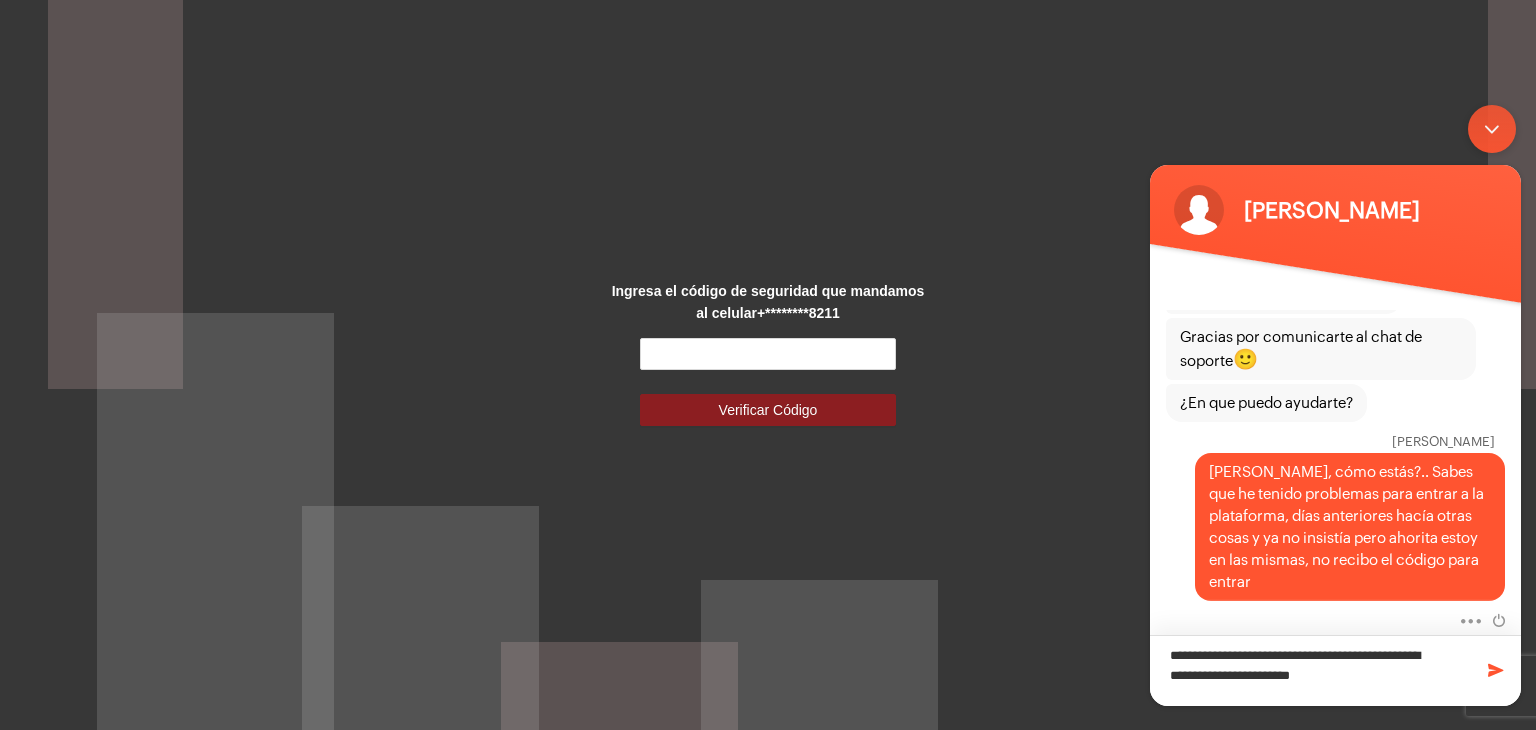 type on "**********" 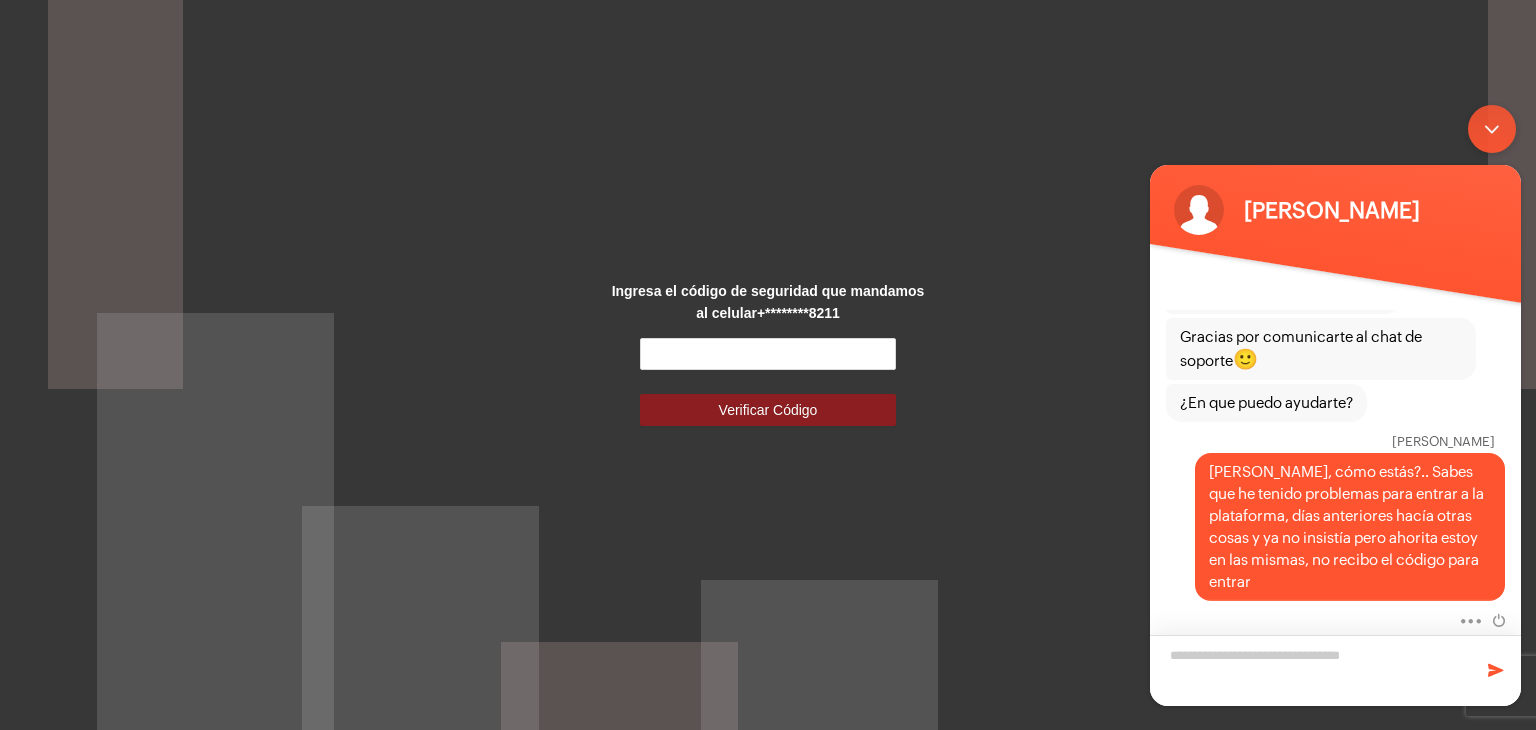 scroll, scrollTop: 512, scrollLeft: 0, axis: vertical 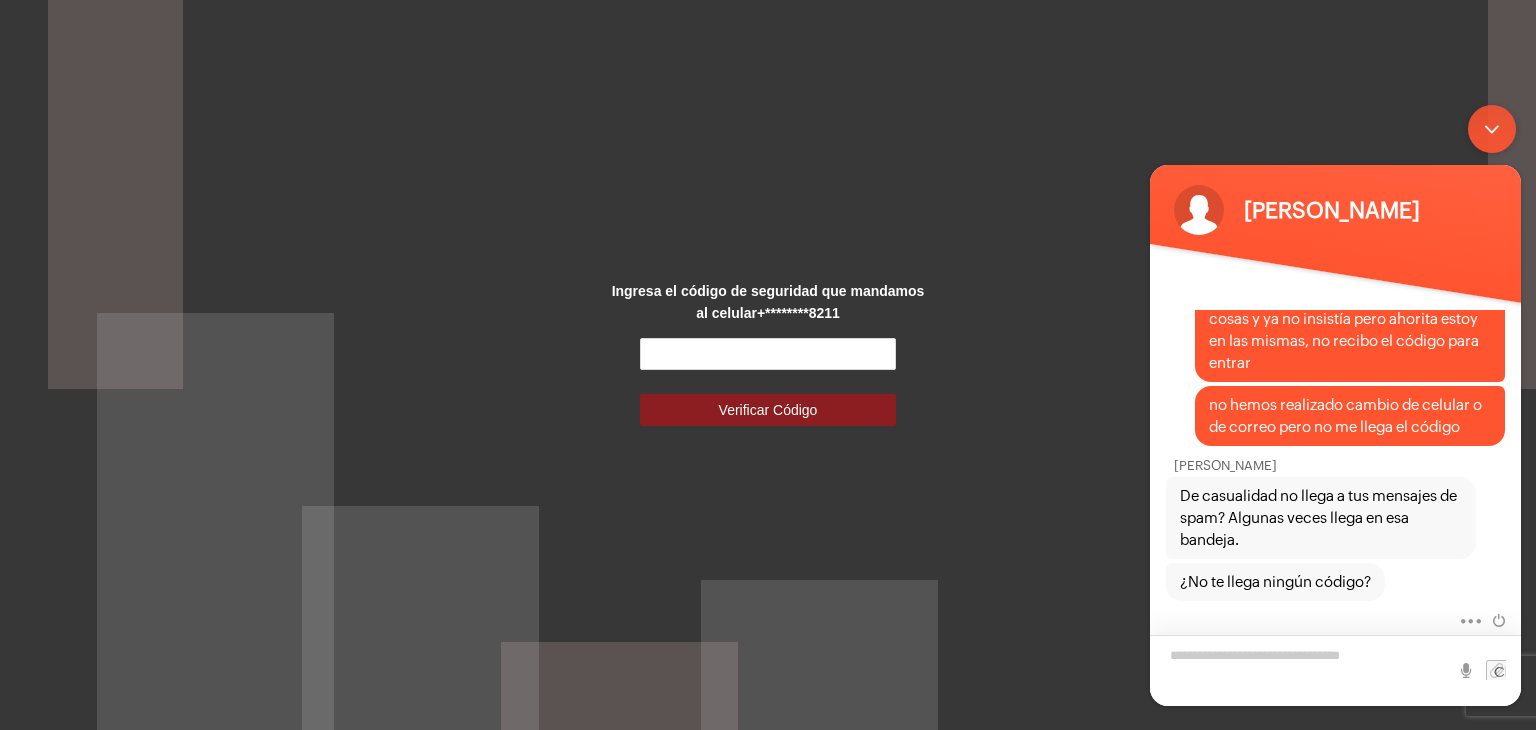 click at bounding box center (1335, 669) 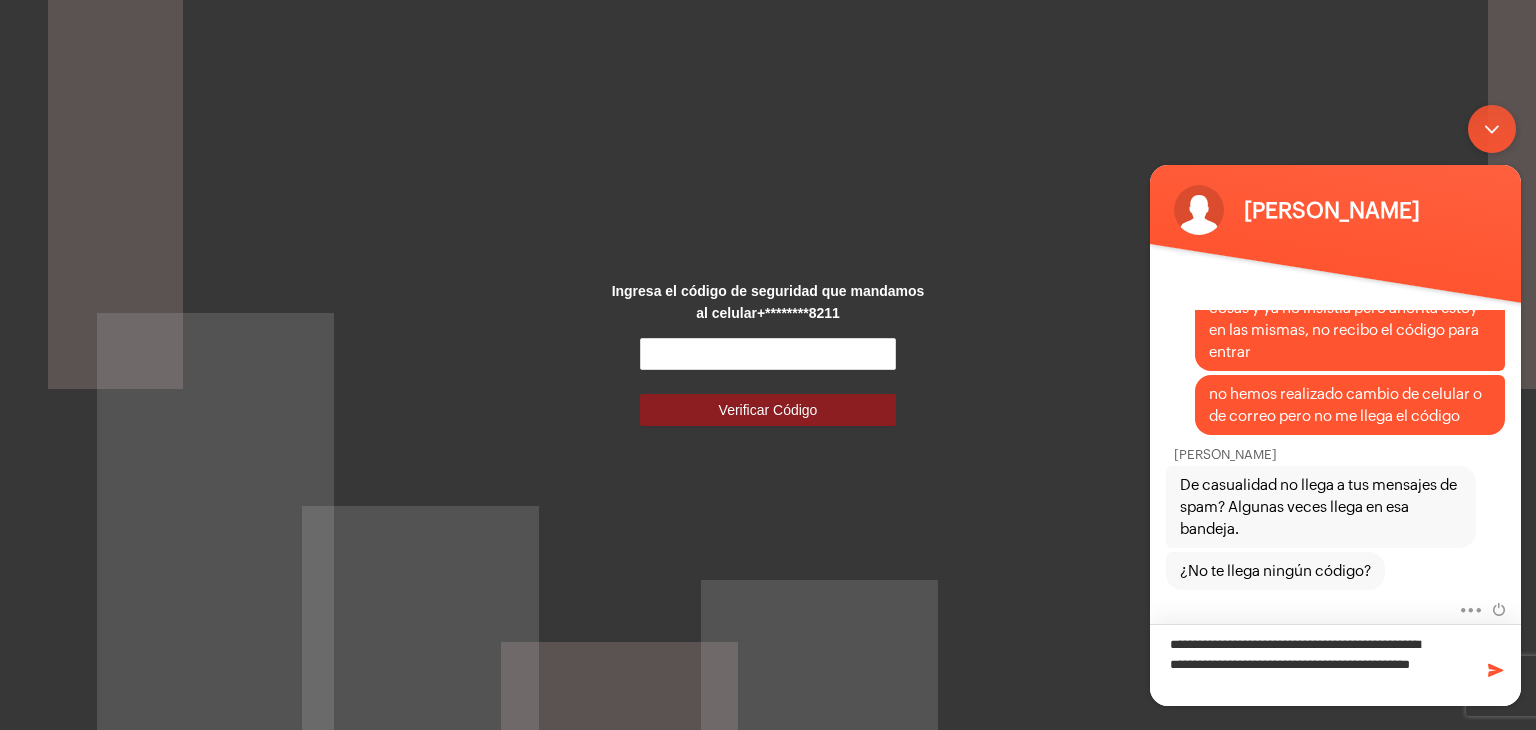 type on "**********" 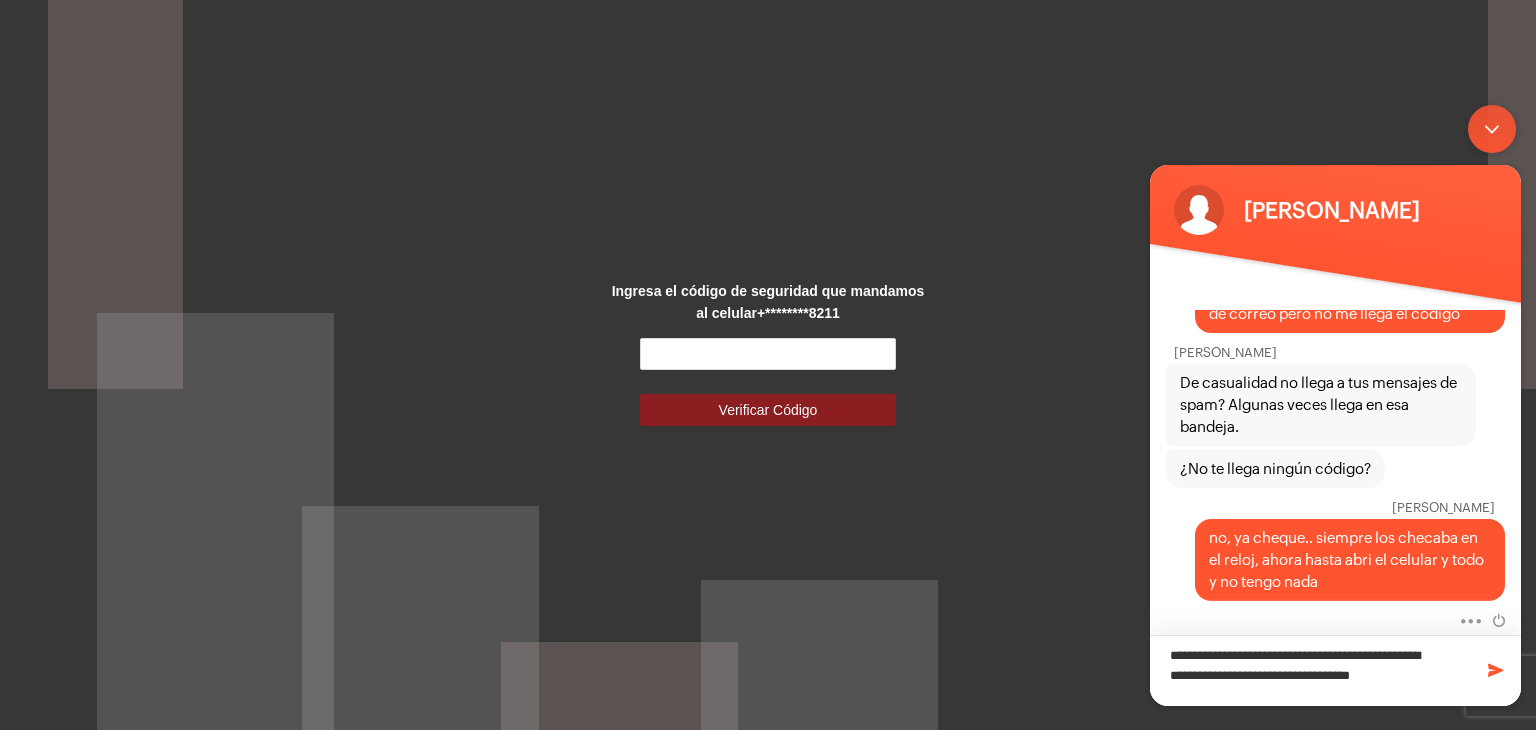 scroll, scrollTop: 792, scrollLeft: 0, axis: vertical 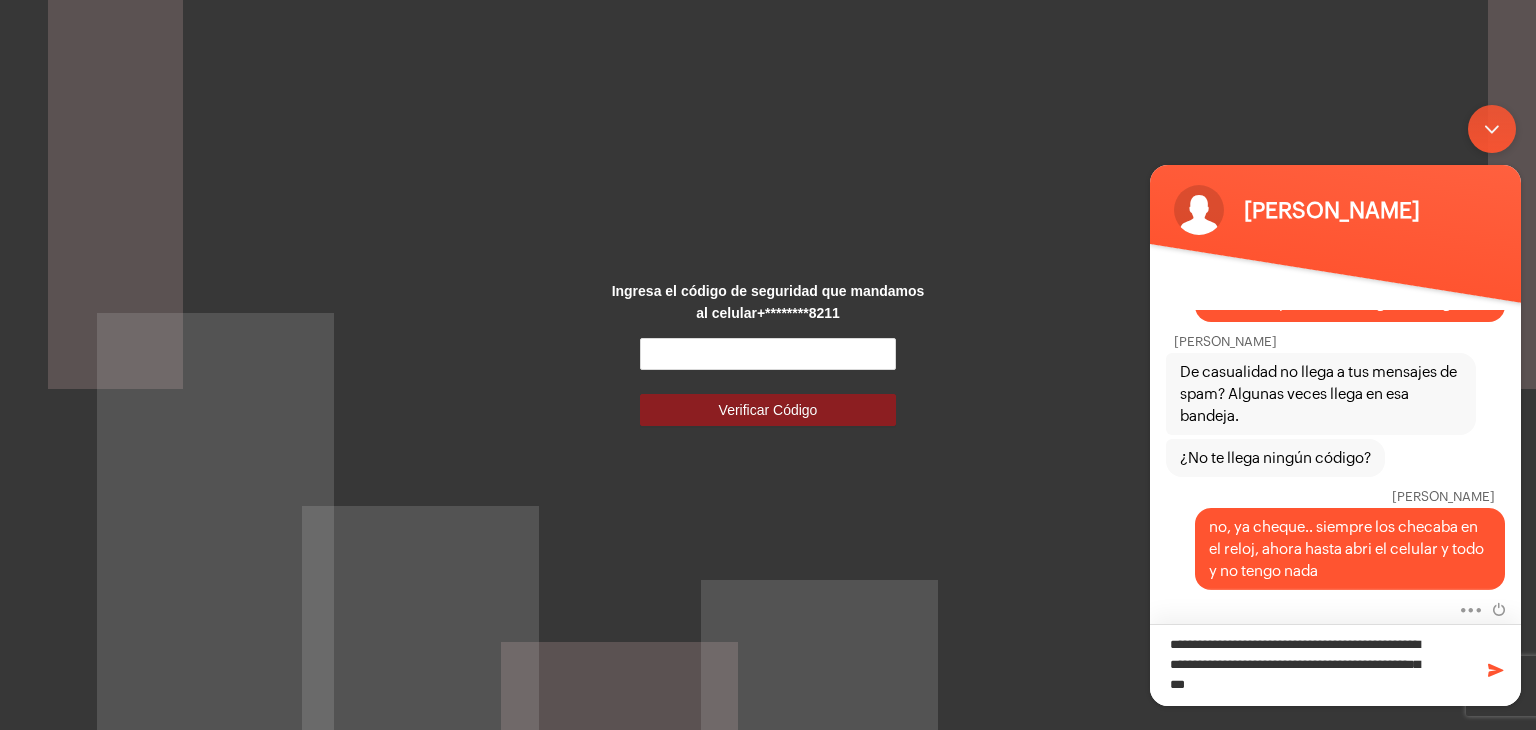 type on "**********" 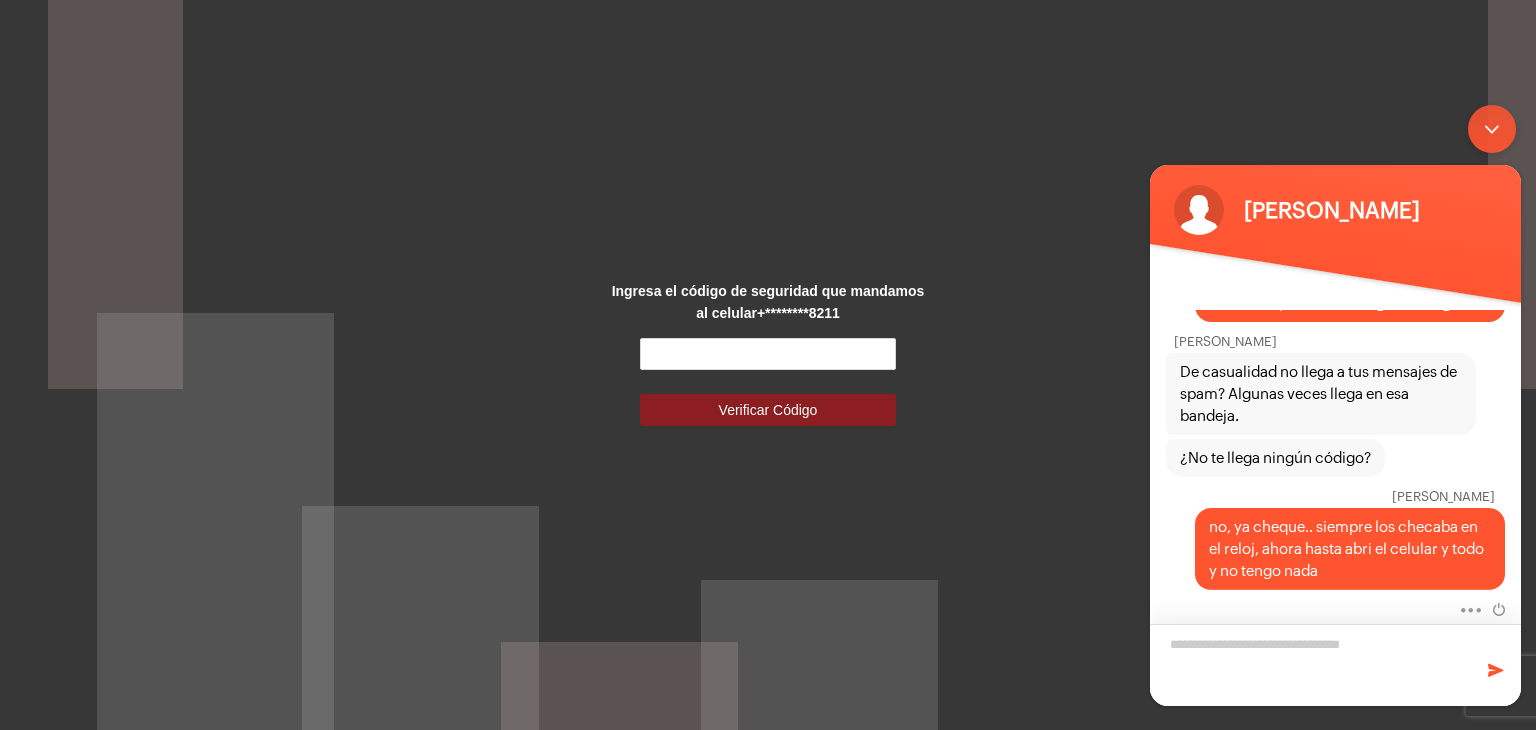 scroll, scrollTop: 867, scrollLeft: 0, axis: vertical 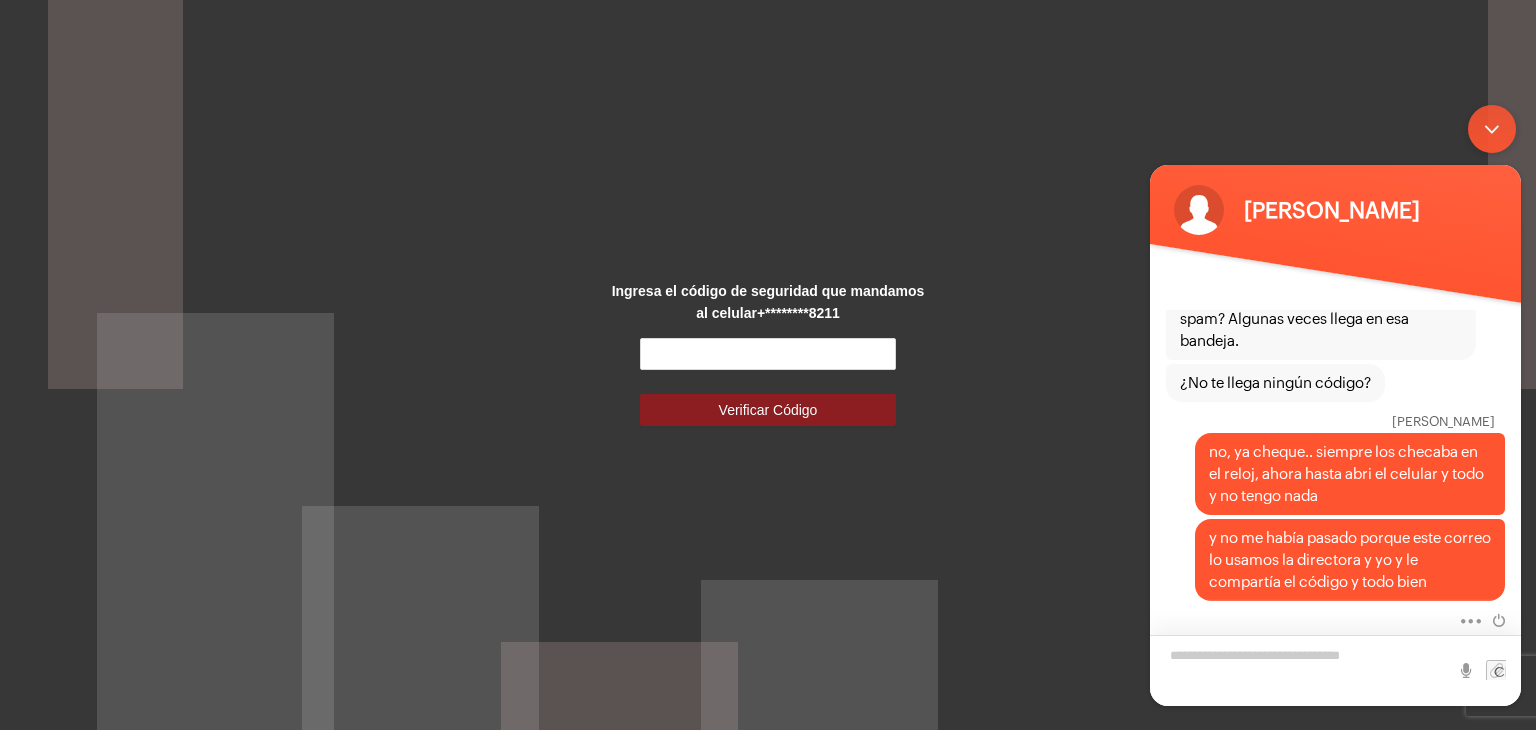 click at bounding box center [1335, 669] 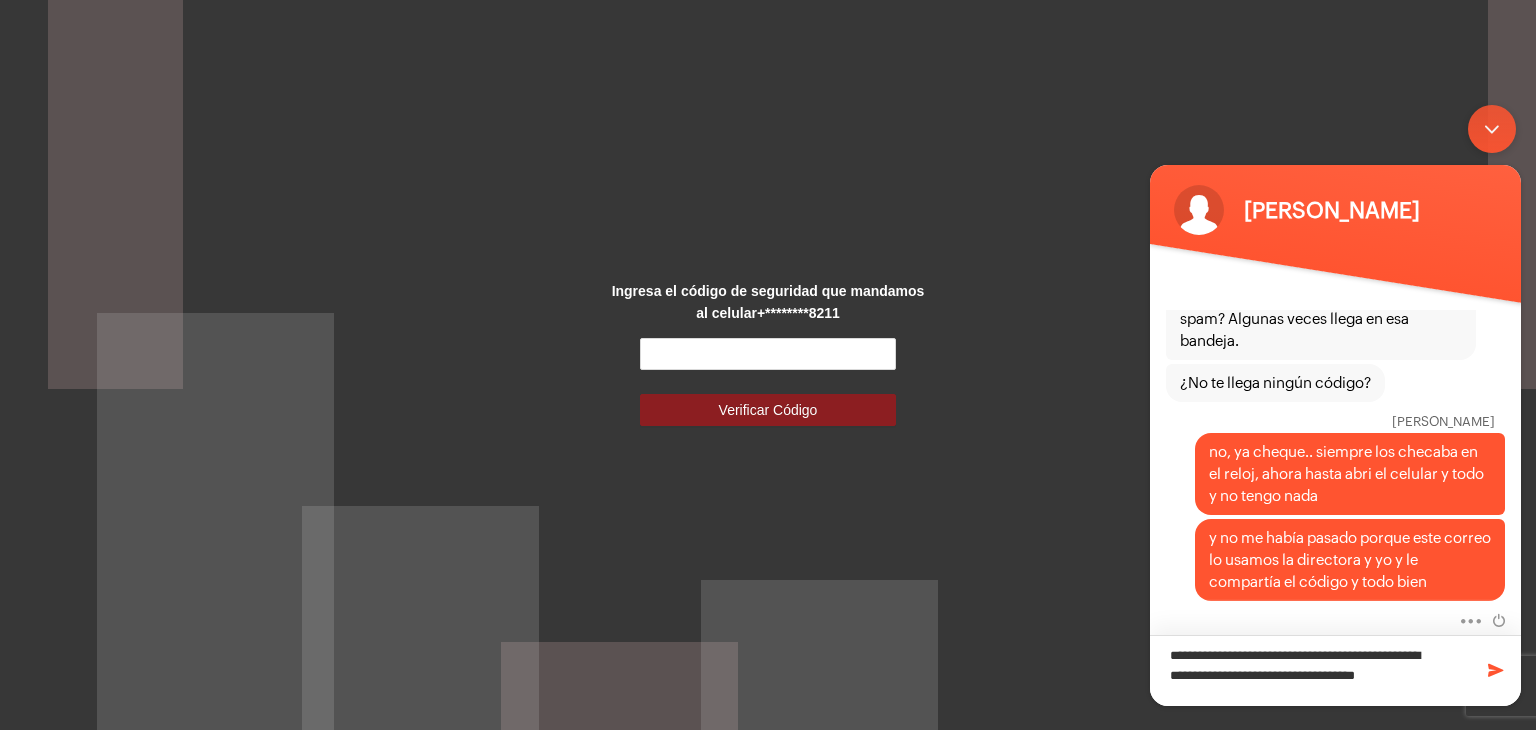 scroll, scrollTop: 878, scrollLeft: 0, axis: vertical 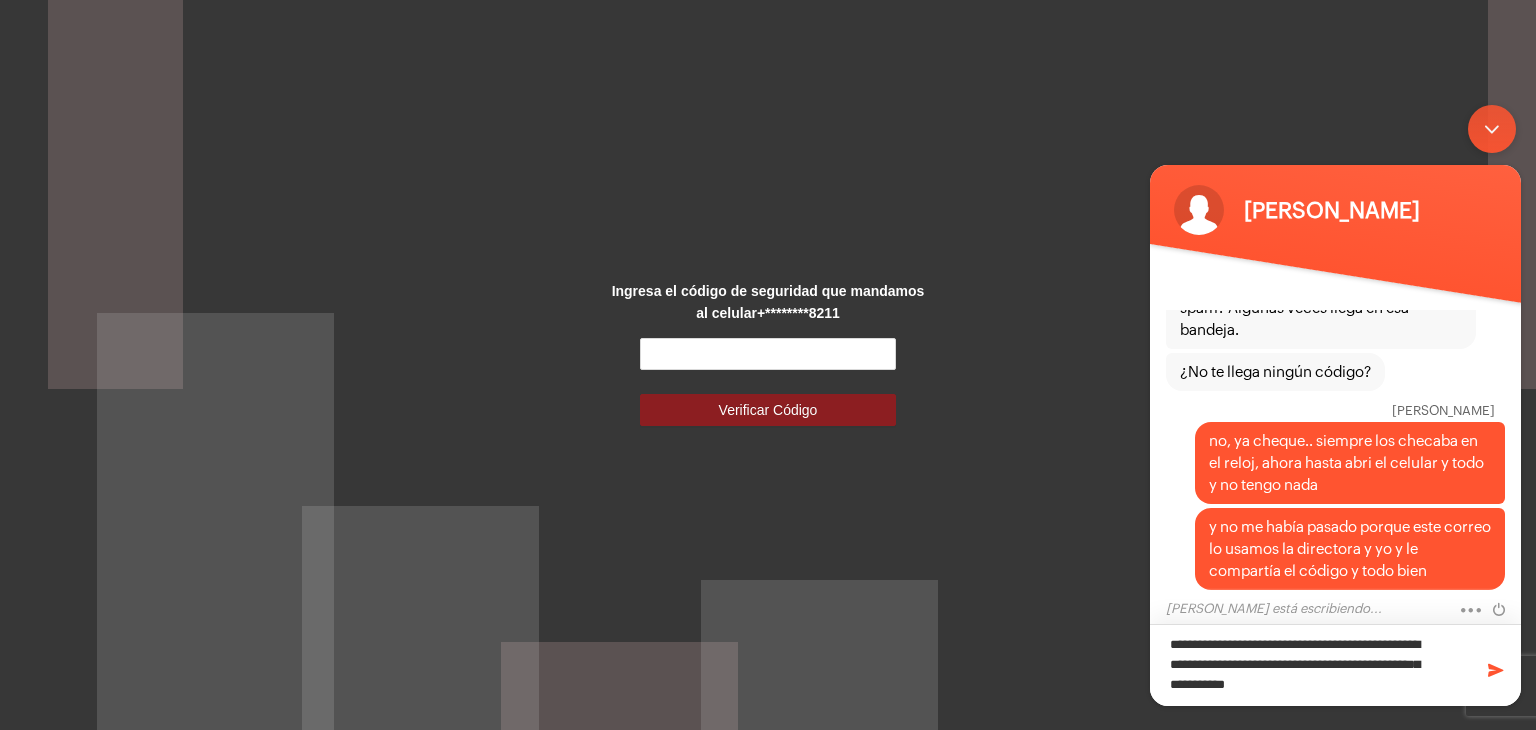 type on "**********" 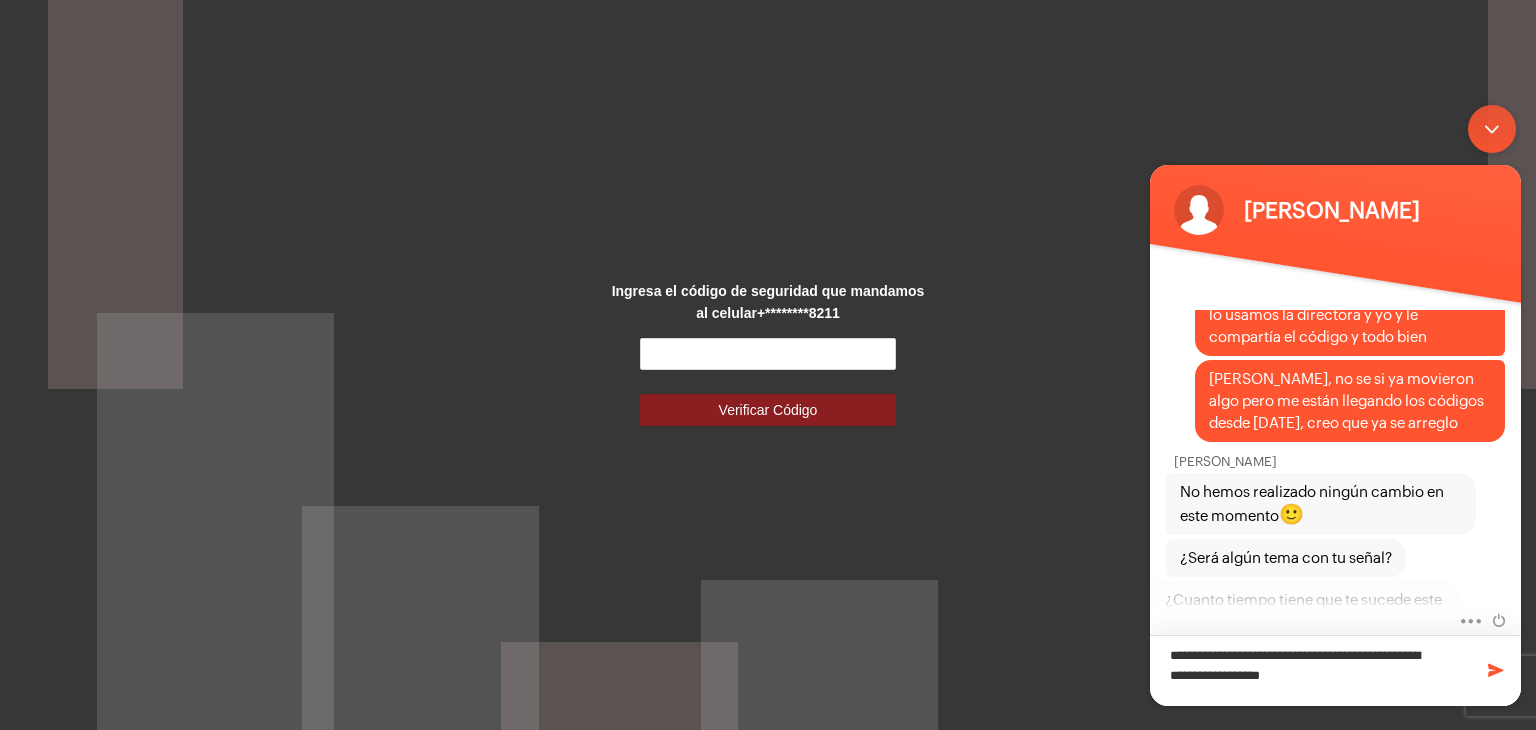 scroll, scrollTop: 1152, scrollLeft: 0, axis: vertical 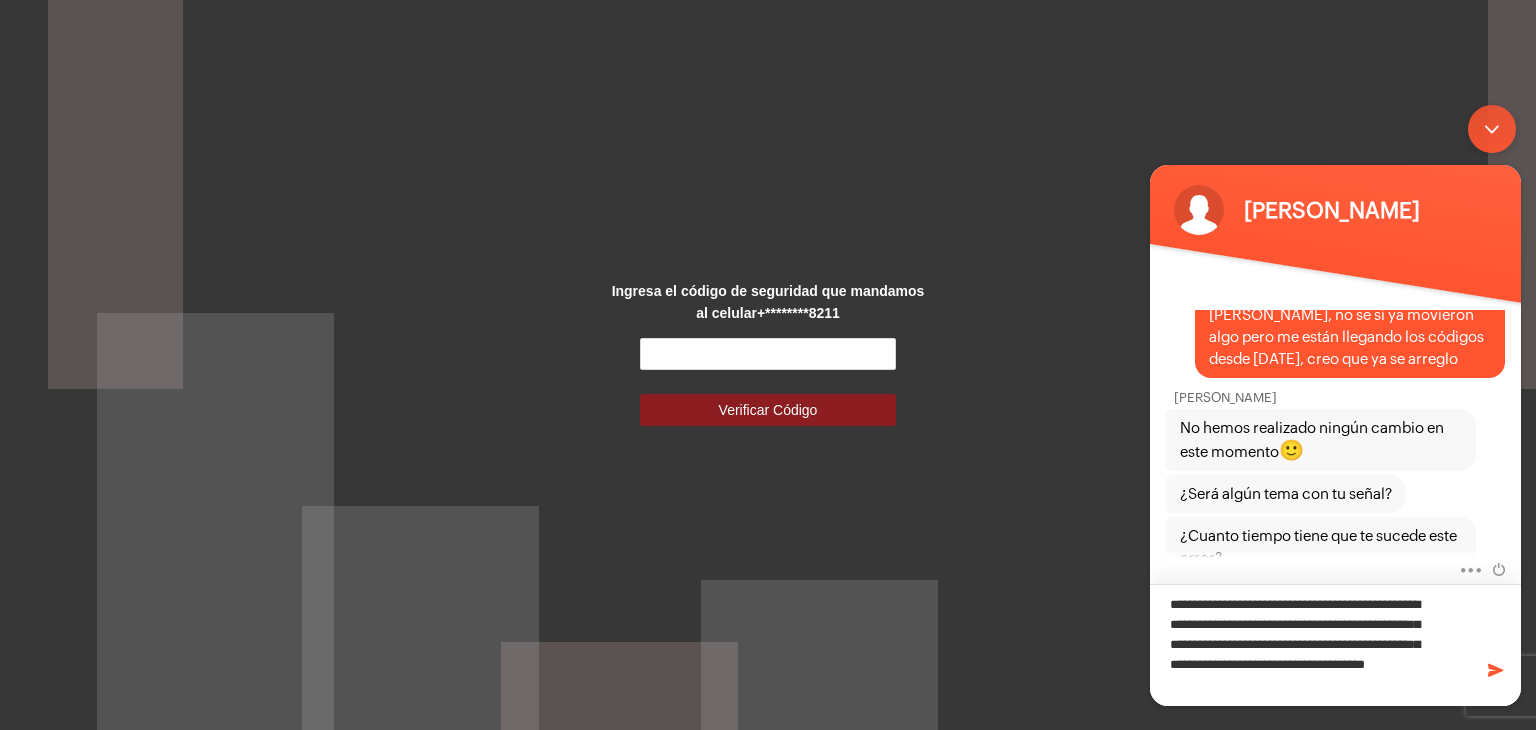 type on "**********" 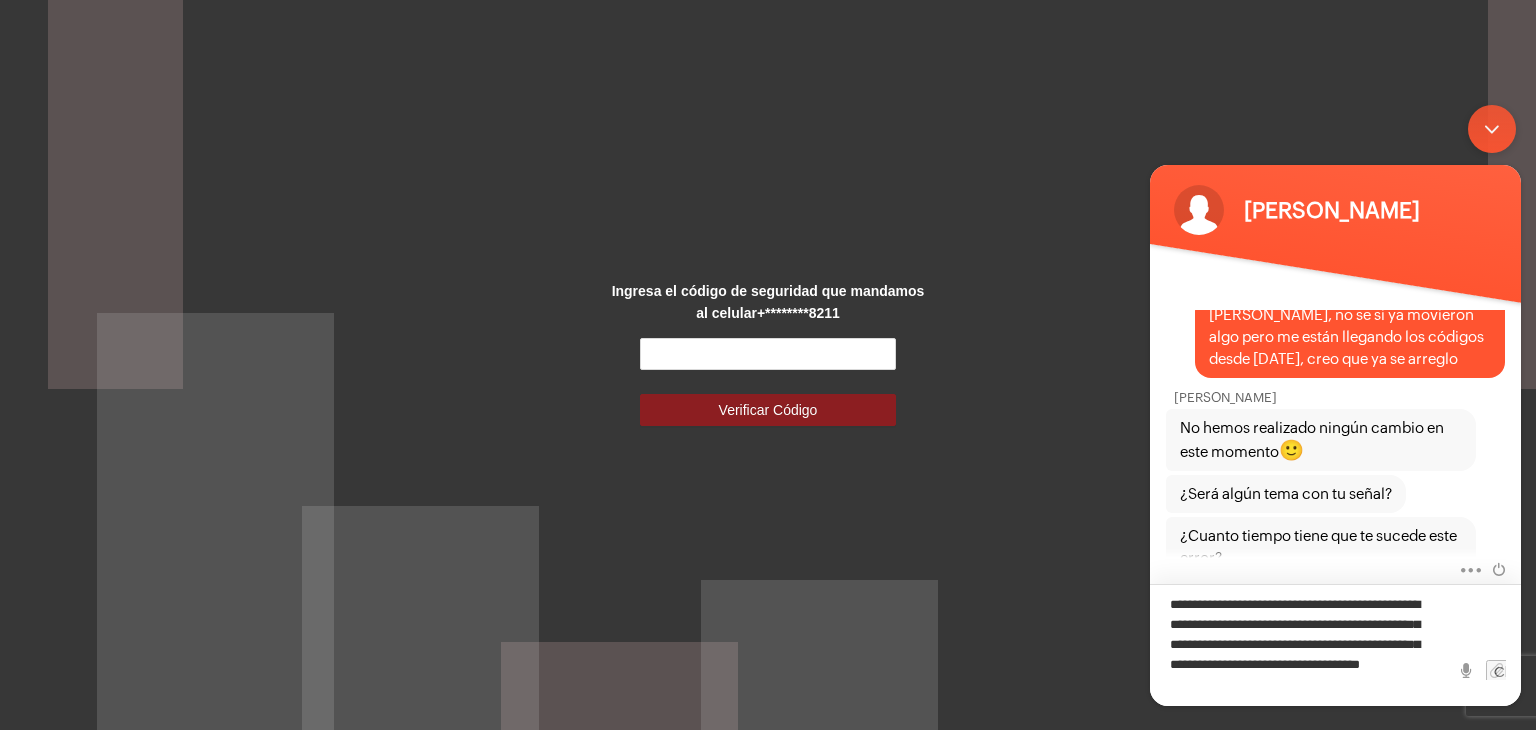 type 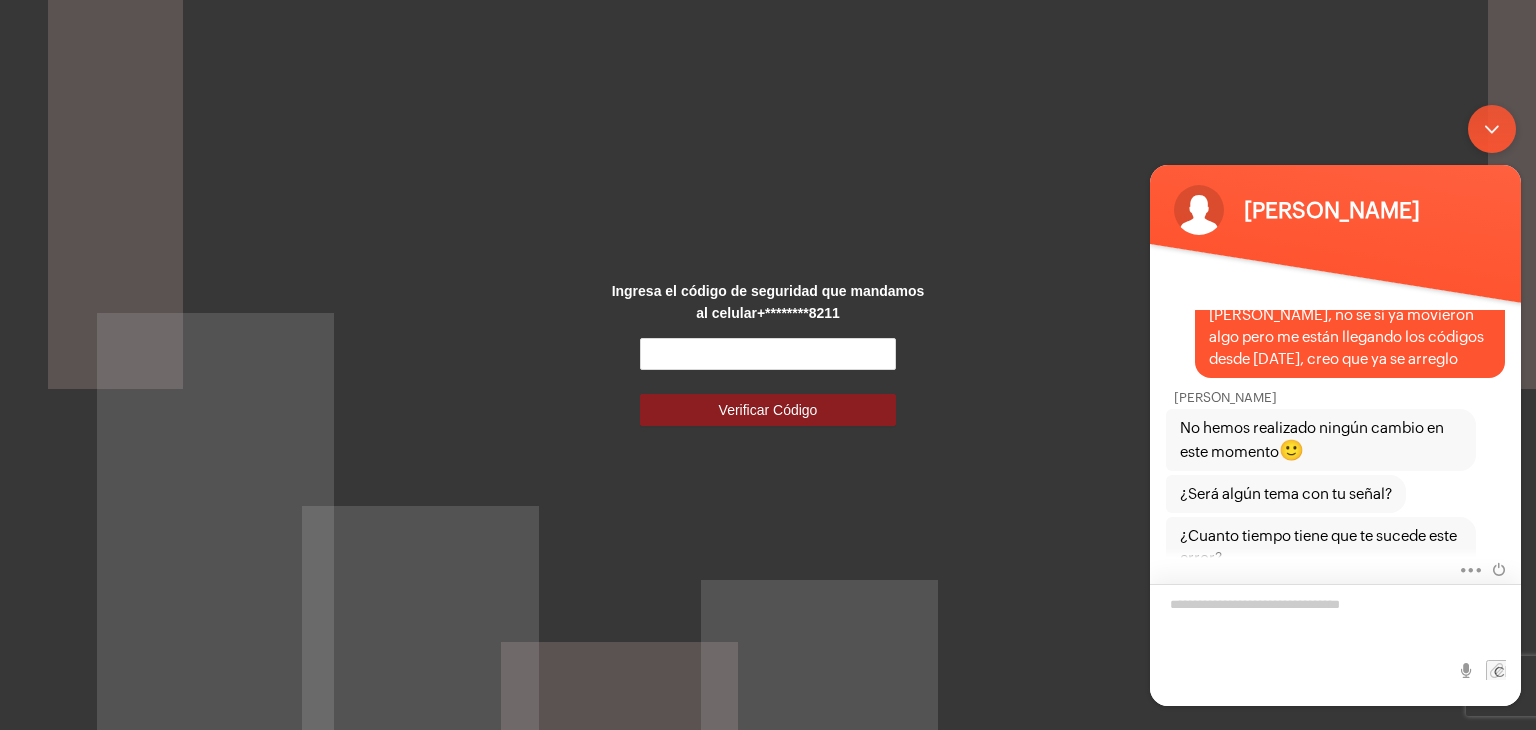 scroll, scrollTop: 1308, scrollLeft: 0, axis: vertical 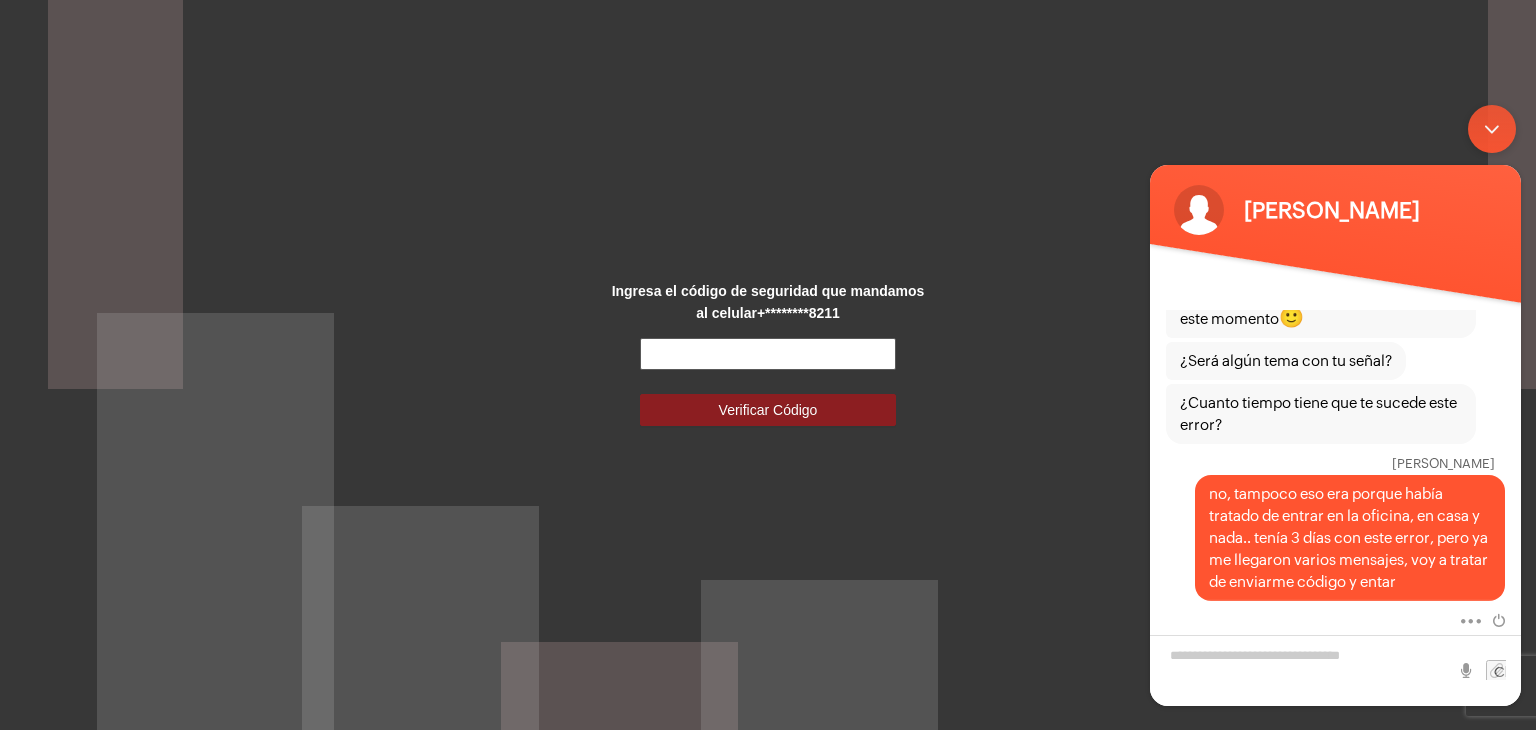 click at bounding box center (768, 354) 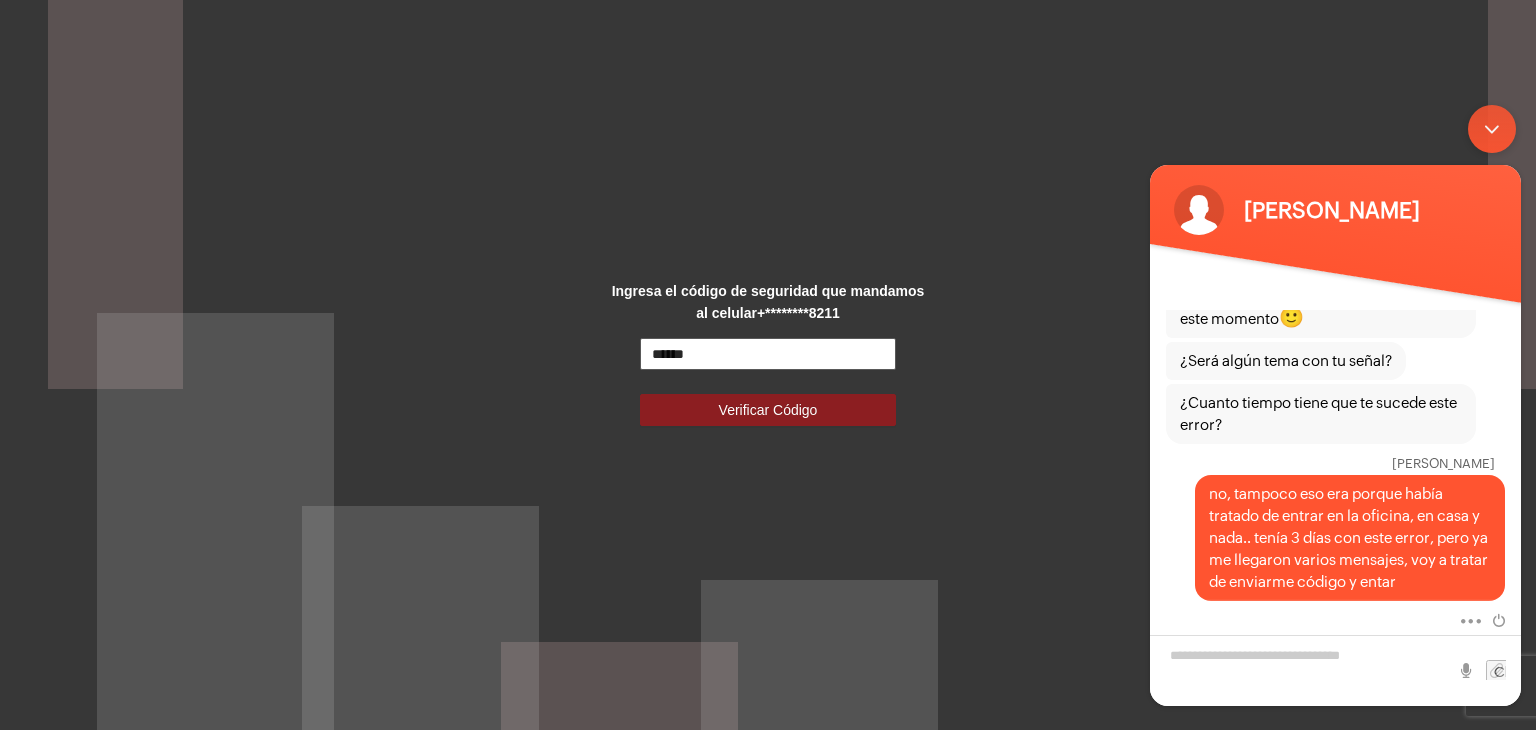 type on "******" 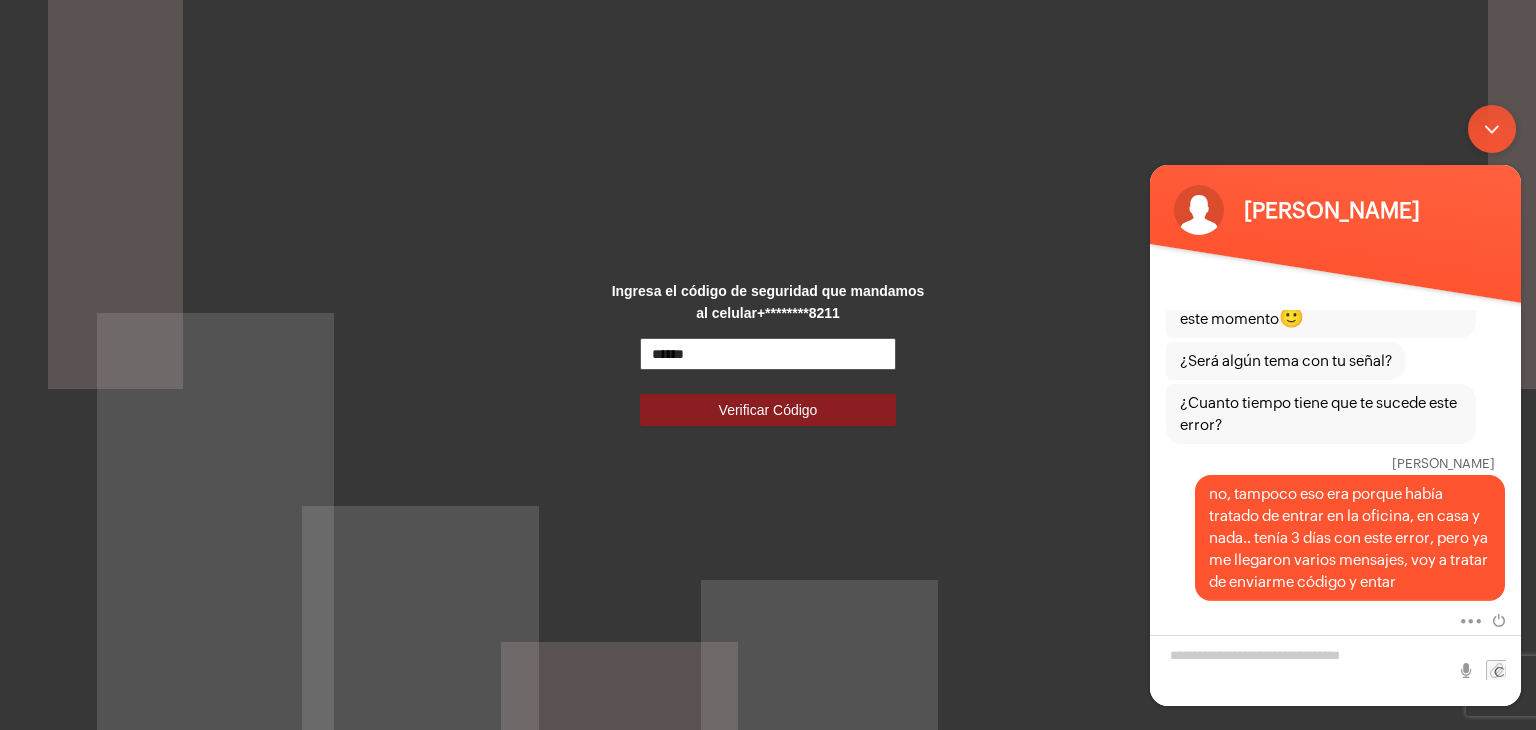 click on "Verificar Código" at bounding box center [768, 410] 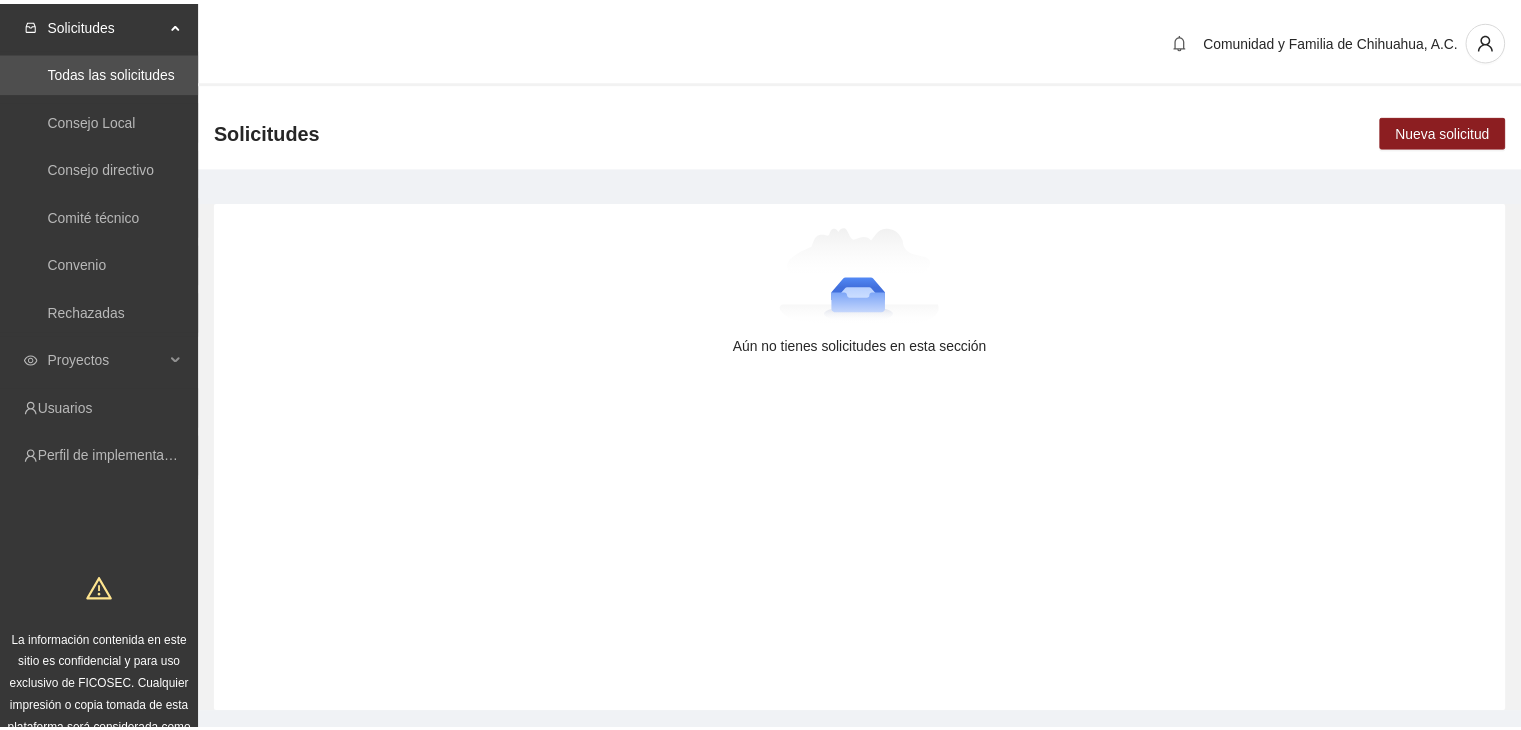 scroll, scrollTop: 0, scrollLeft: 0, axis: both 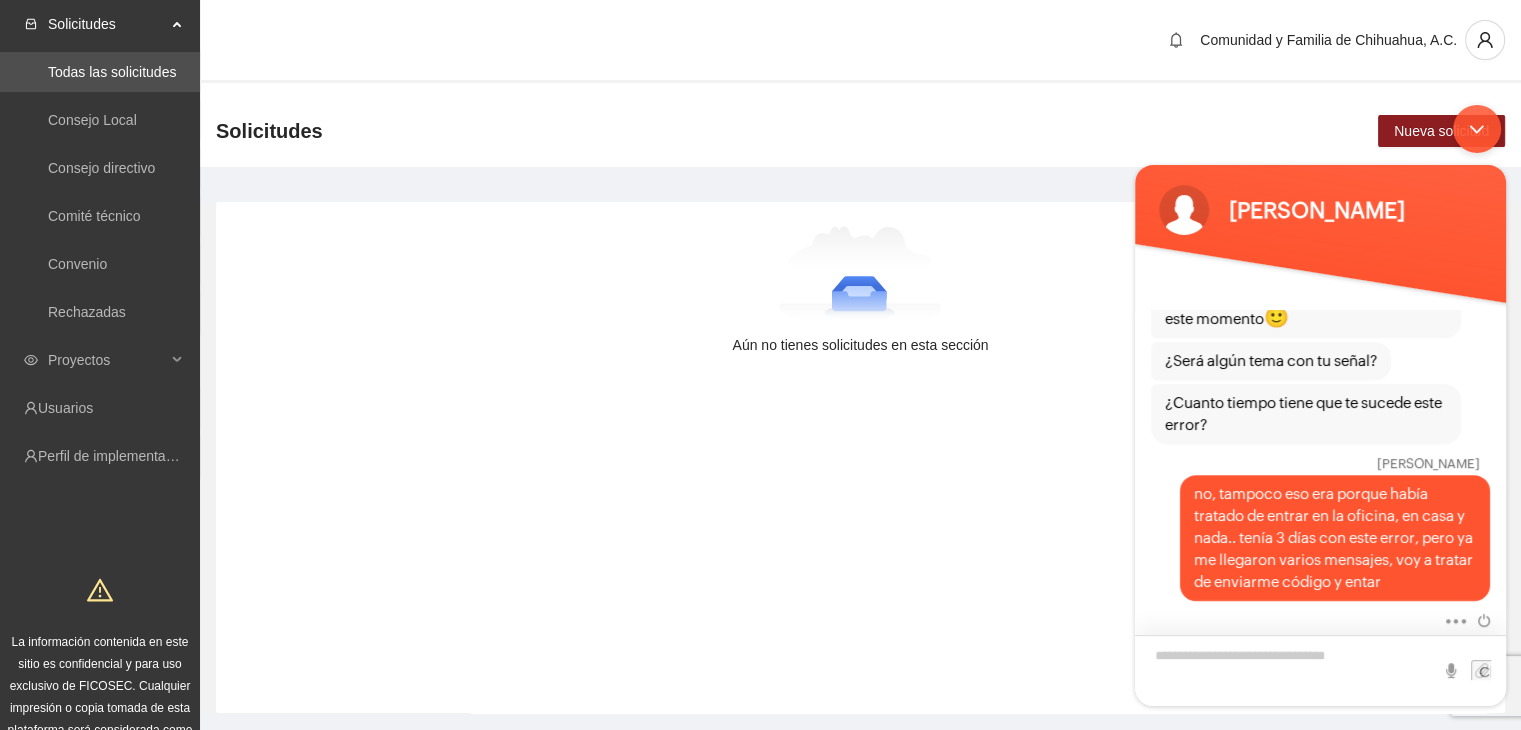 click at bounding box center [1320, 669] 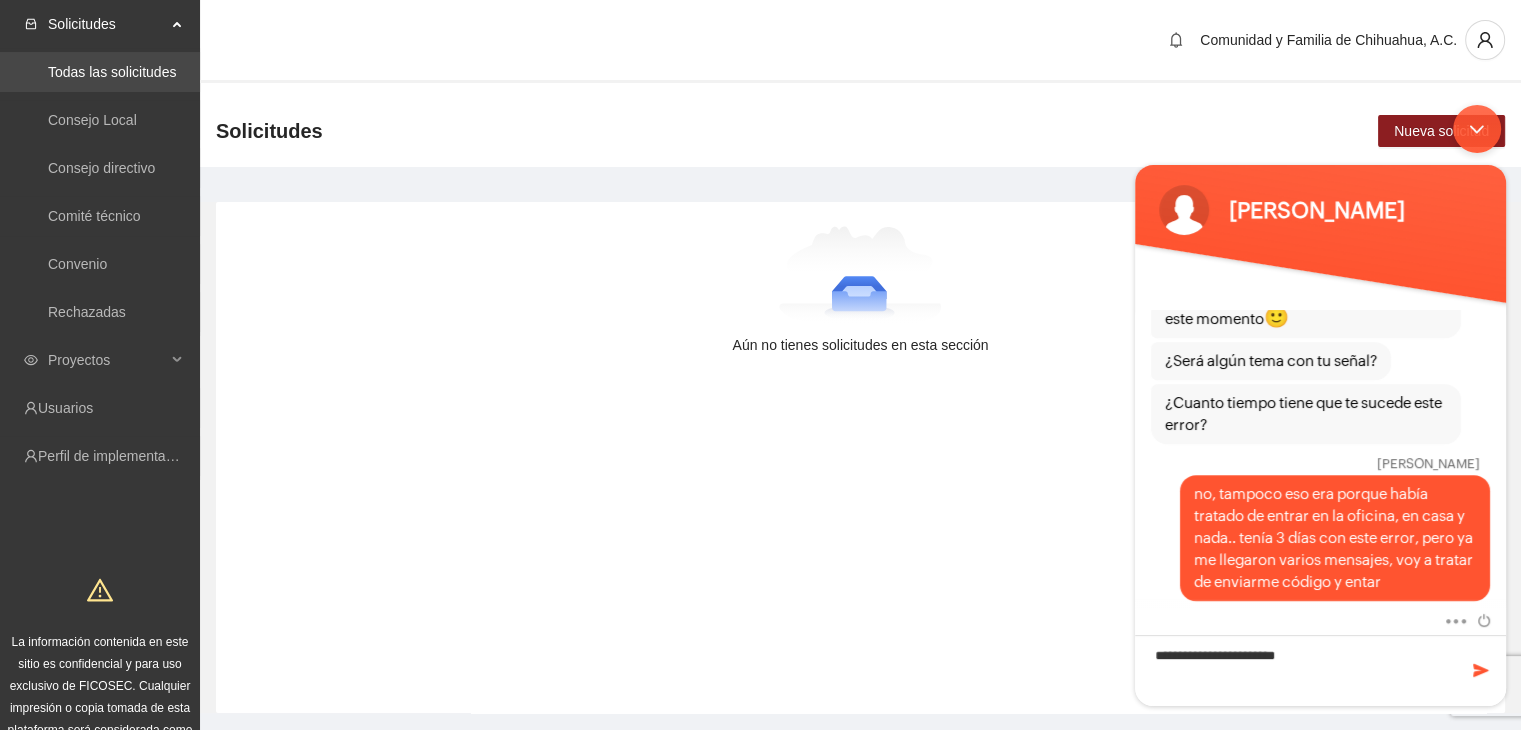 click on "Todas las solicitudes" at bounding box center [112, 72] 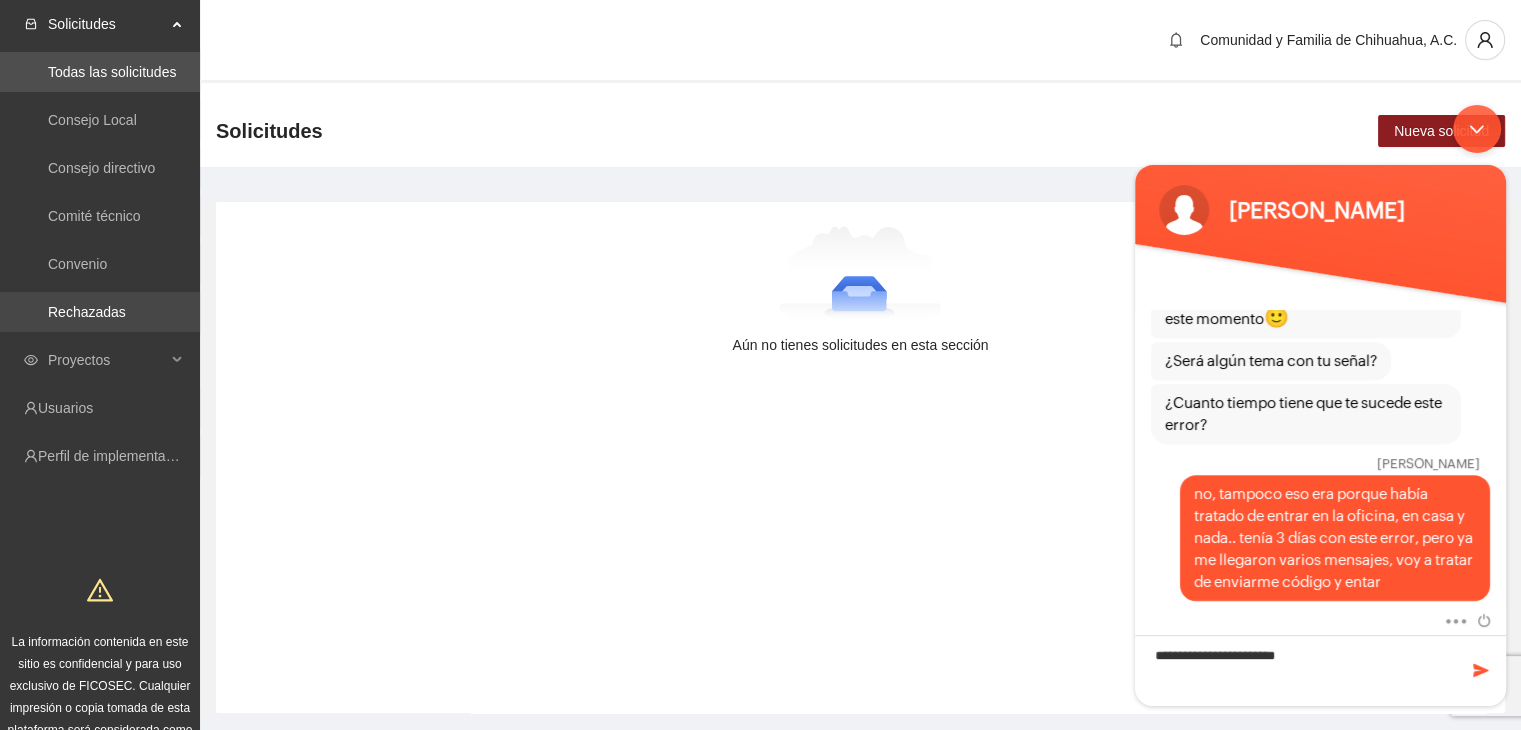click on "Rechazadas" at bounding box center [87, 312] 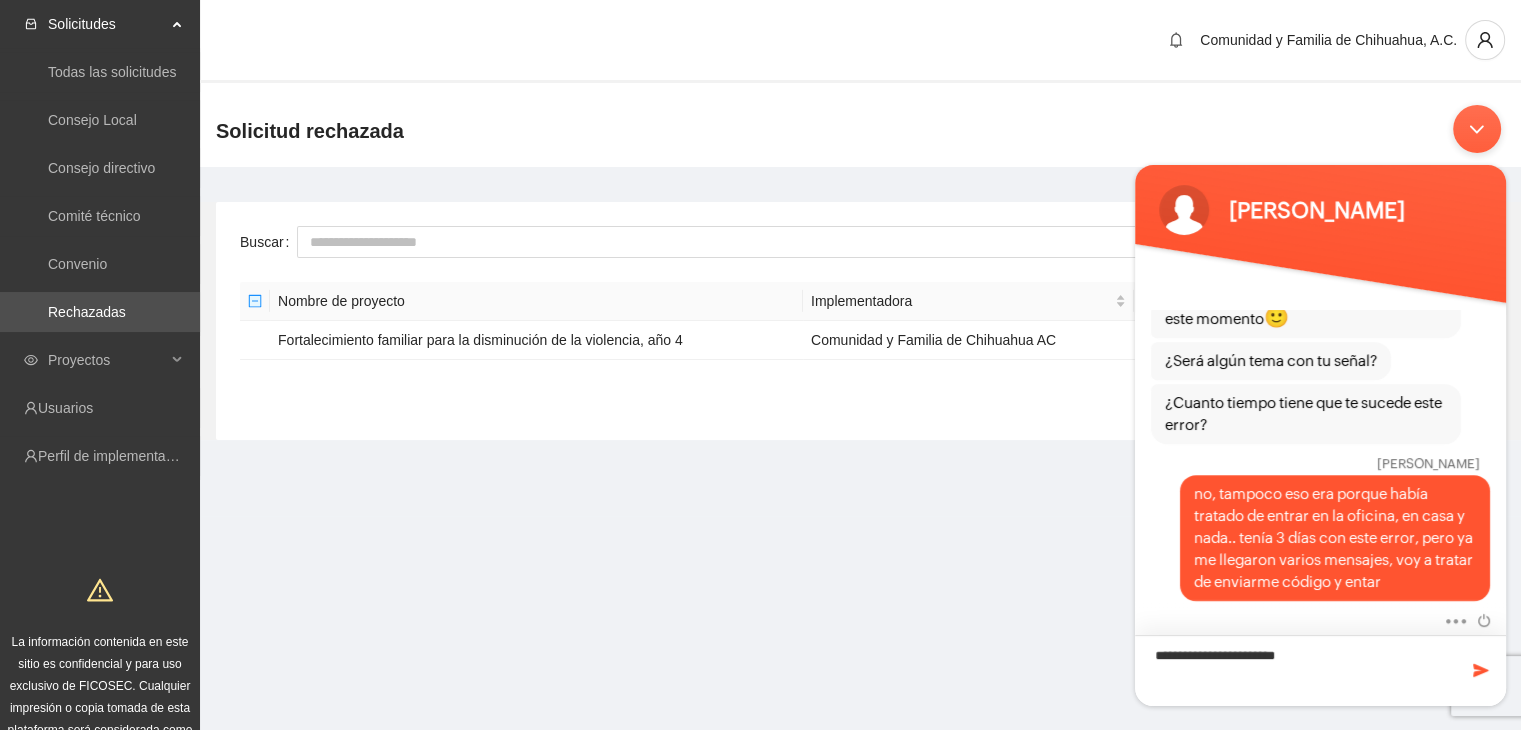 click on "**********" at bounding box center [1320, 669] 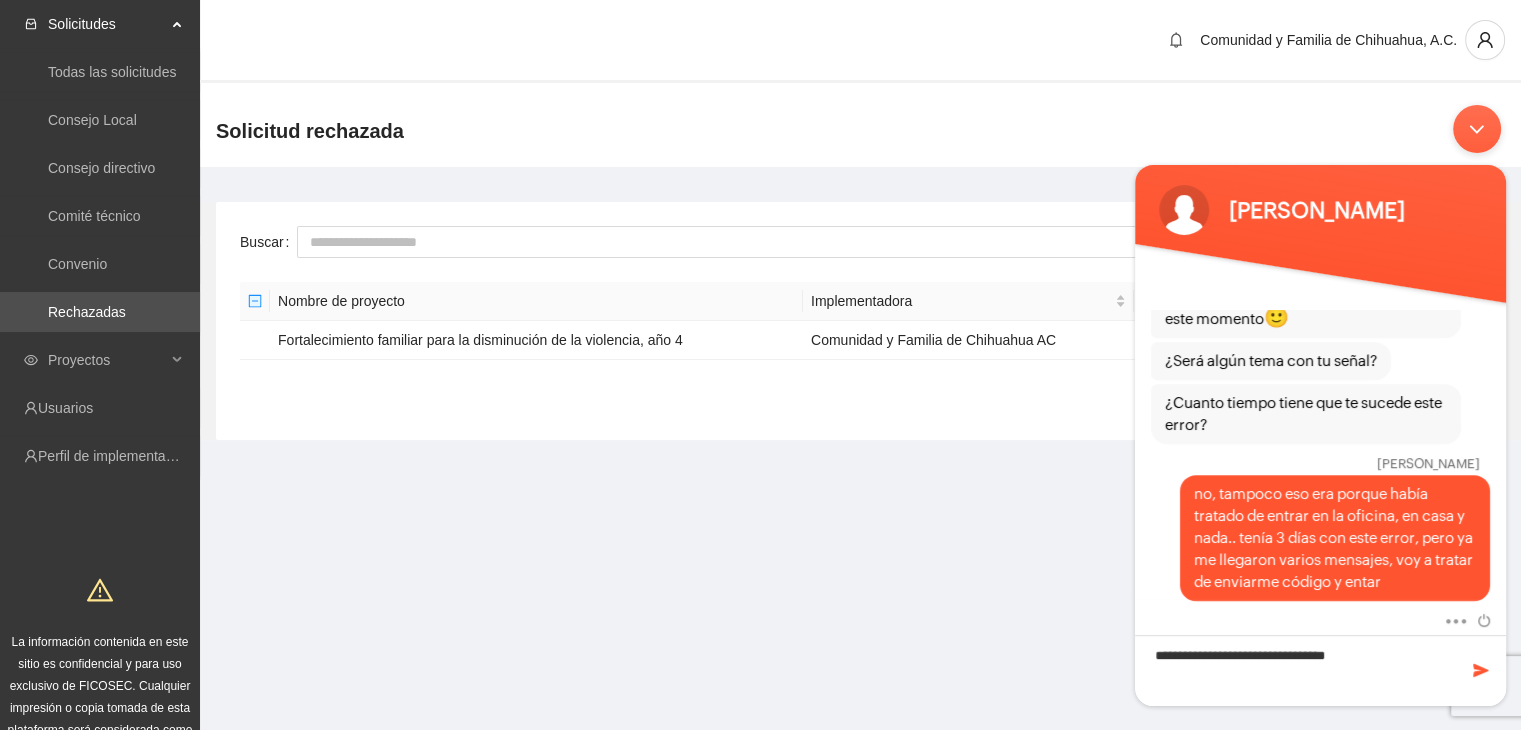 click at bounding box center [1477, 128] 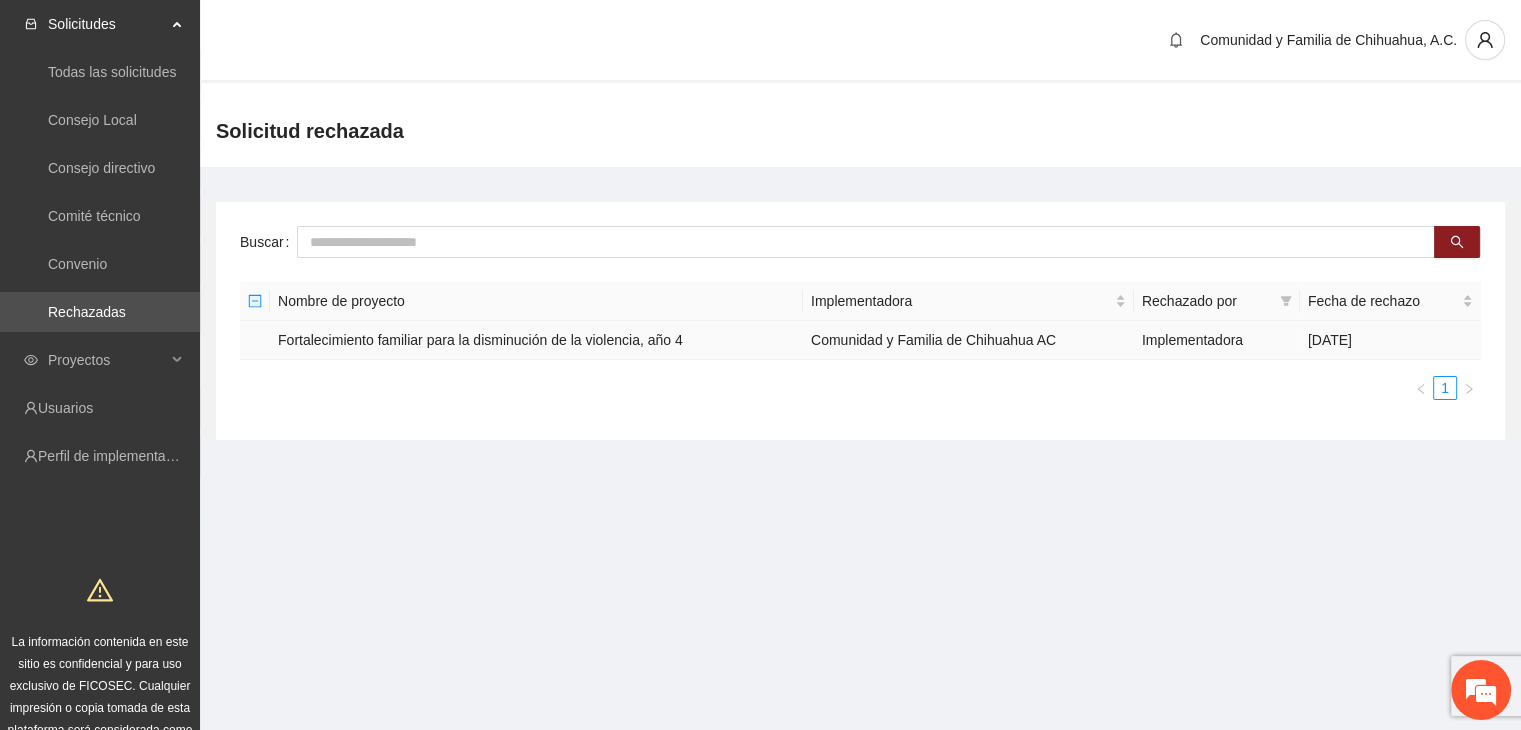 click on "Fortalecimiento  familiar para la disminución de la violencia, año 4" at bounding box center (536, 340) 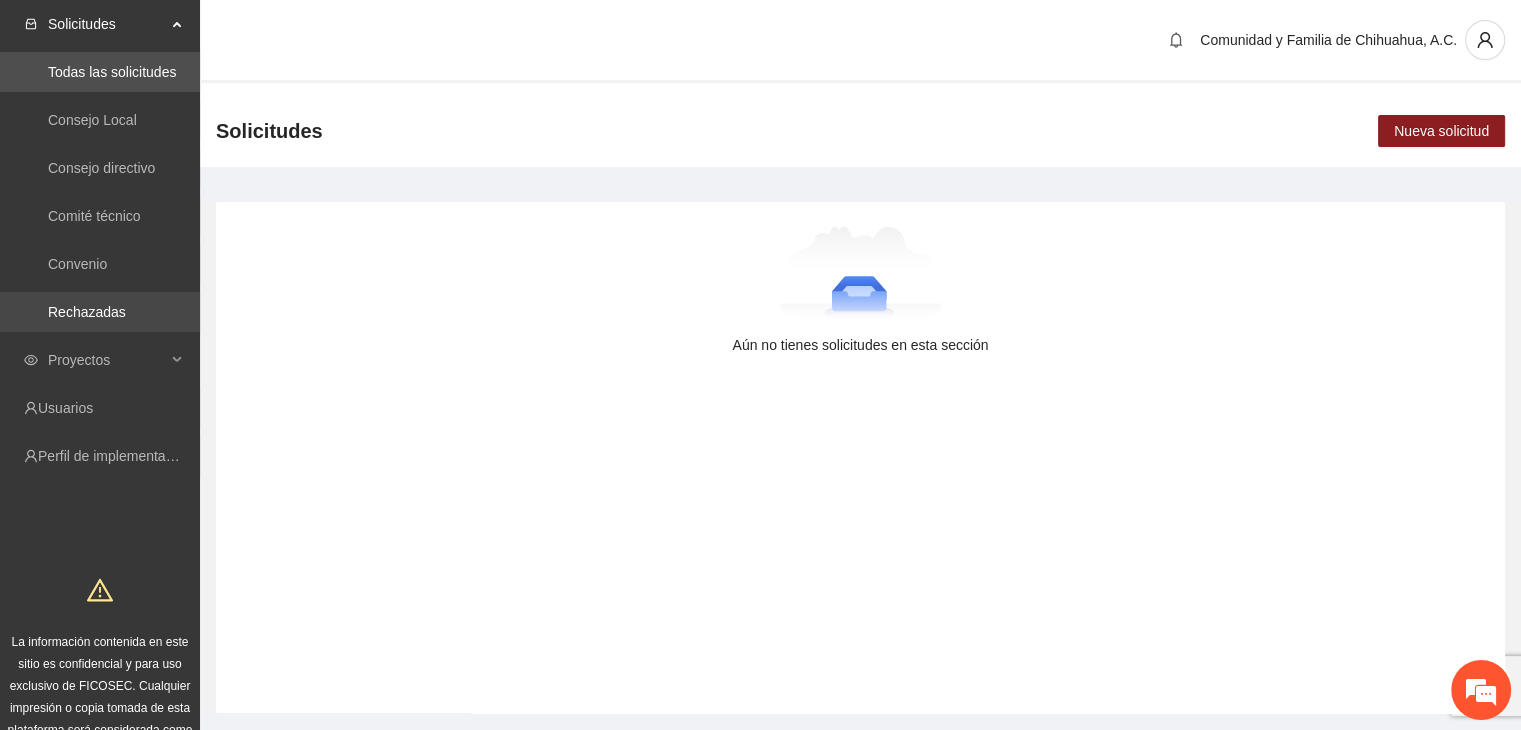 click on "Rechazadas" at bounding box center [87, 312] 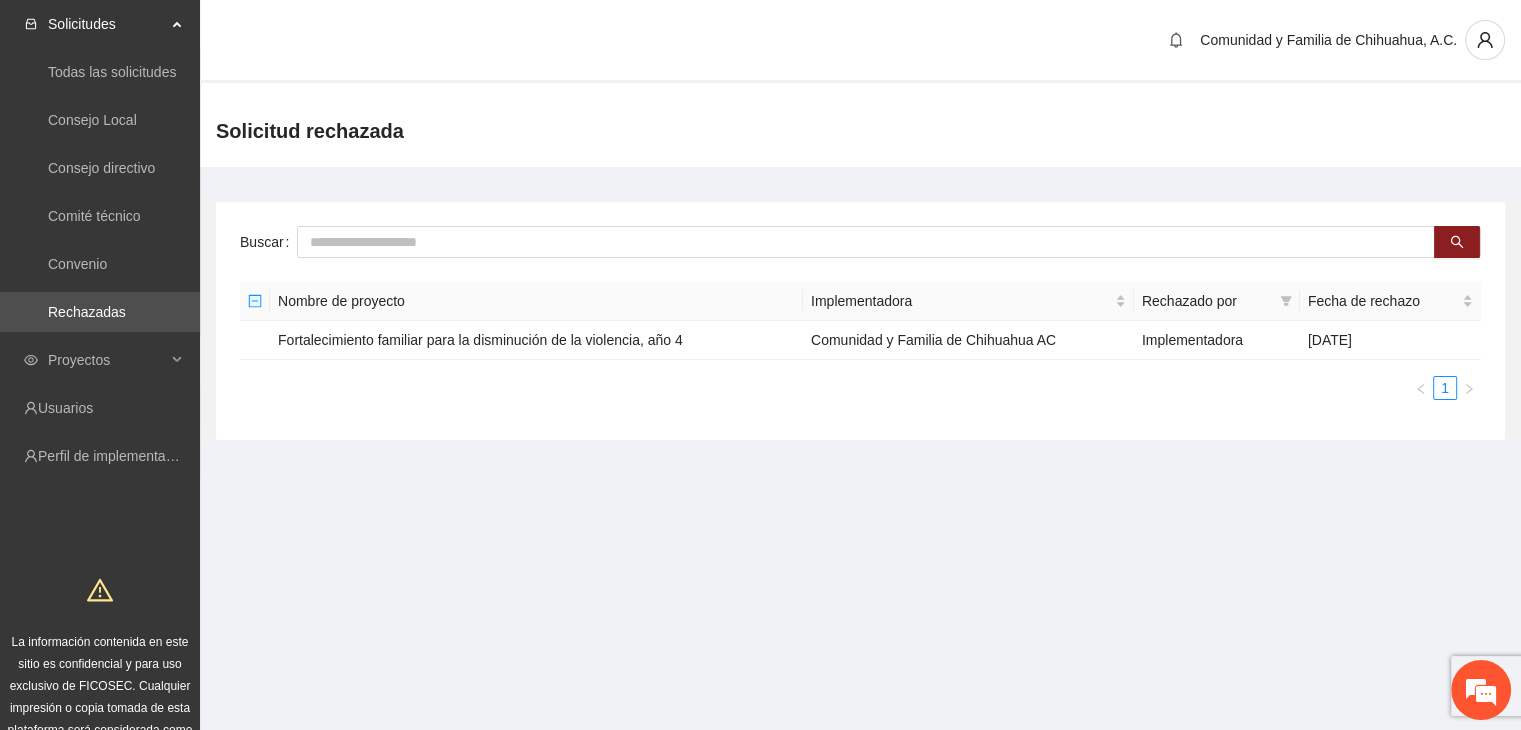 click at bounding box center (255, 301) 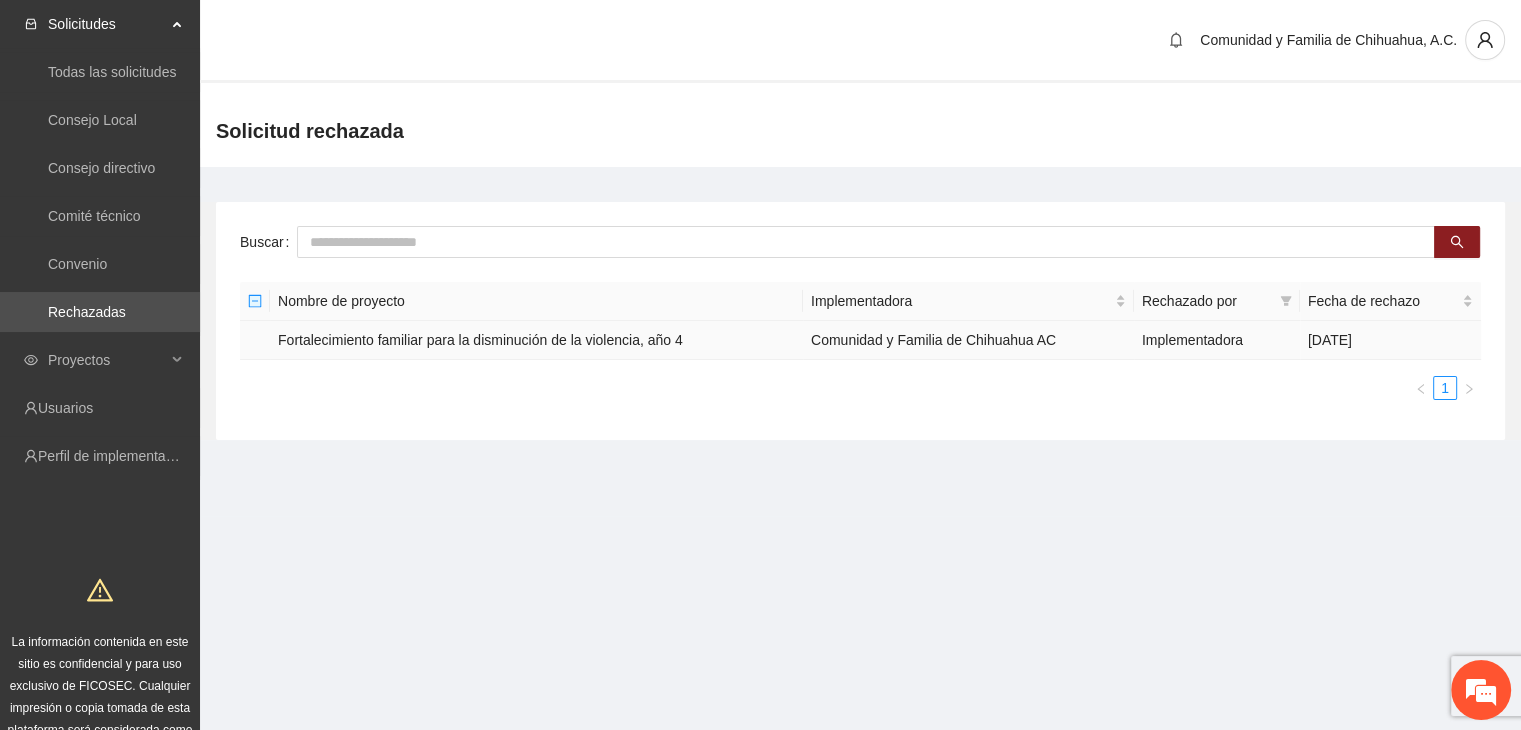 click on "Fortalecimiento  familiar para la disminución de la violencia, año 4" at bounding box center [536, 340] 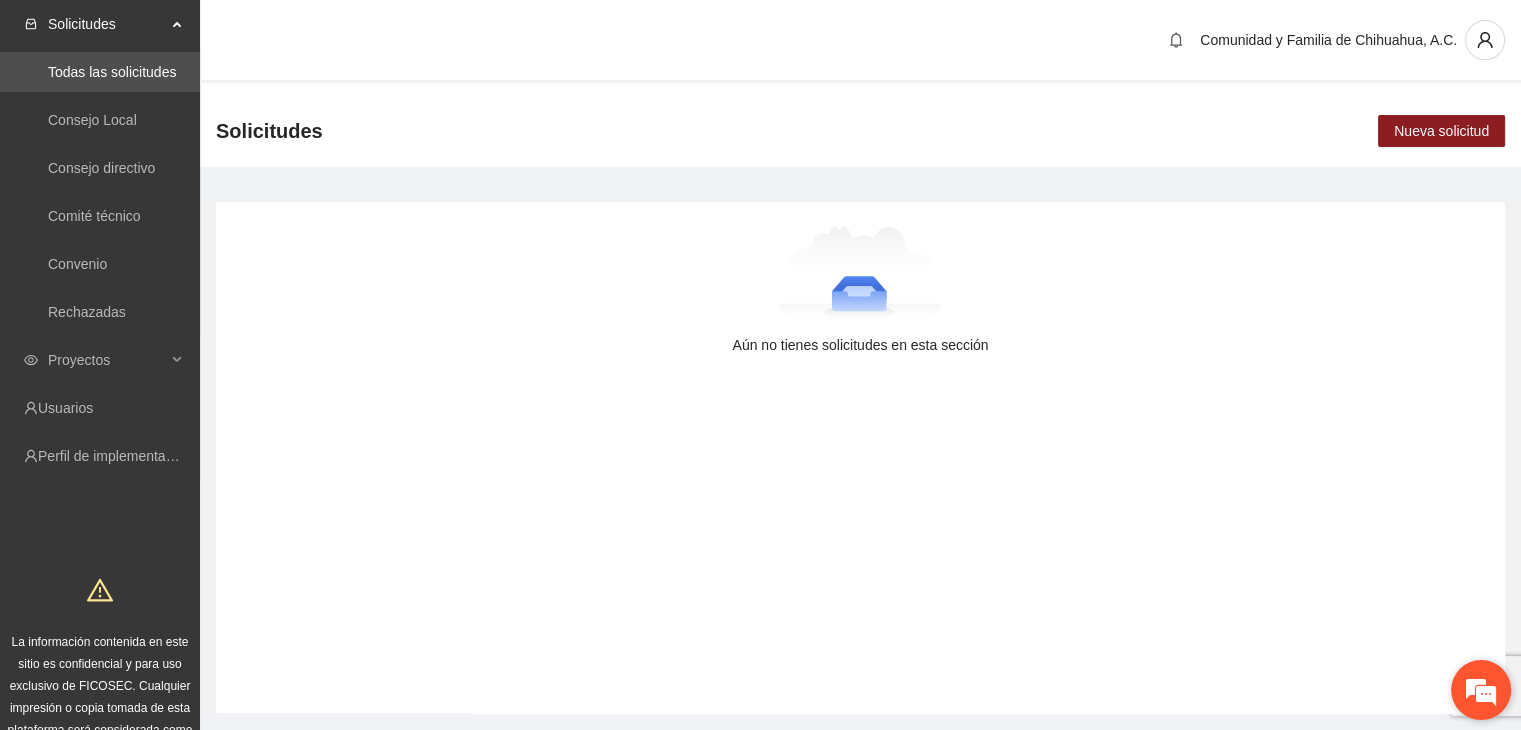 click at bounding box center (1481, 690) 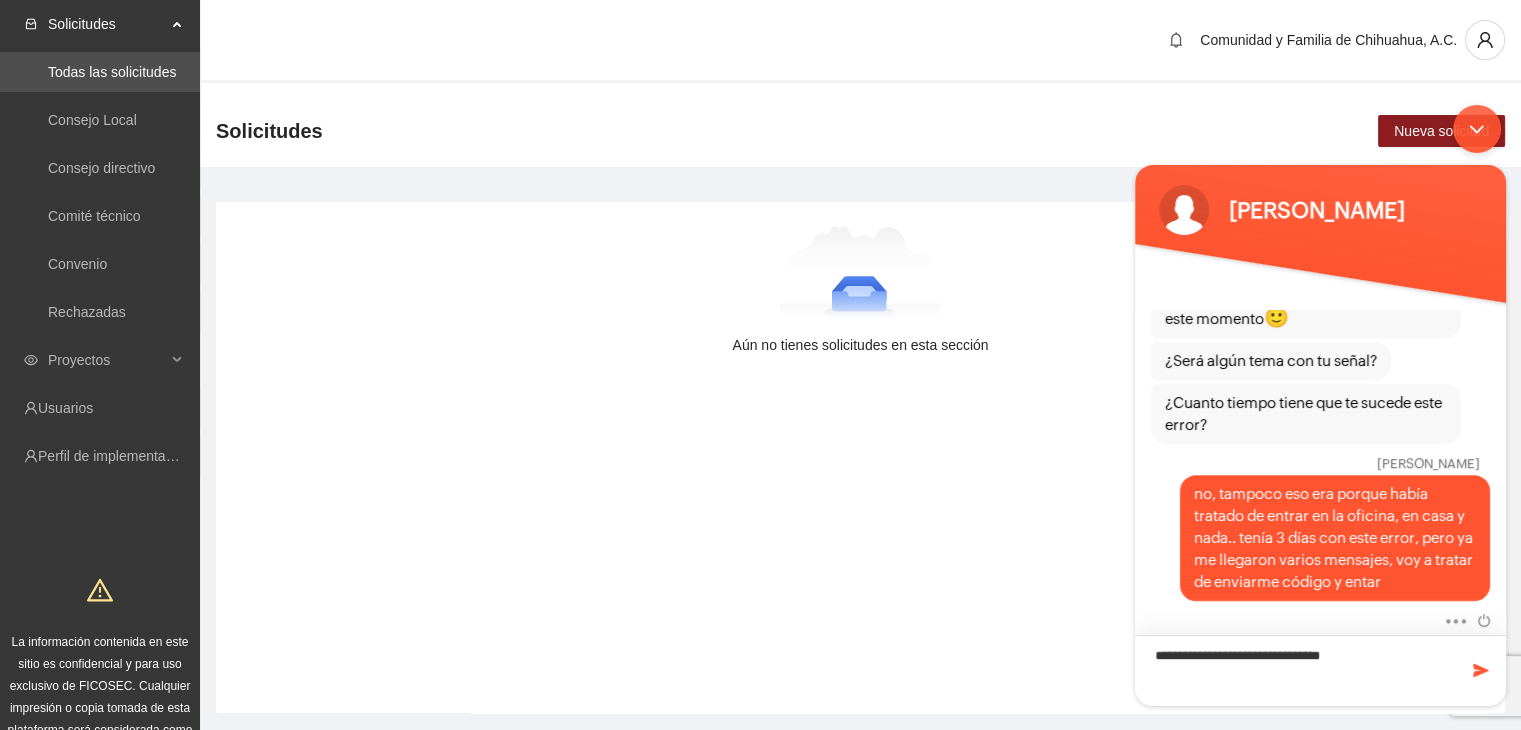 type on "**********" 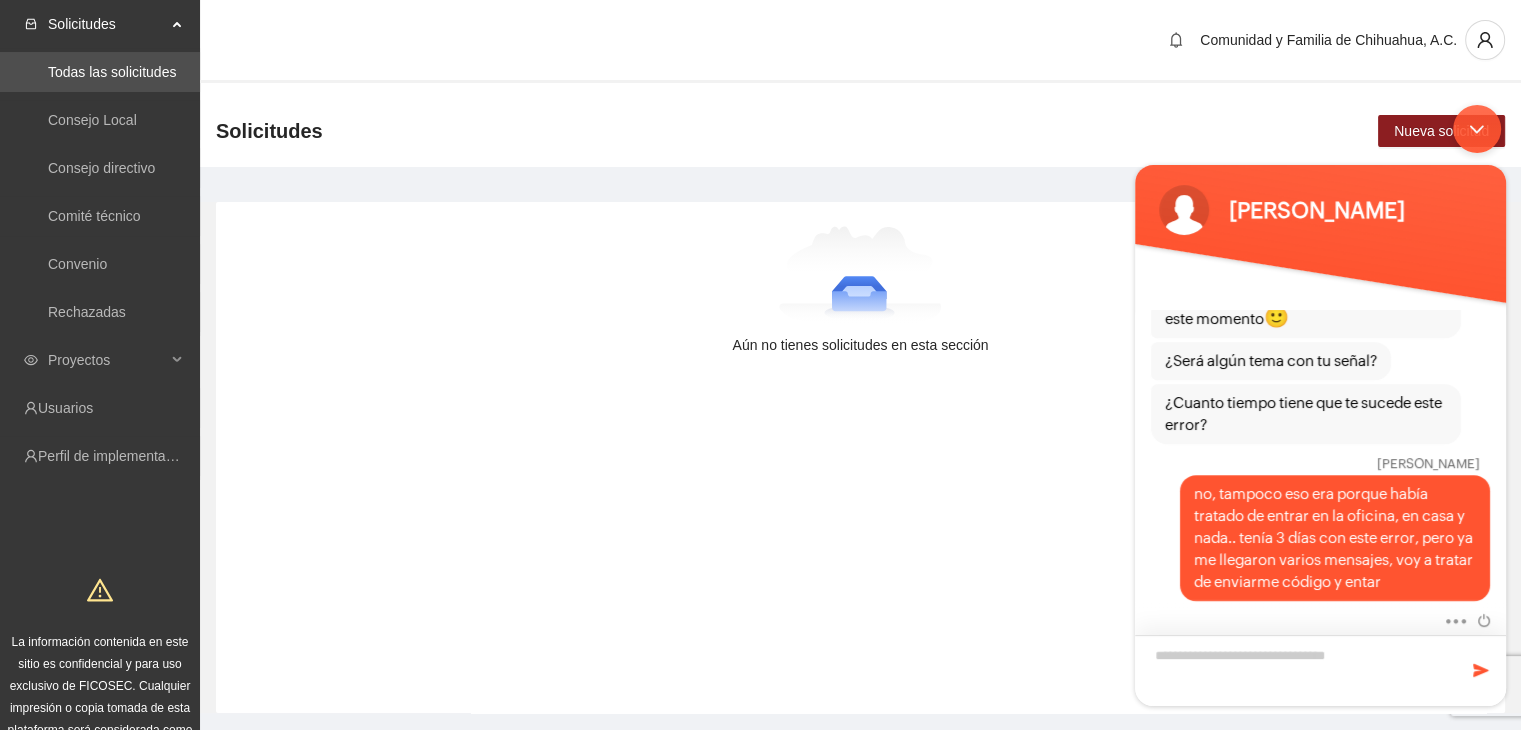 scroll, scrollTop: 1351, scrollLeft: 0, axis: vertical 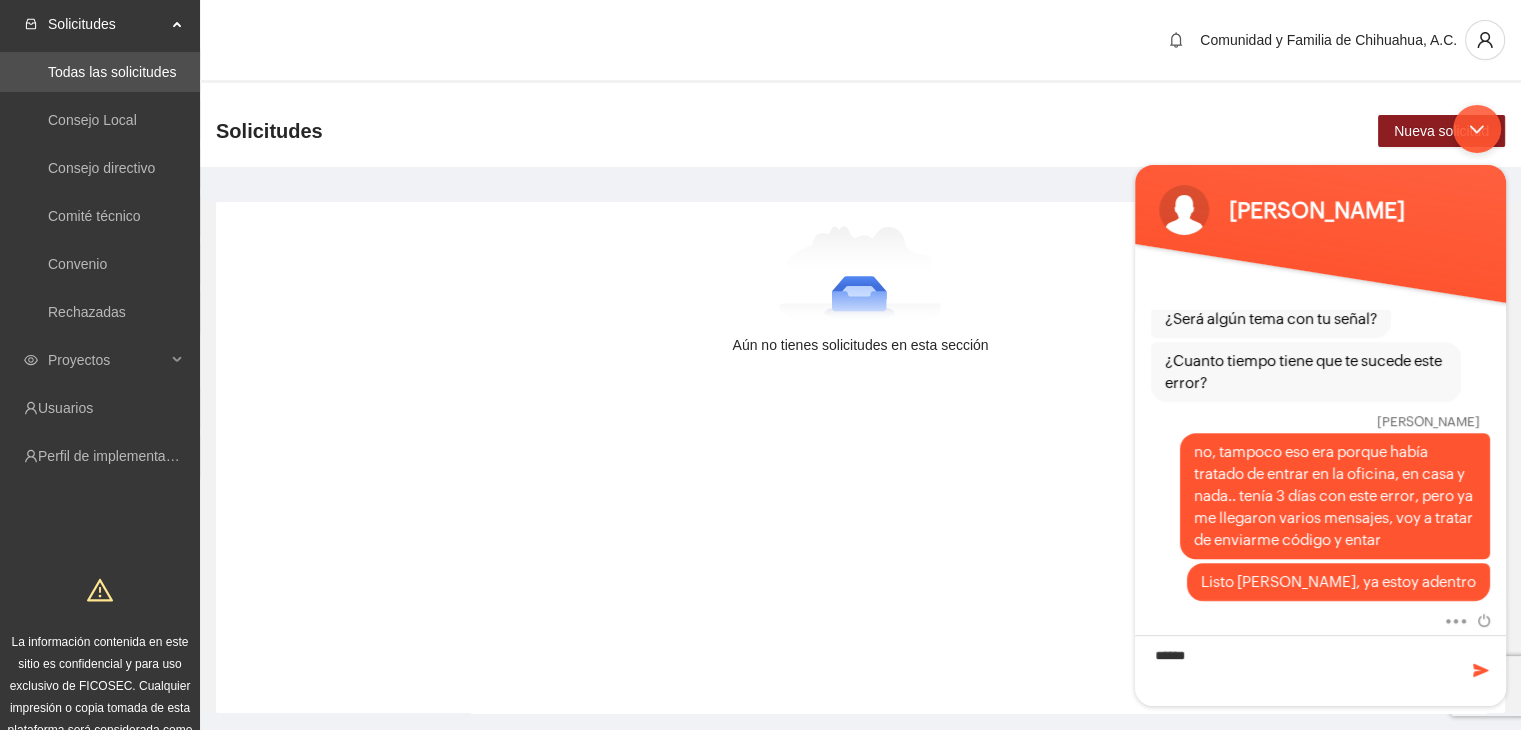 click at bounding box center (1506, 715) 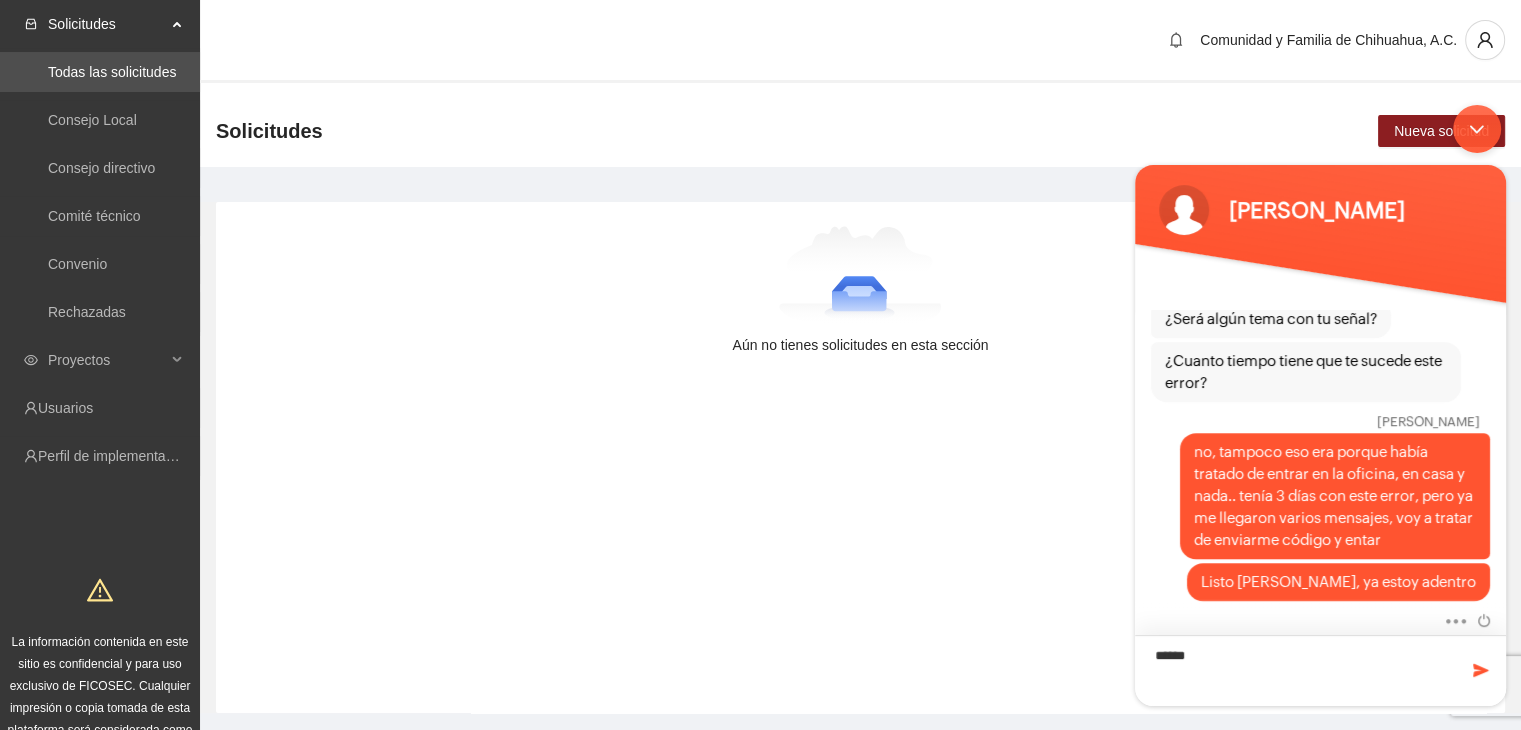 click on "*****" at bounding box center [1320, 669] 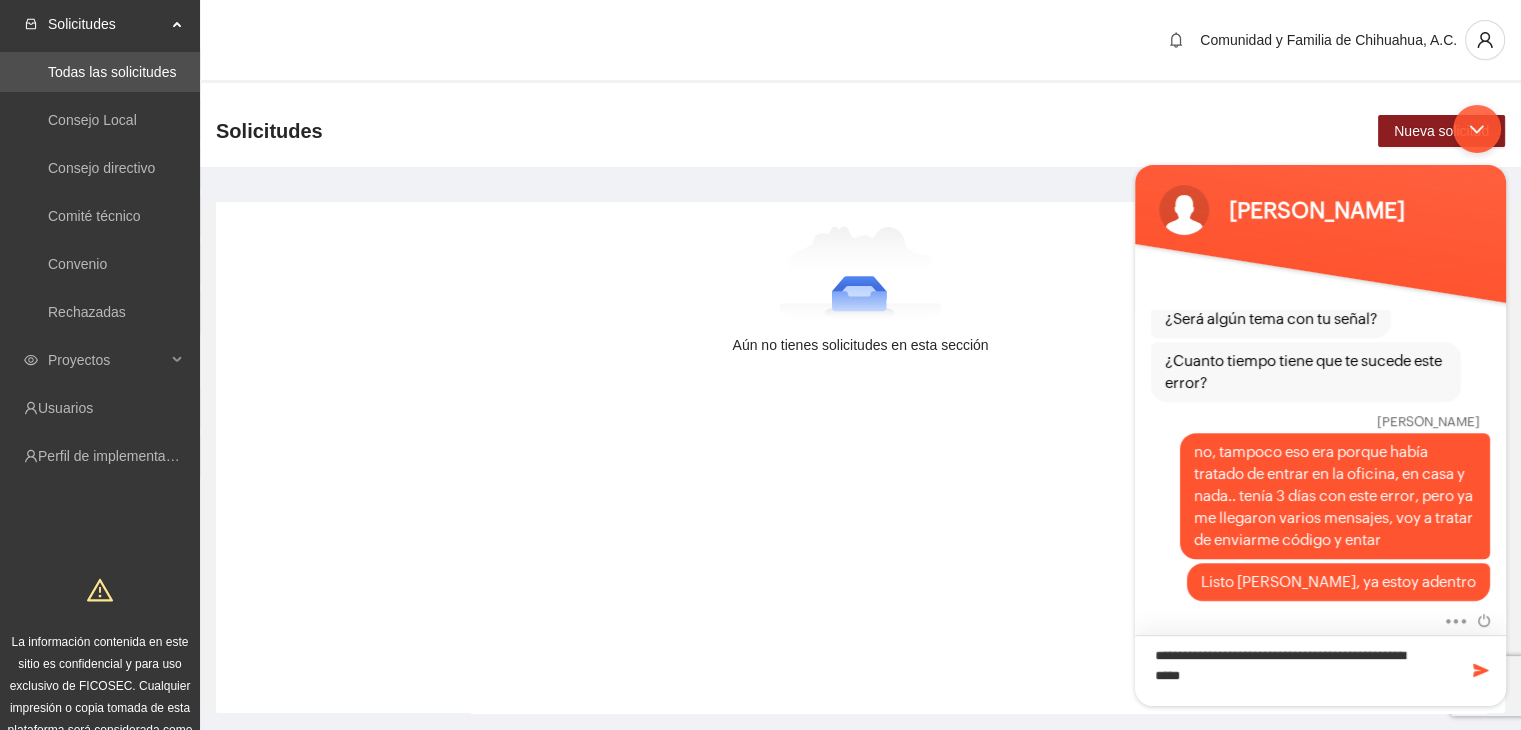 type on "**********" 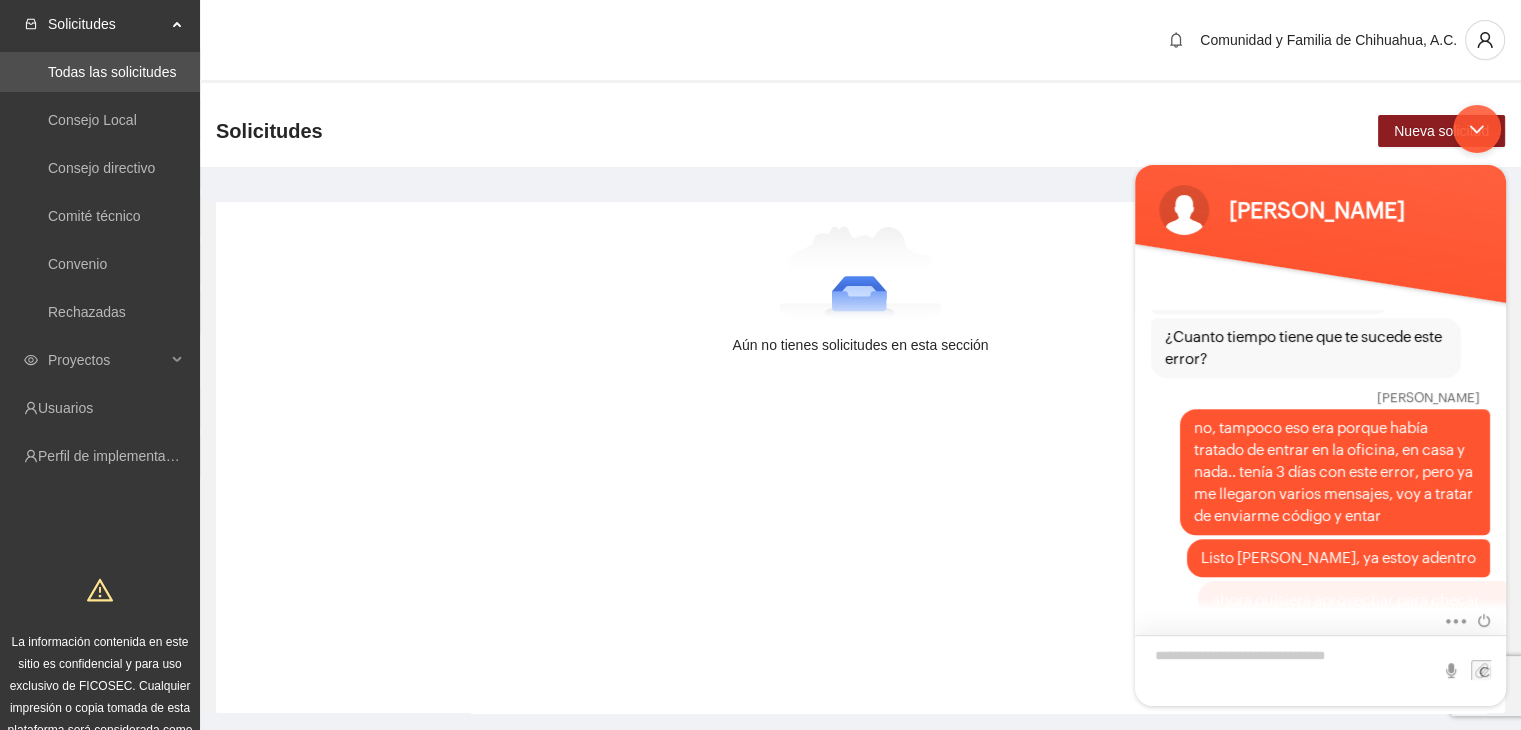 scroll, scrollTop: 1415, scrollLeft: 0, axis: vertical 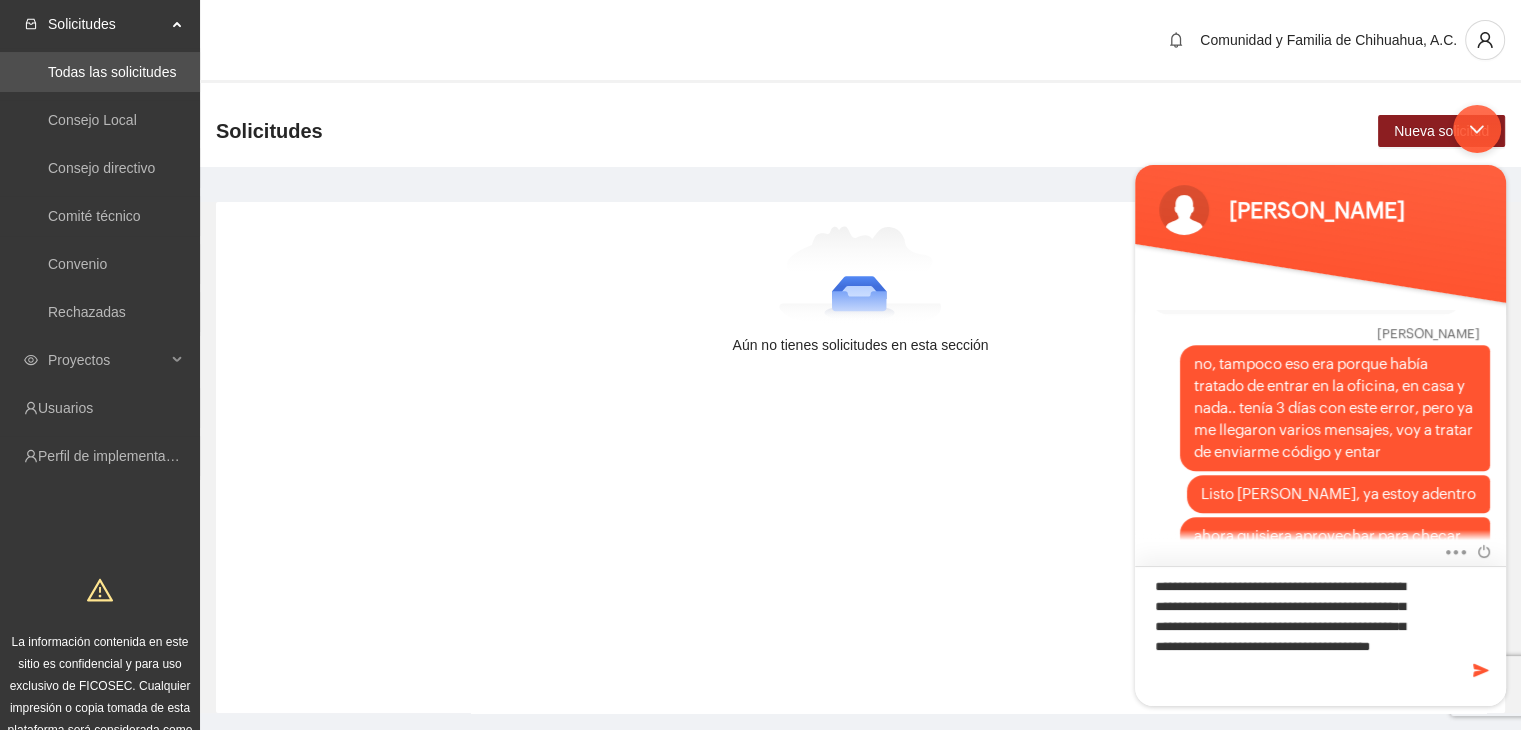 type on "**********" 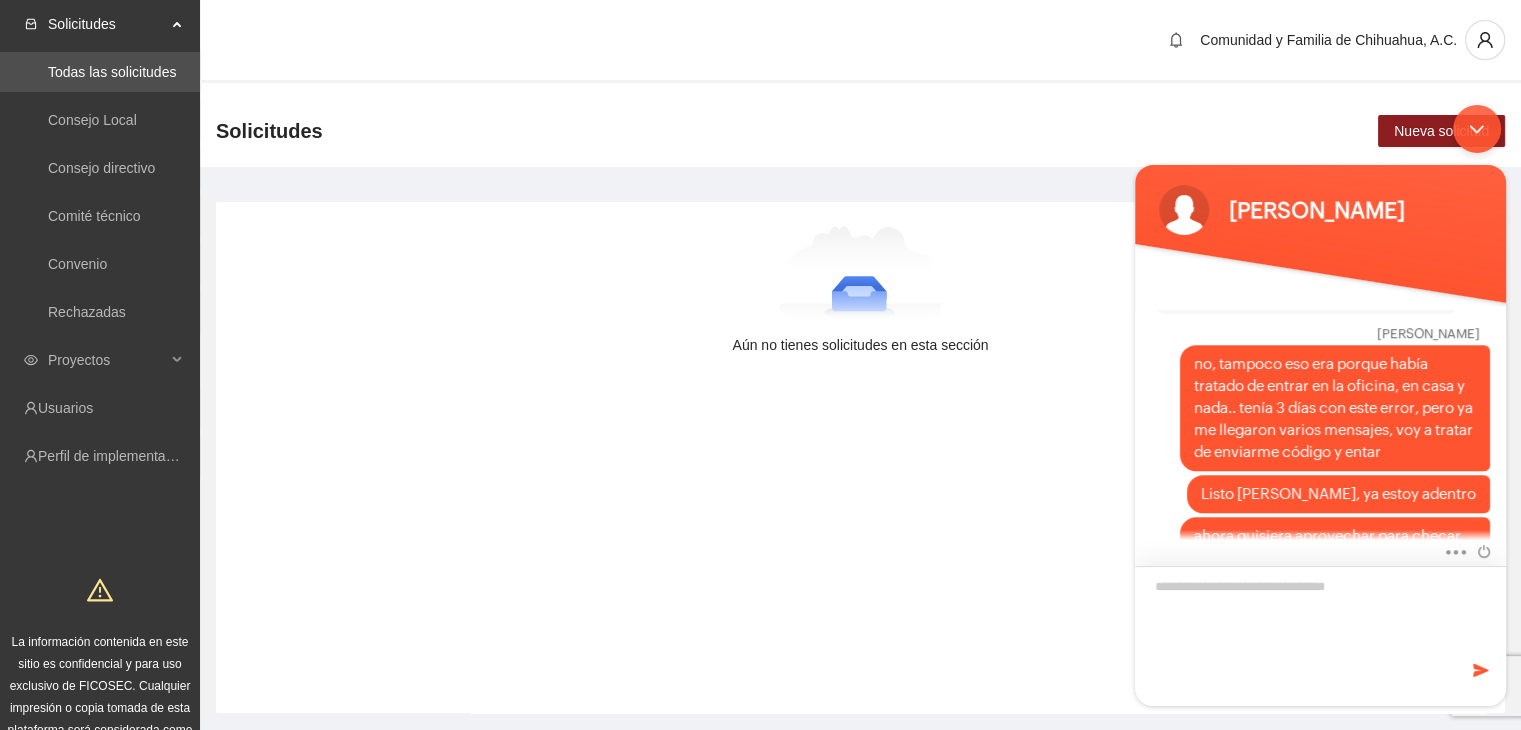 scroll, scrollTop: 1567, scrollLeft: 0, axis: vertical 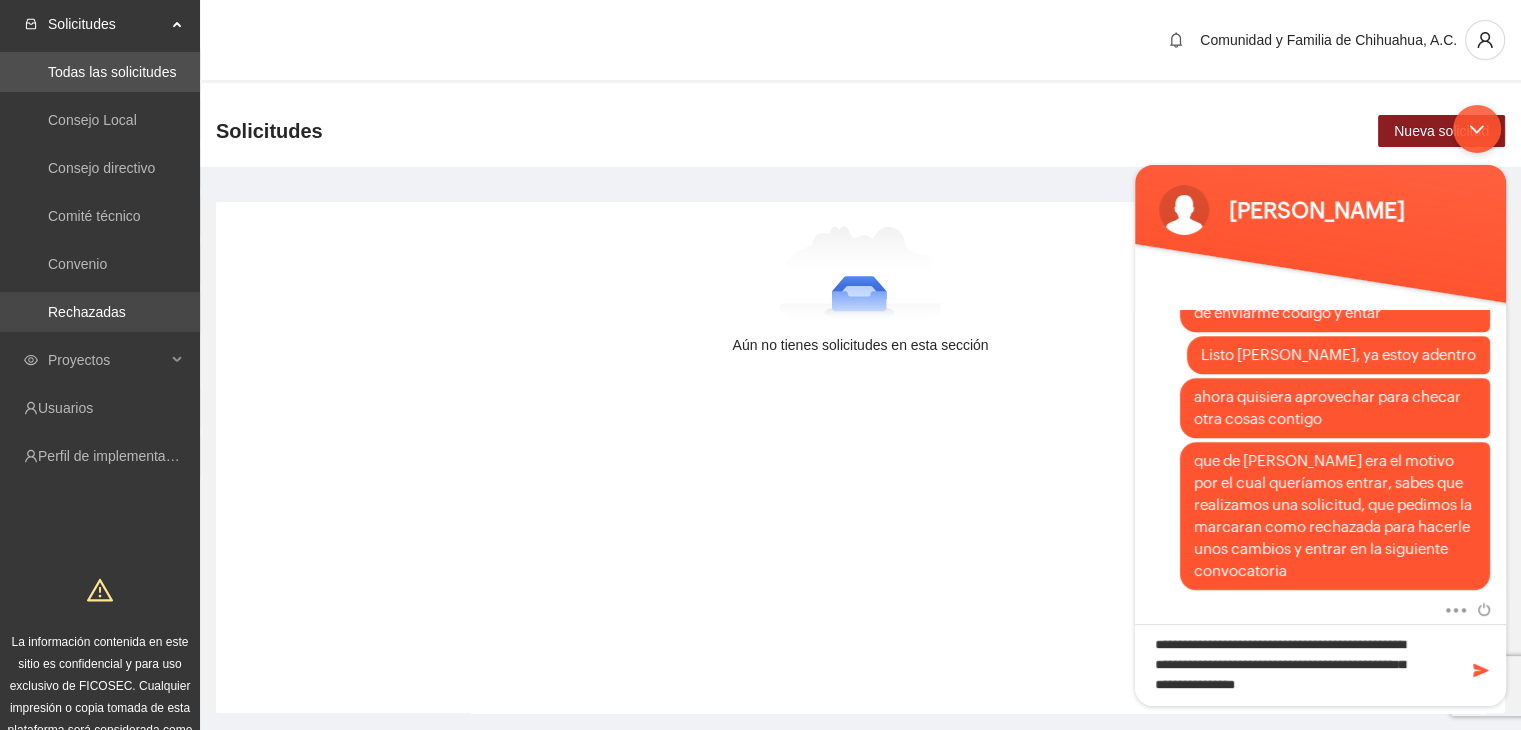 click on "Rechazadas" at bounding box center (87, 312) 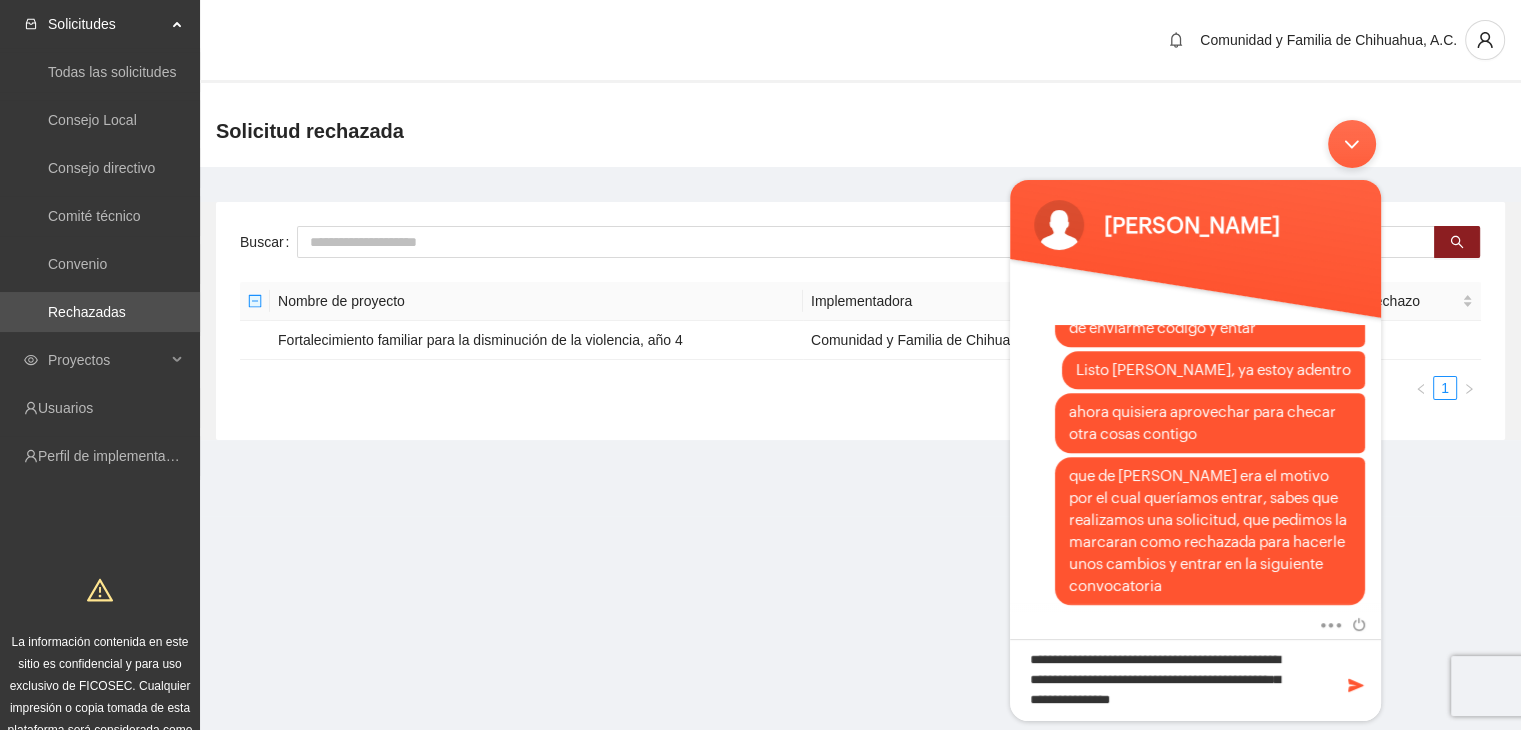drag, startPoint x: 1261, startPoint y: 203, endPoint x: 1528, endPoint y: 156, distance: 271.10513 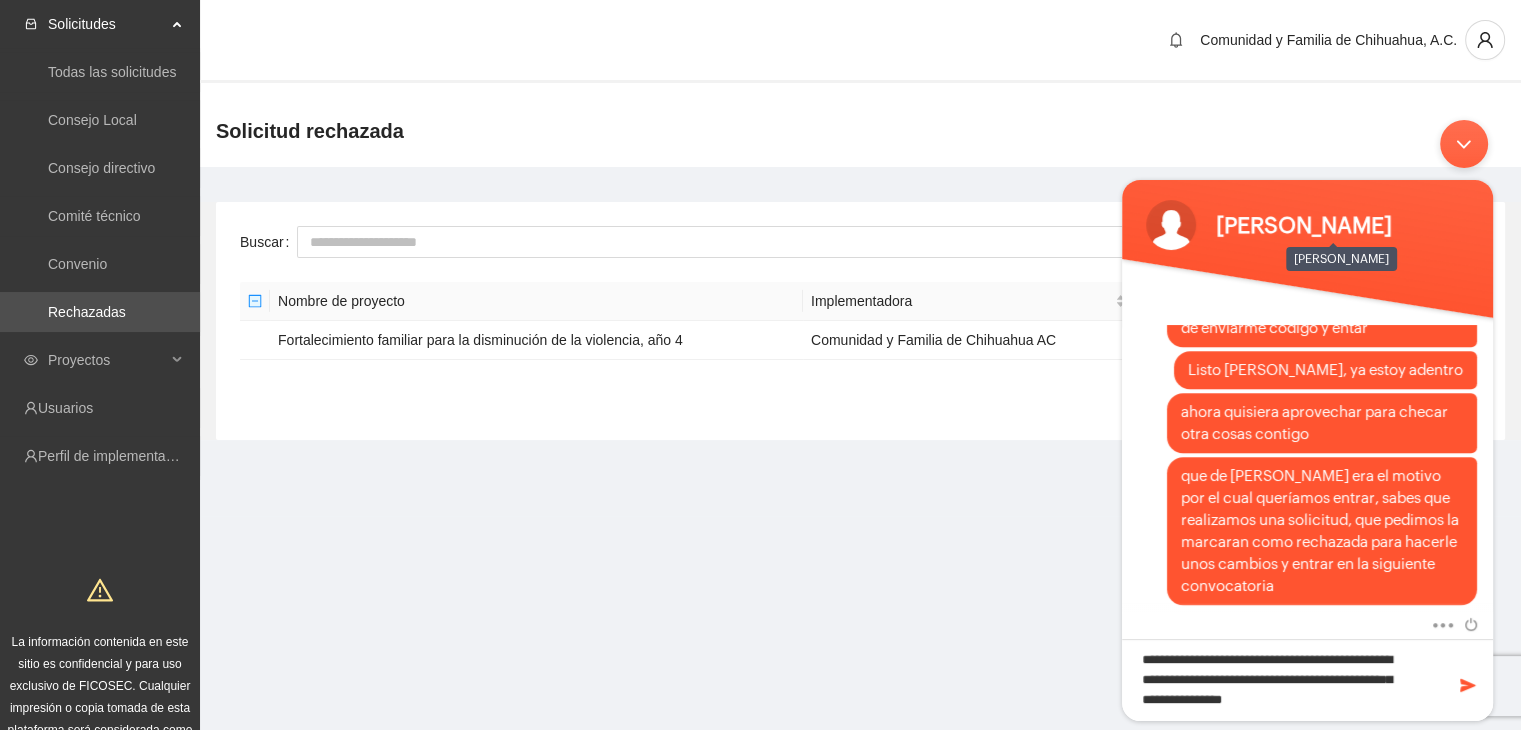 click on "[PERSON_NAME]" at bounding box center (1307, 225) 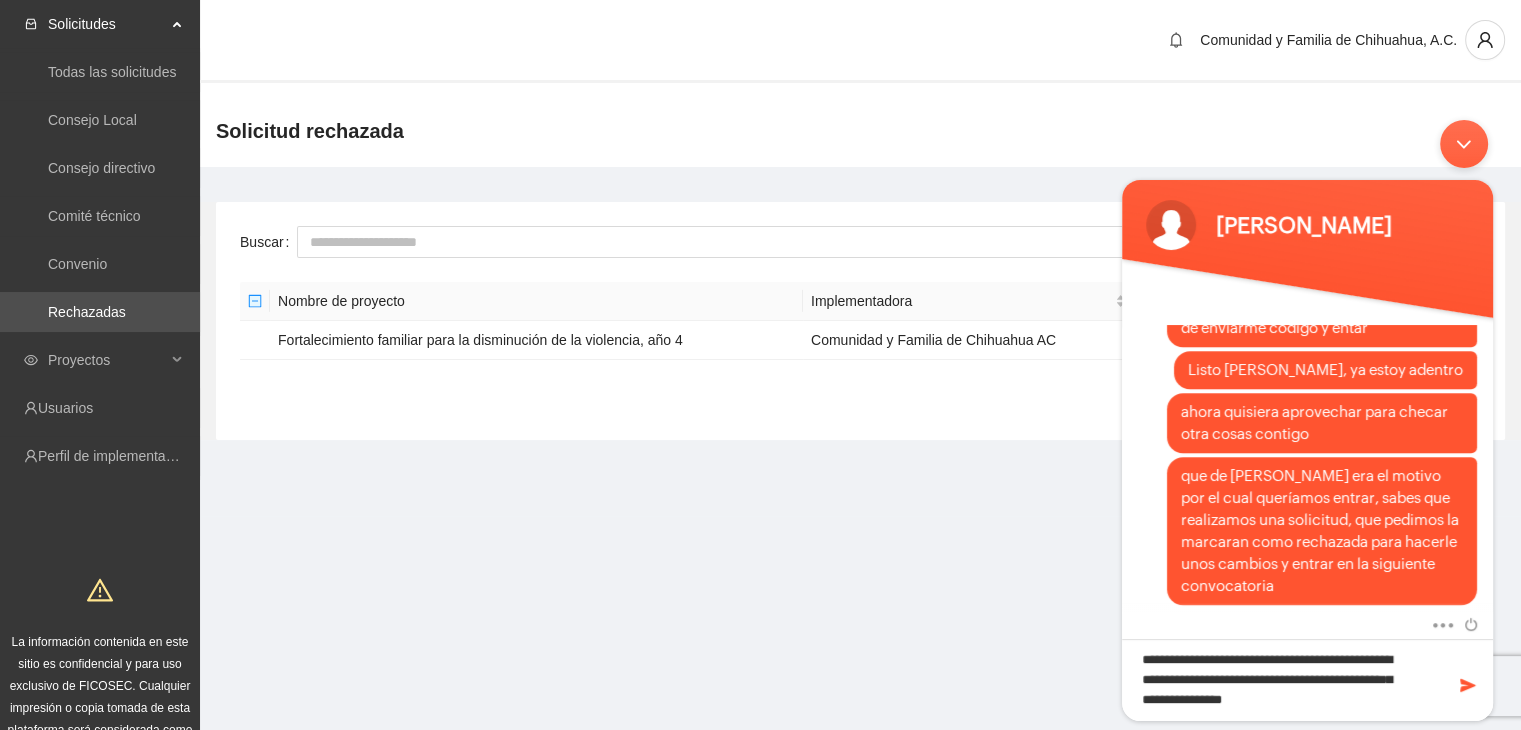 click at bounding box center [1464, 144] 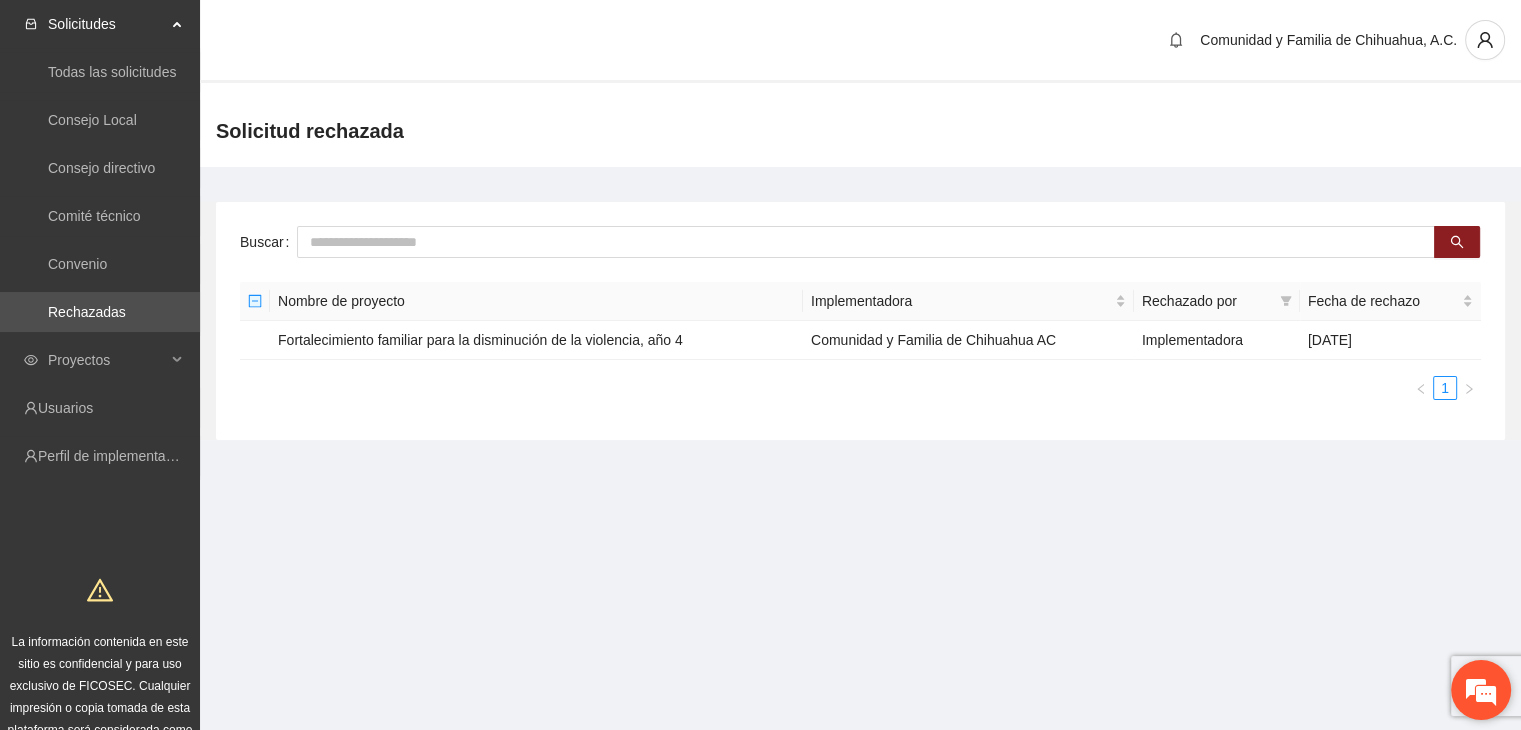 click at bounding box center (1481, 690) 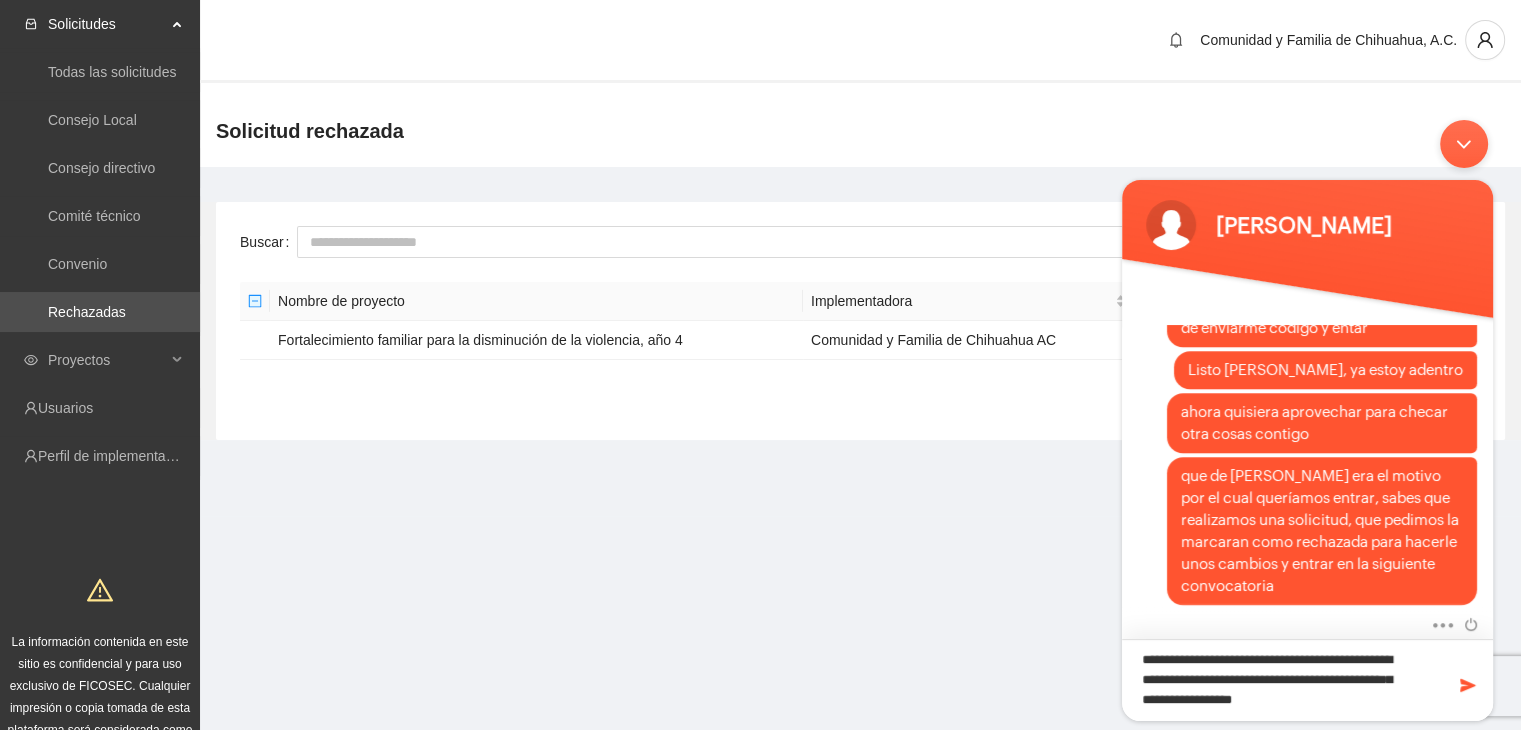 scroll, scrollTop: 0, scrollLeft: 0, axis: both 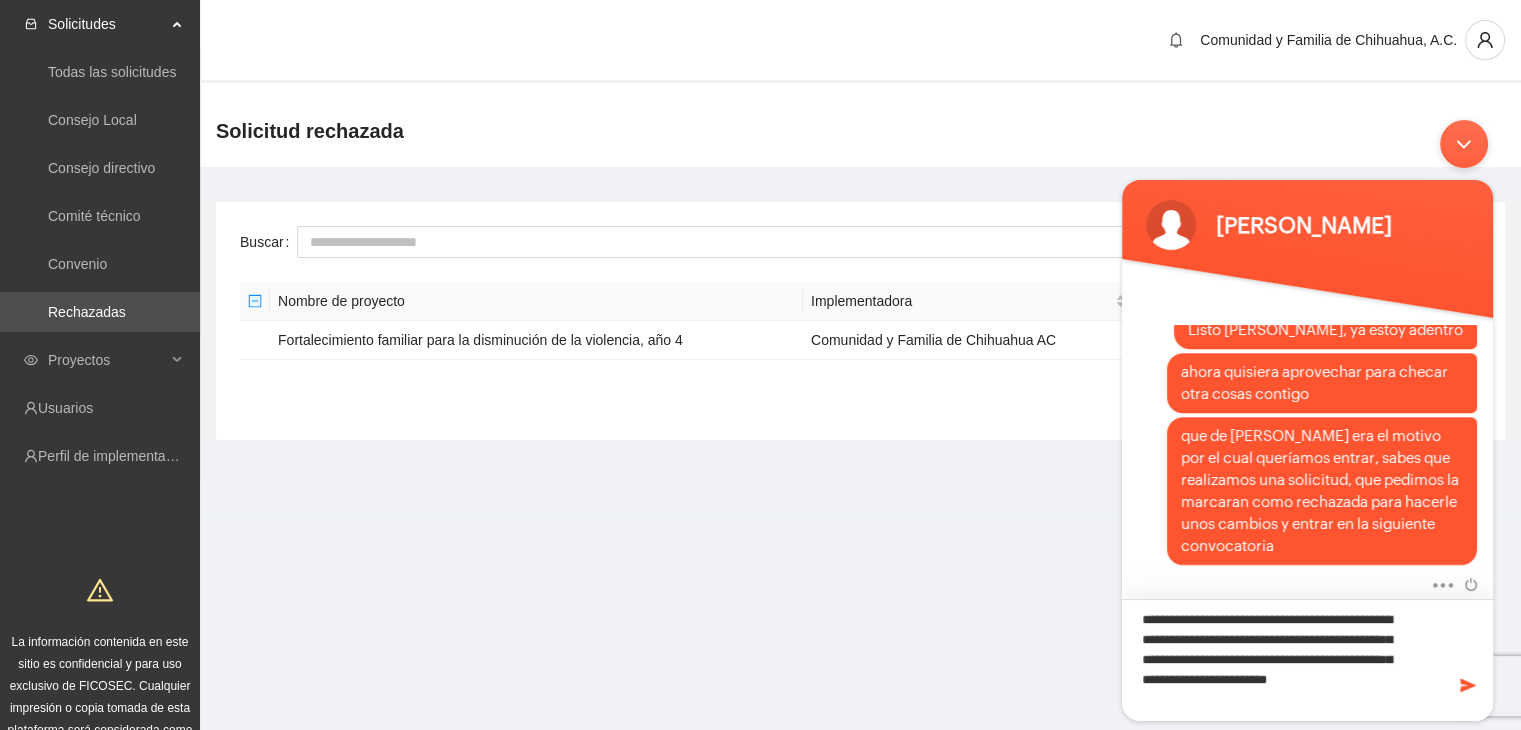 type on "**********" 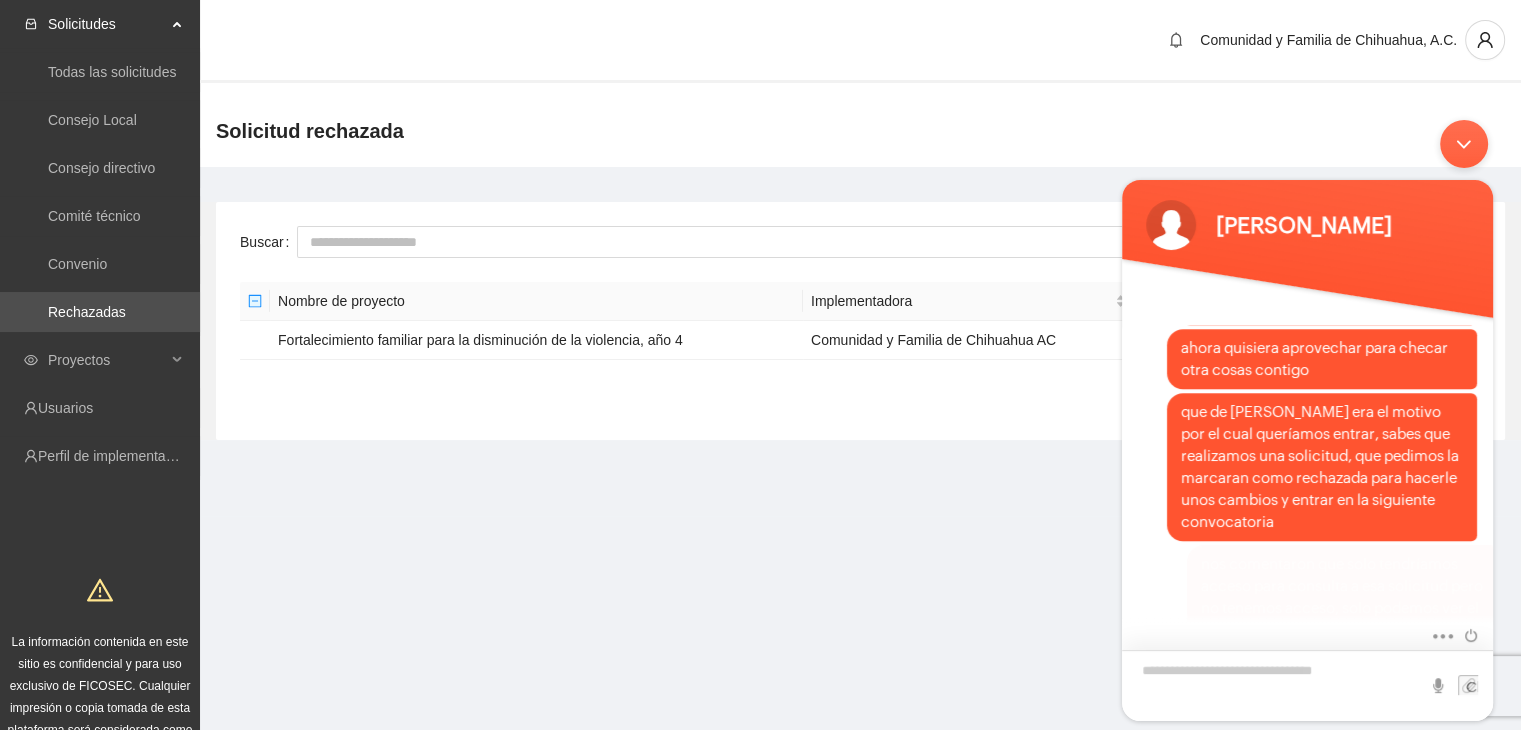 scroll, scrollTop: 1696, scrollLeft: 0, axis: vertical 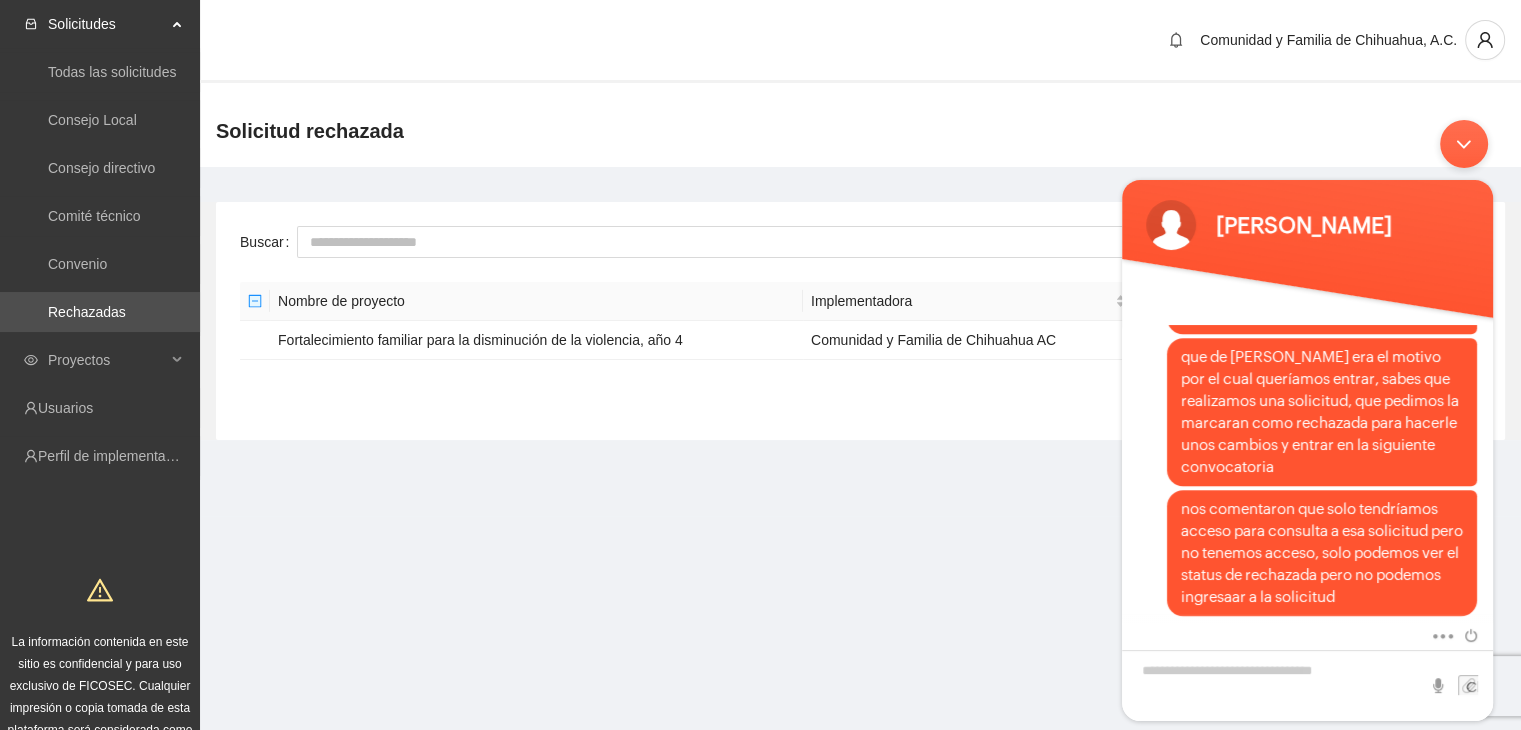 click on "Solicitudes Todas las solicitudes Consejo Local Consejo directivo Comité técnico Convenio Rechazadas Proyectos Usuarios Perfil de implementadora La información contenida en este sitio es confidencial y para uso exclusivo de FICOSEC. Cualquier impresión o copia tomada de esta plataforma será considerada como copia no autorizada. Comunidad y Familia de Chihuahua, A.C. Solicitud rechazada Buscar Nombre de proyecto Implementadora Rechazado por Fecha de rechazo Fortalecimiento  familiar para la disminución de la violencia, año 4 Comunidad y Familia de [GEOGRAPHIC_DATA] AC Implementadora [DATE] 1" at bounding box center [760, 390] 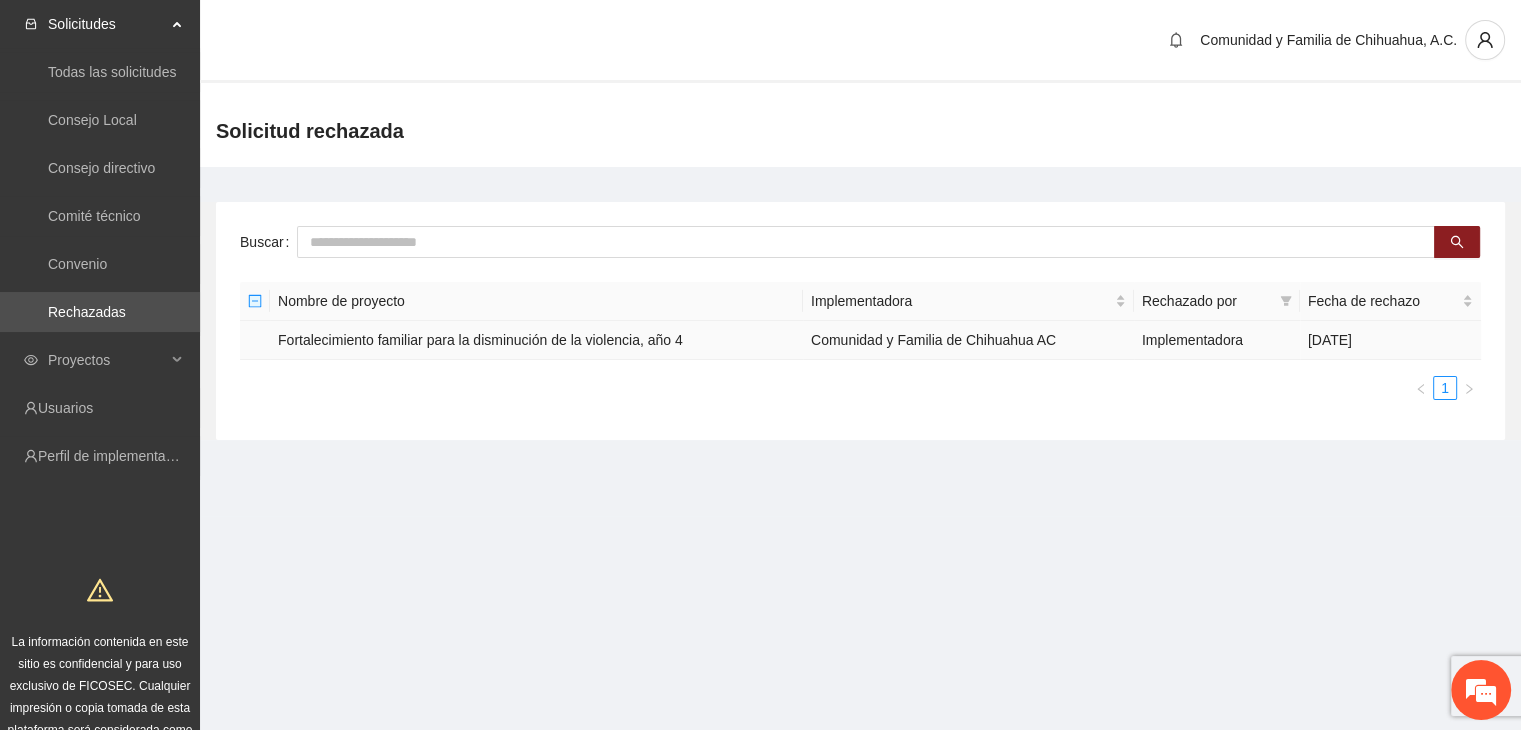 click on "Comunidad y Familia de Chihuahua AC" at bounding box center (968, 340) 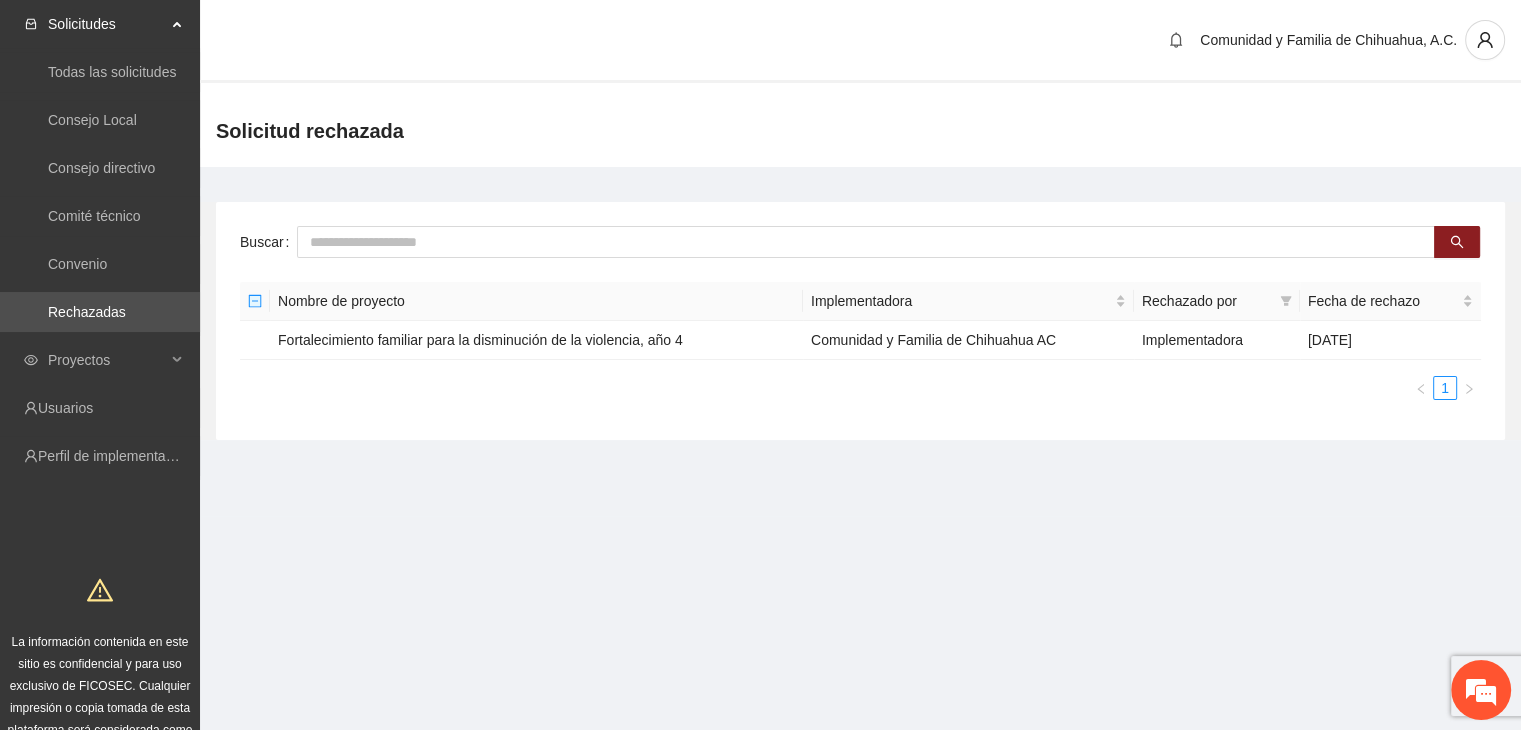 click 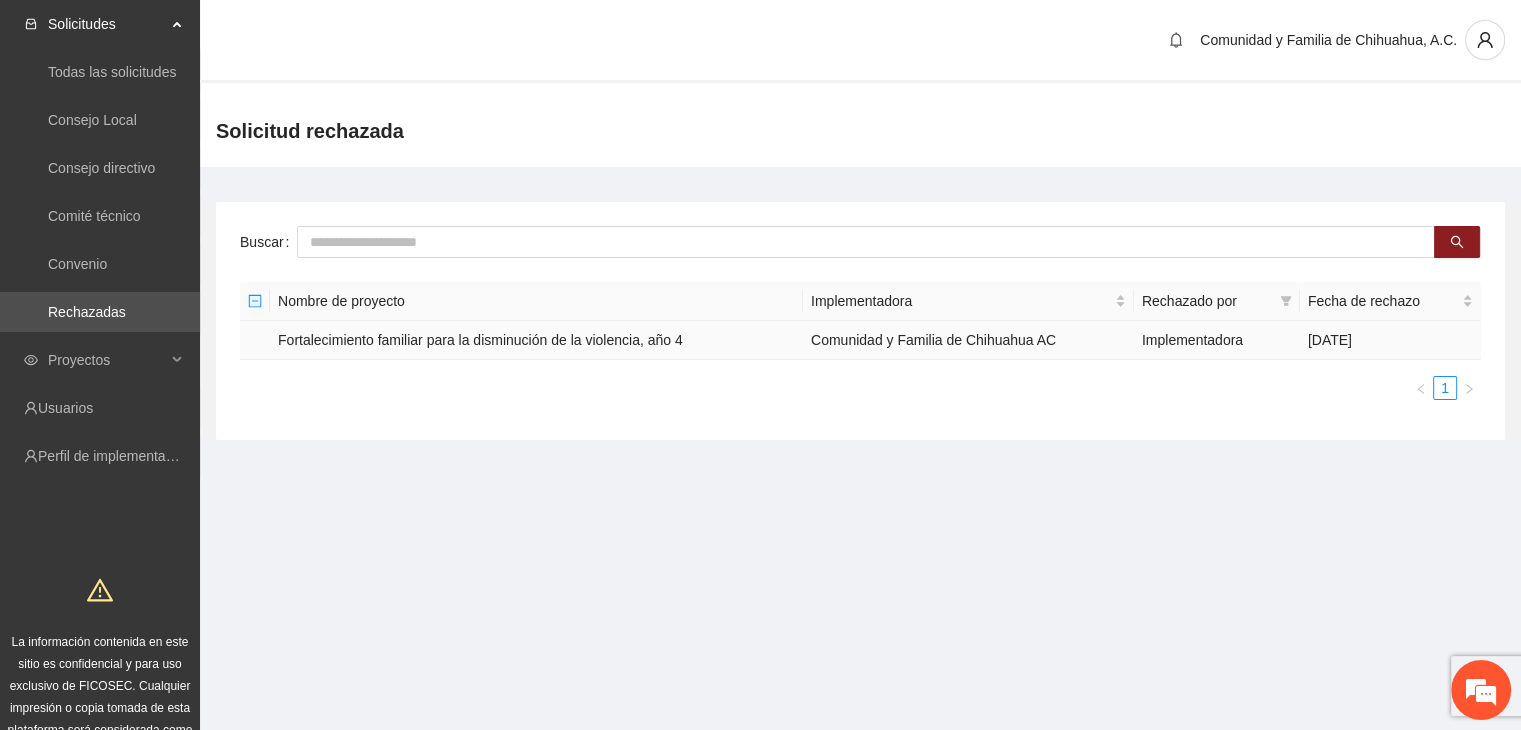 click on "Fortalecimiento  familiar para la disminución de la violencia, año 4" at bounding box center [536, 340] 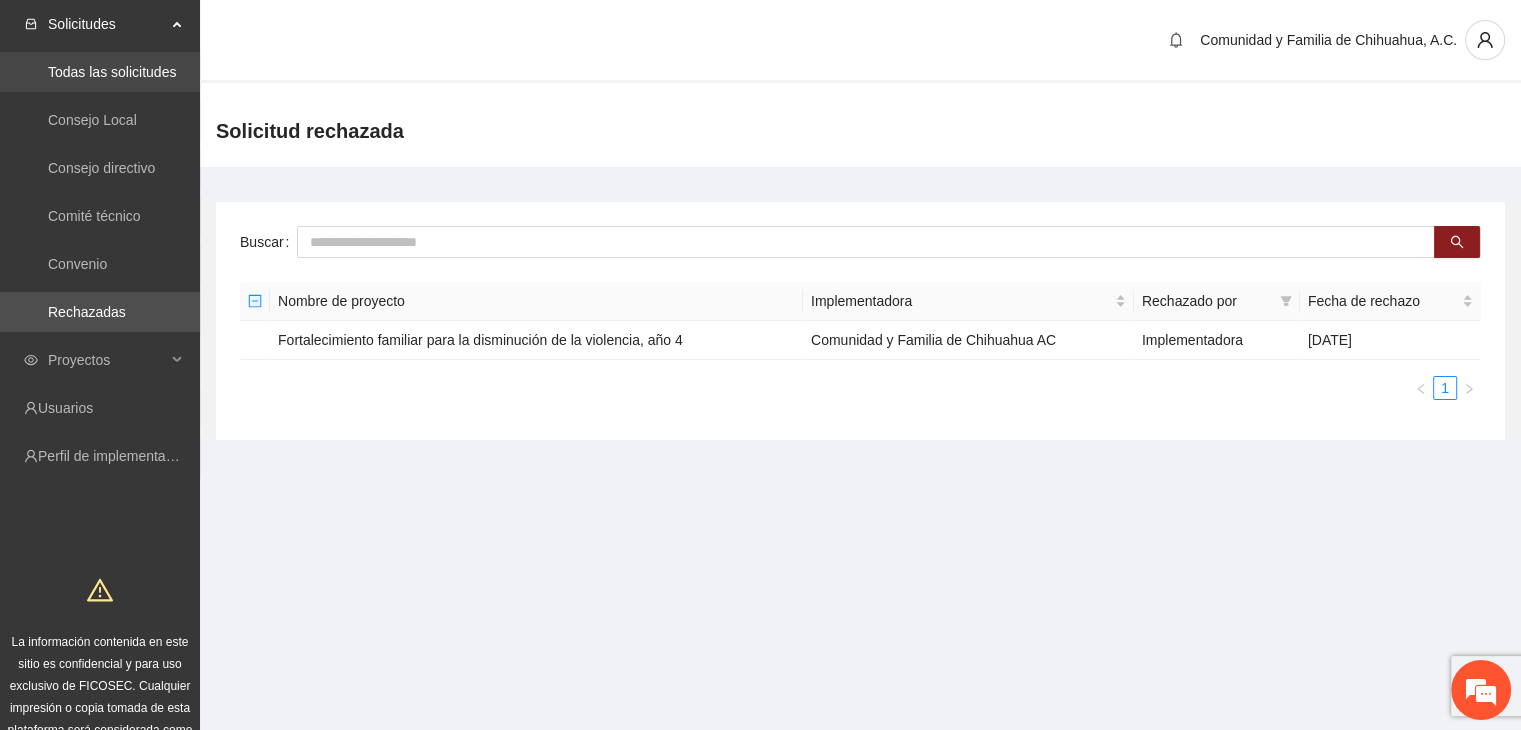 click on "Todas las solicitudes" at bounding box center (112, 72) 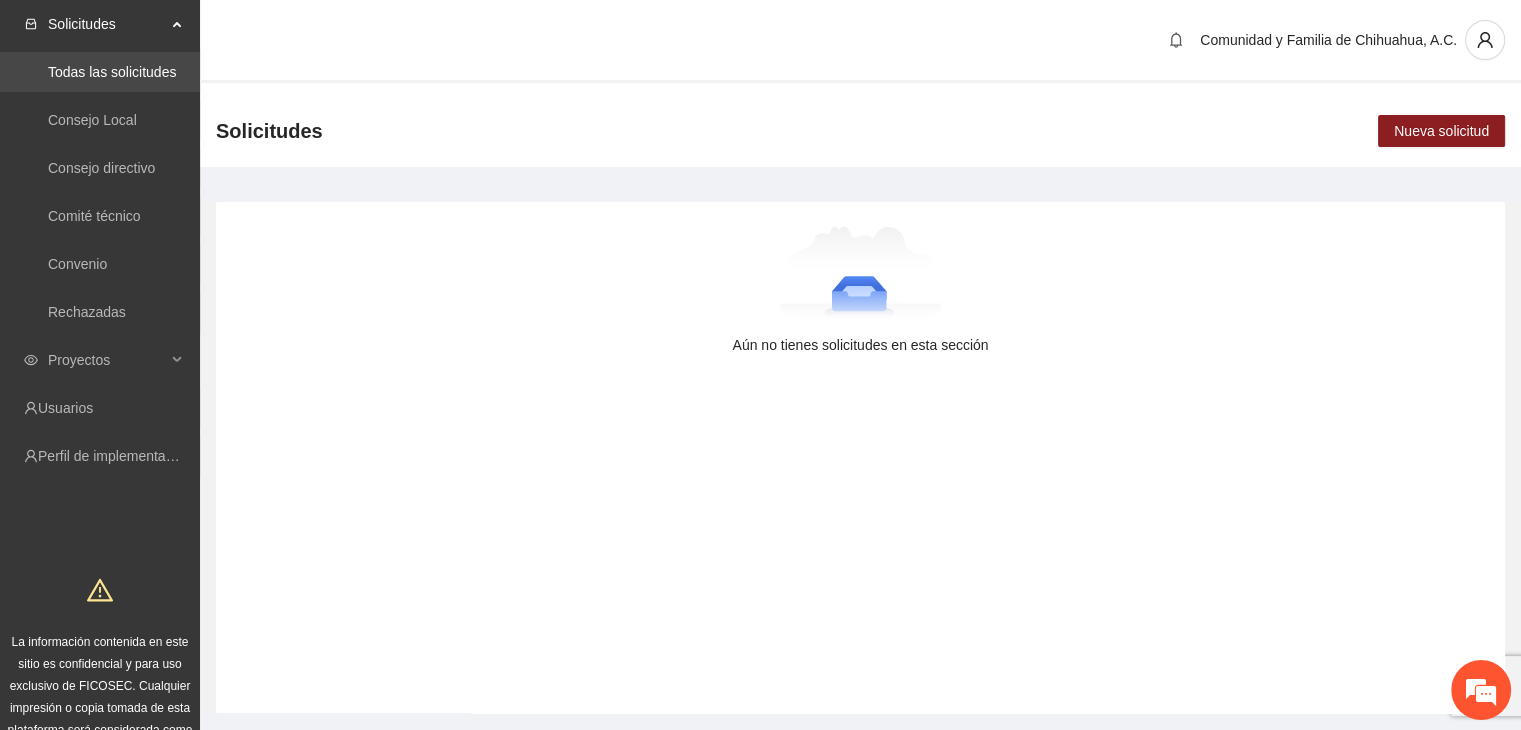 click on "Todas las solicitudes" at bounding box center (112, 72) 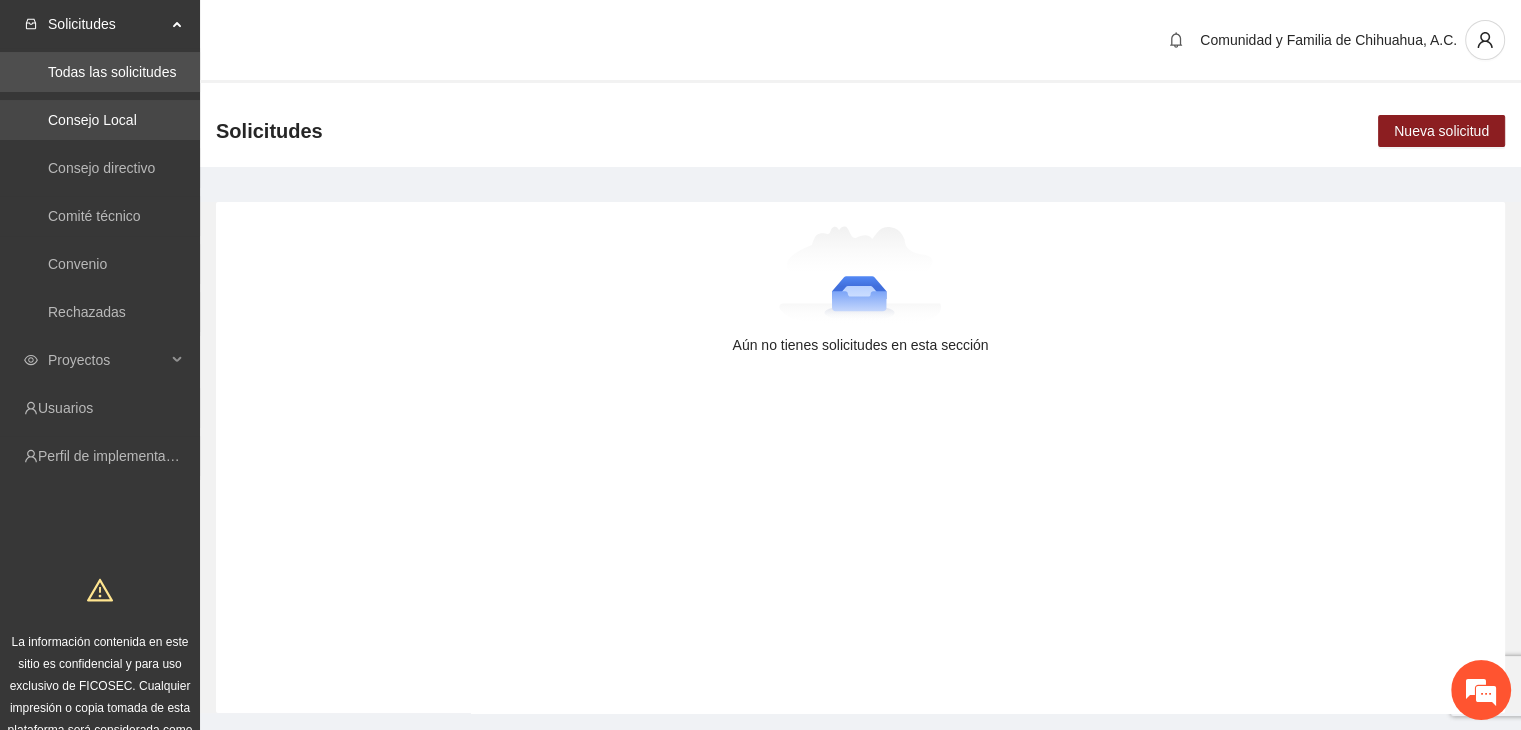 click on "Consejo Local" at bounding box center [92, 120] 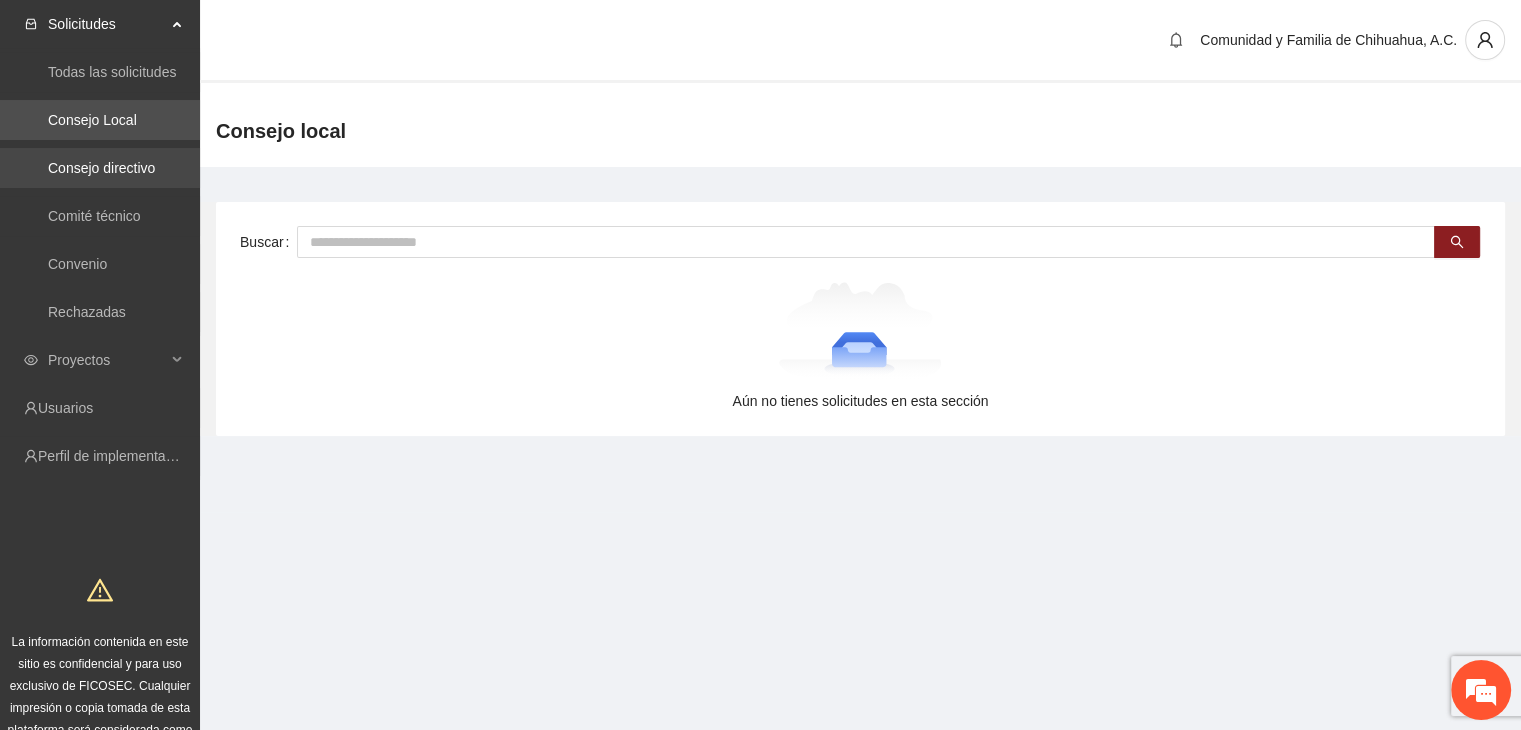 click on "Consejo directivo" at bounding box center (101, 168) 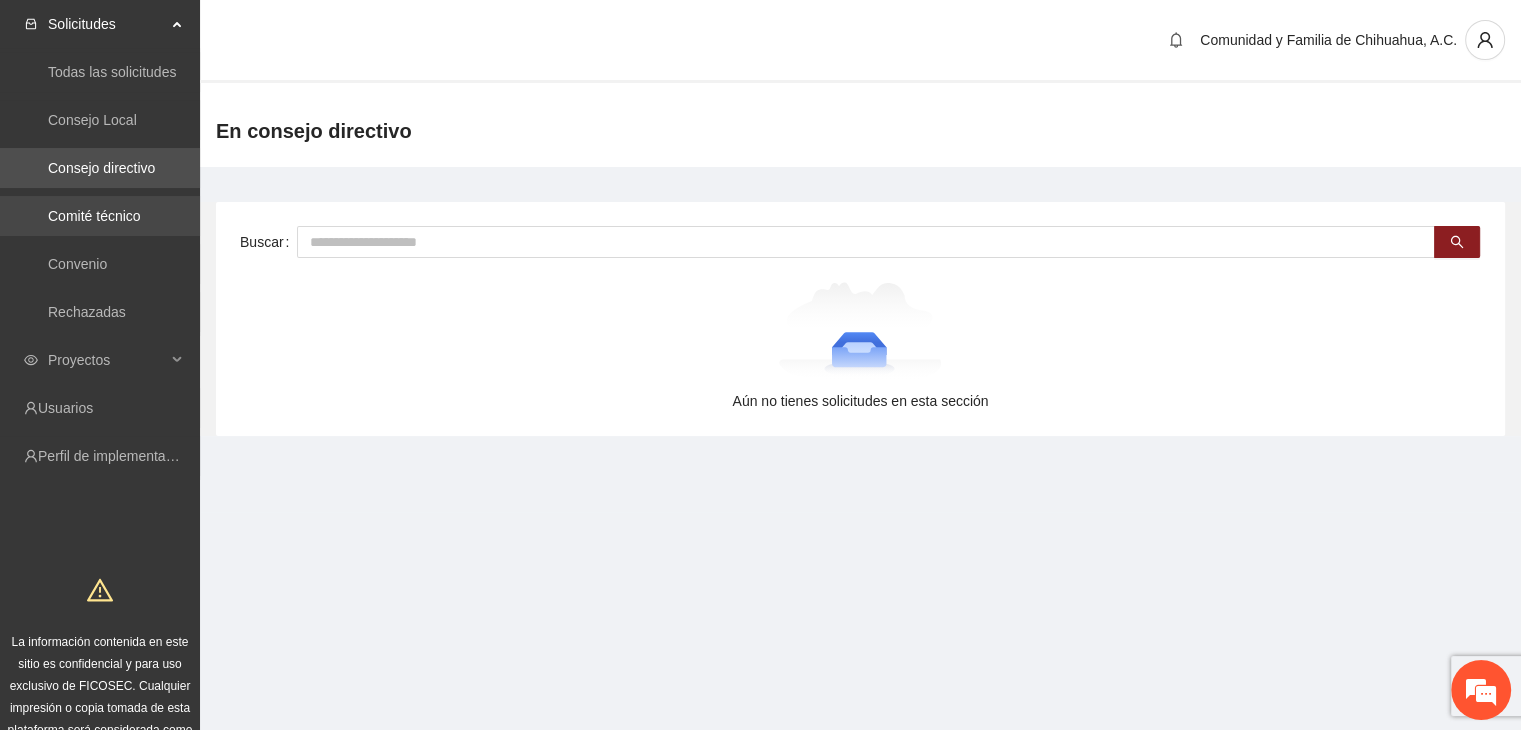 click on "Comité técnico" at bounding box center (94, 216) 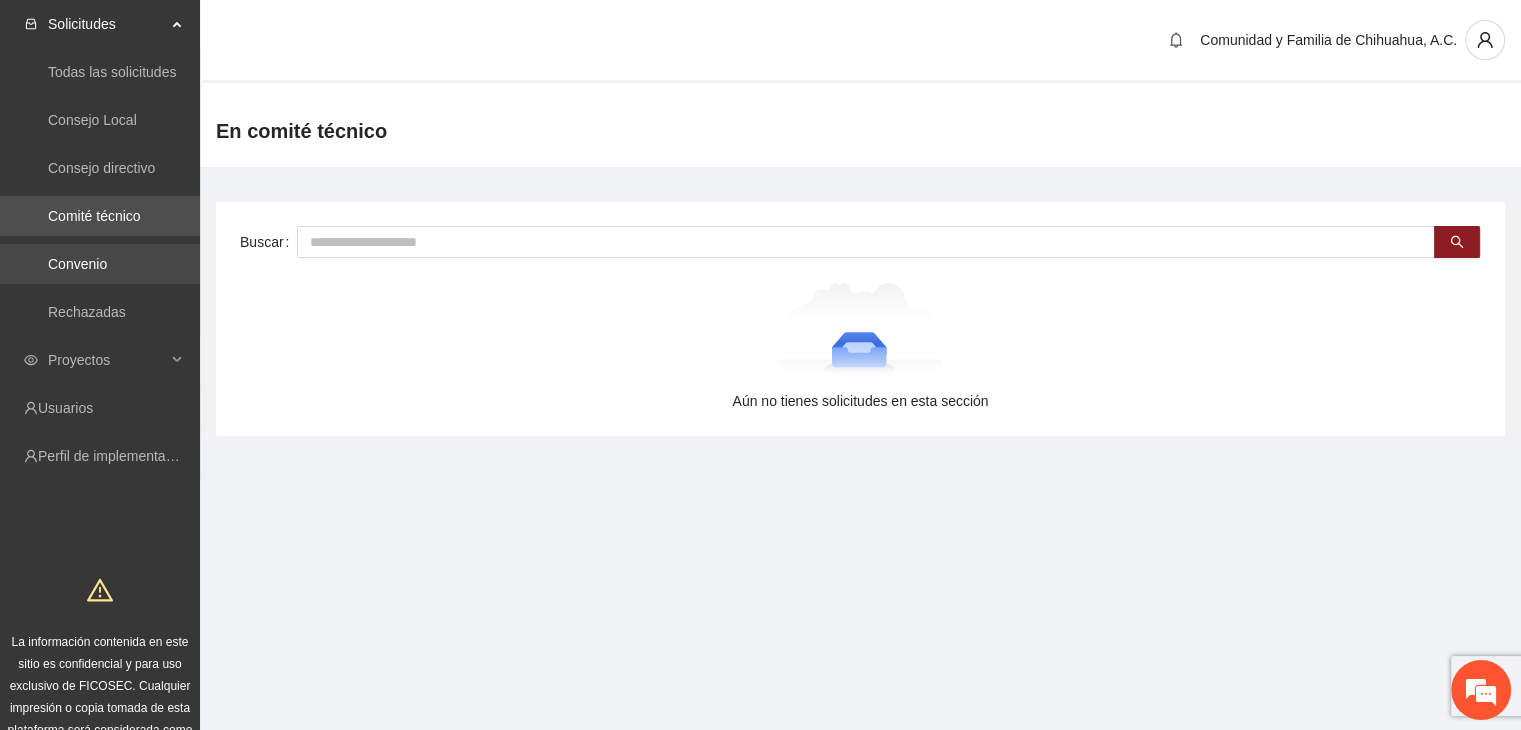 click on "Convenio" at bounding box center (77, 264) 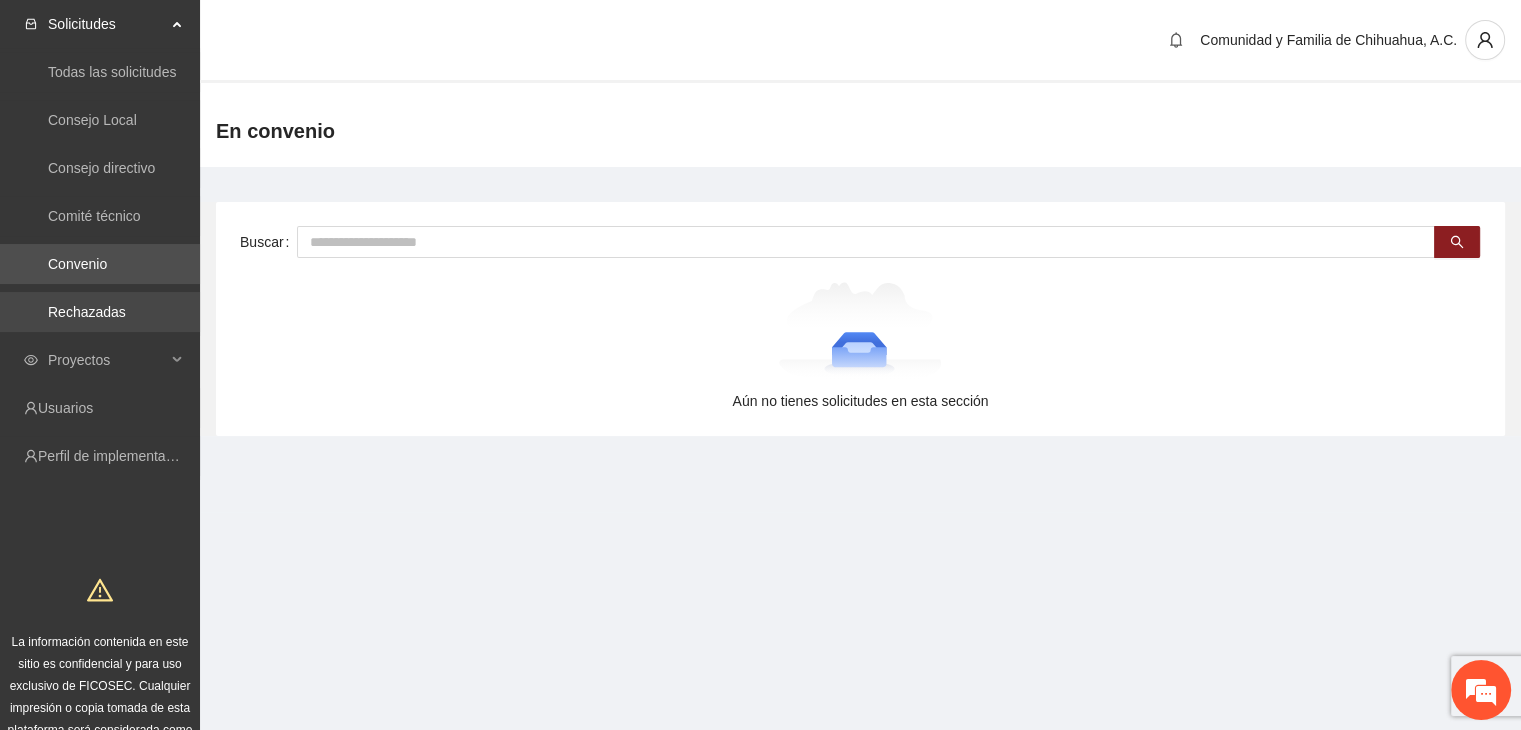 click on "Rechazadas" at bounding box center [87, 312] 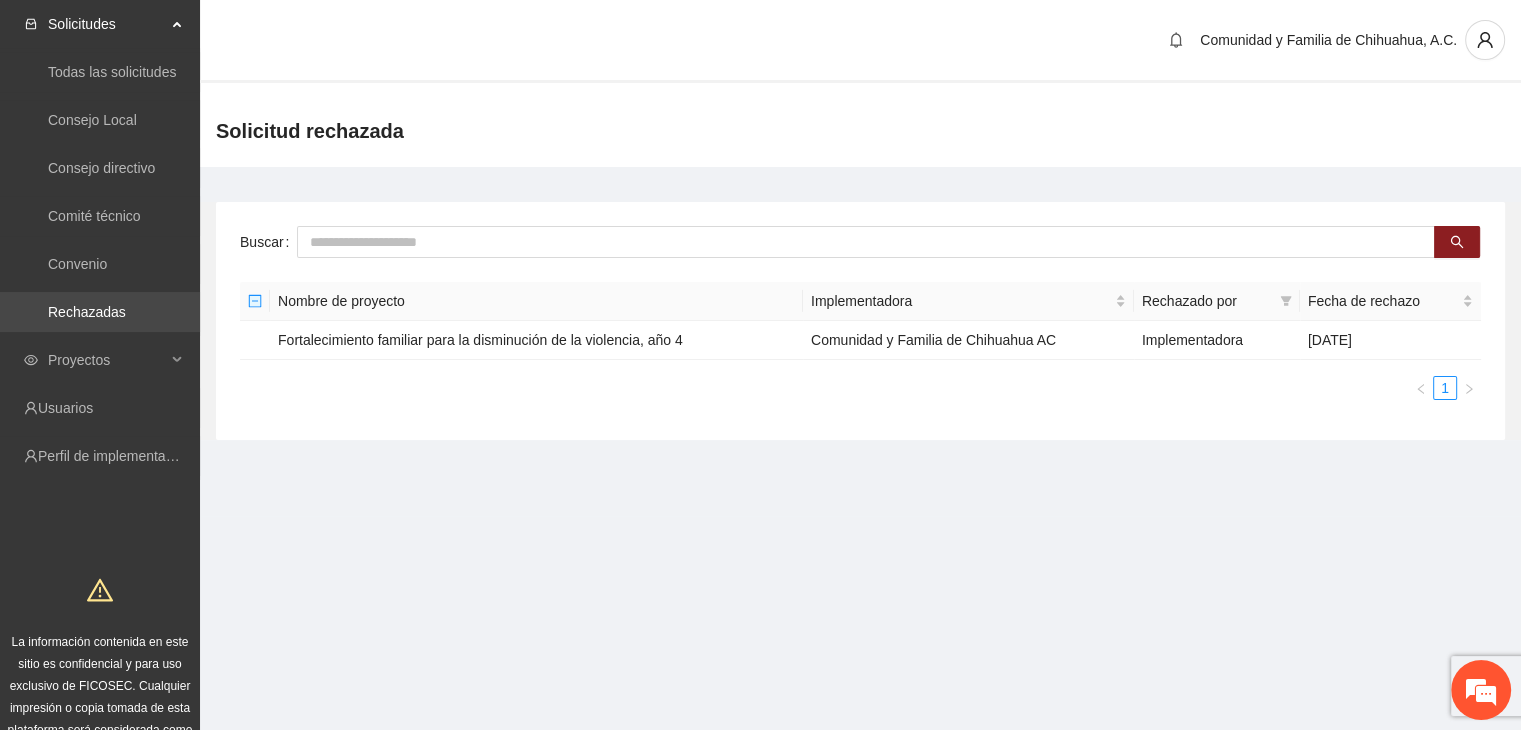 click on "Rechazadas" at bounding box center (87, 312) 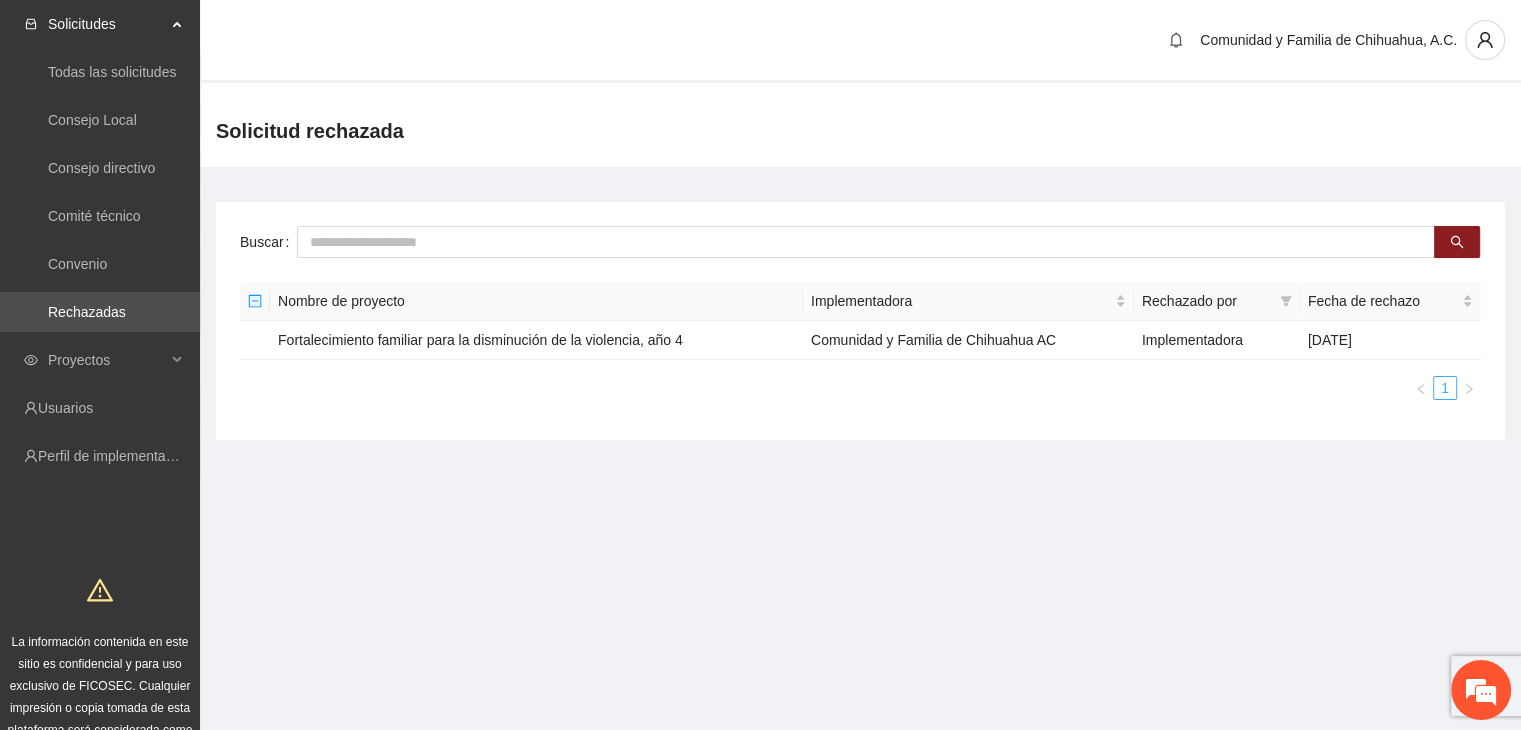 click on "1" at bounding box center (1445, 388) 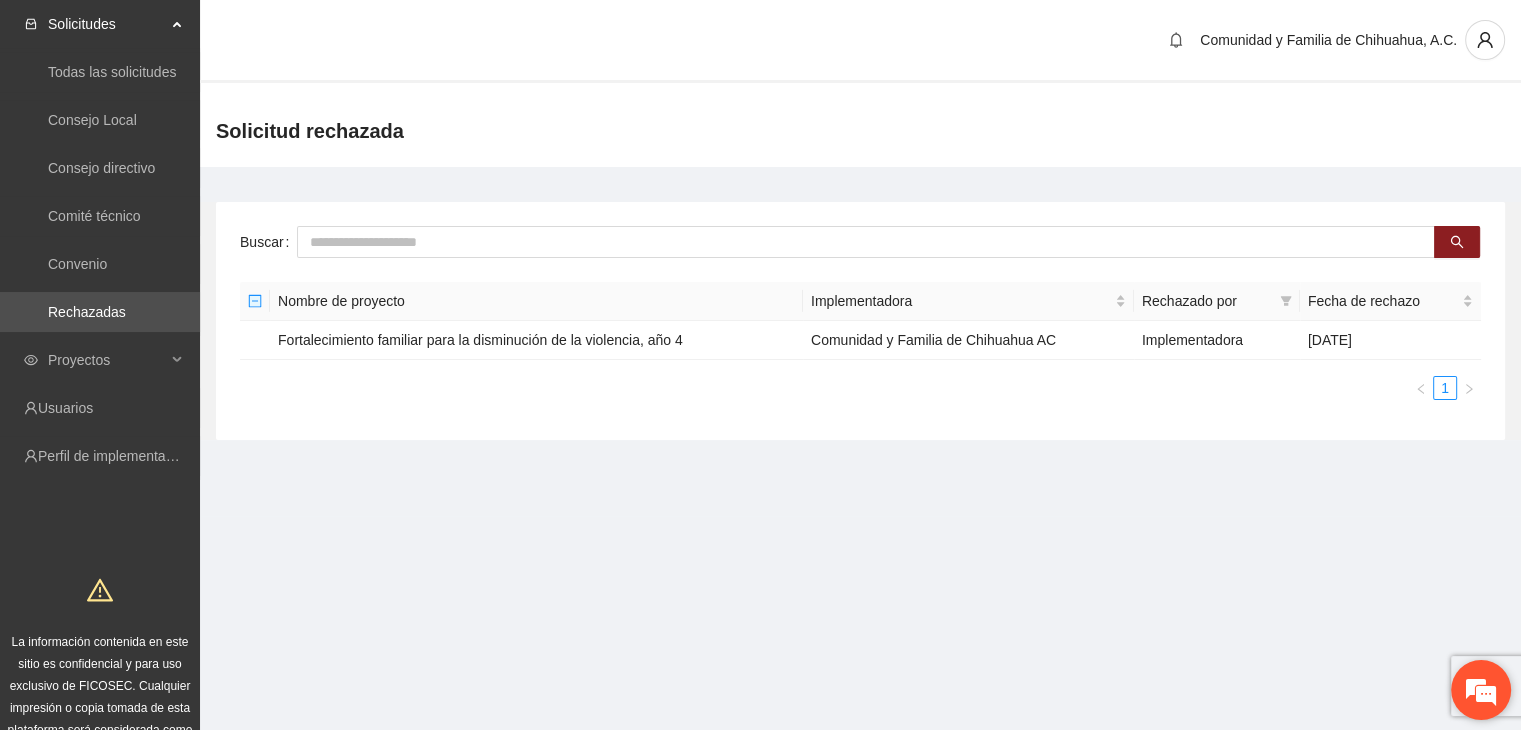 click at bounding box center (1481, 690) 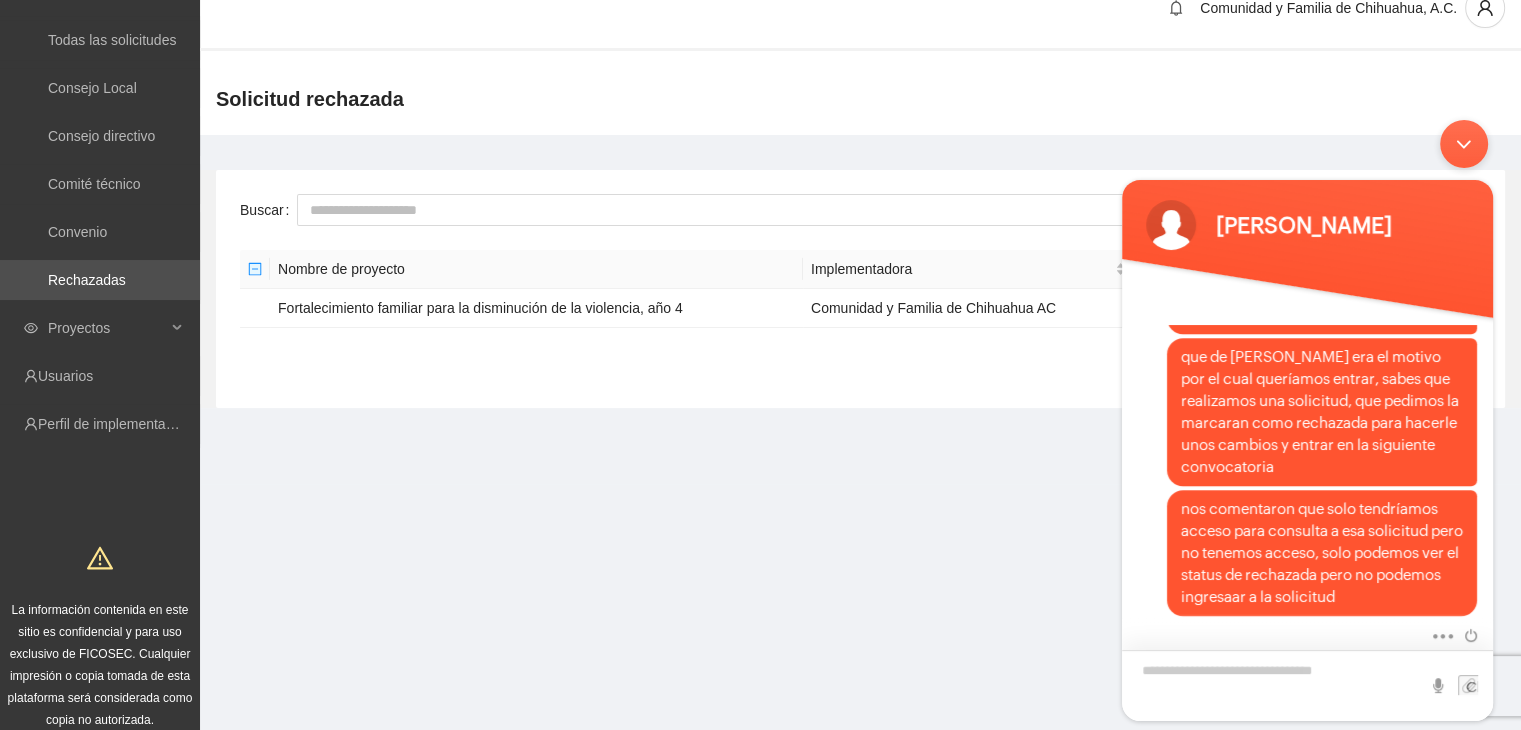 scroll, scrollTop: 50, scrollLeft: 0, axis: vertical 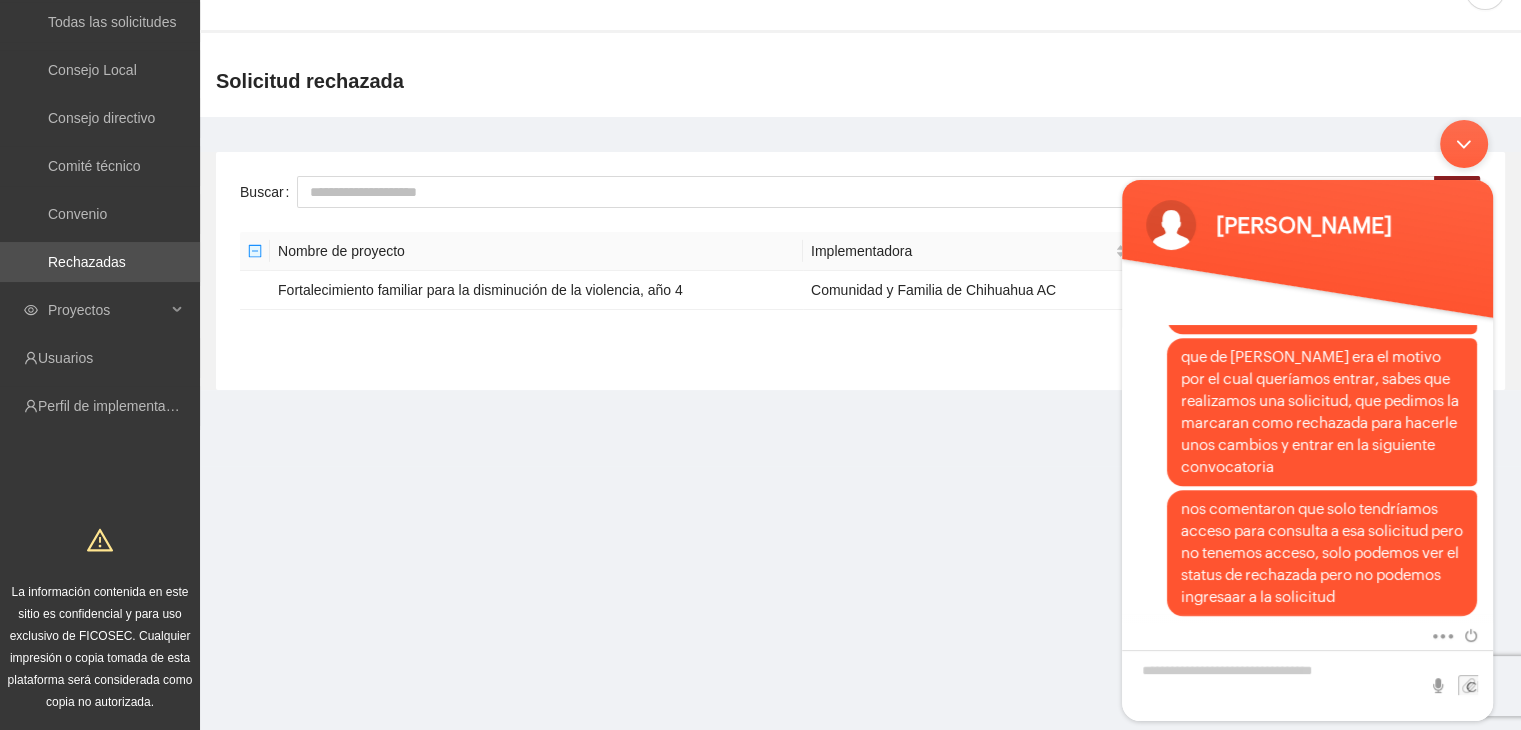 click on "Solicitudes Todas las solicitudes Consejo Local Consejo directivo Comité técnico Convenio Rechazadas Proyectos Usuarios Perfil de implementadora La información contenida en este sitio es confidencial y para uso exclusivo de FICOSEC. Cualquier impresión o copia tomada de esta plataforma será considerada como copia no autorizada. Comunidad y Familia de Chihuahua, A.C. Solicitud rechazada Buscar Nombre de proyecto Implementadora Rechazado por Fecha de rechazo Fortalecimiento  familiar para la disminución de la violencia, año 4 Comunidad y Familia de [GEOGRAPHIC_DATA] AC Implementadora [DATE] 1" at bounding box center (760, 340) 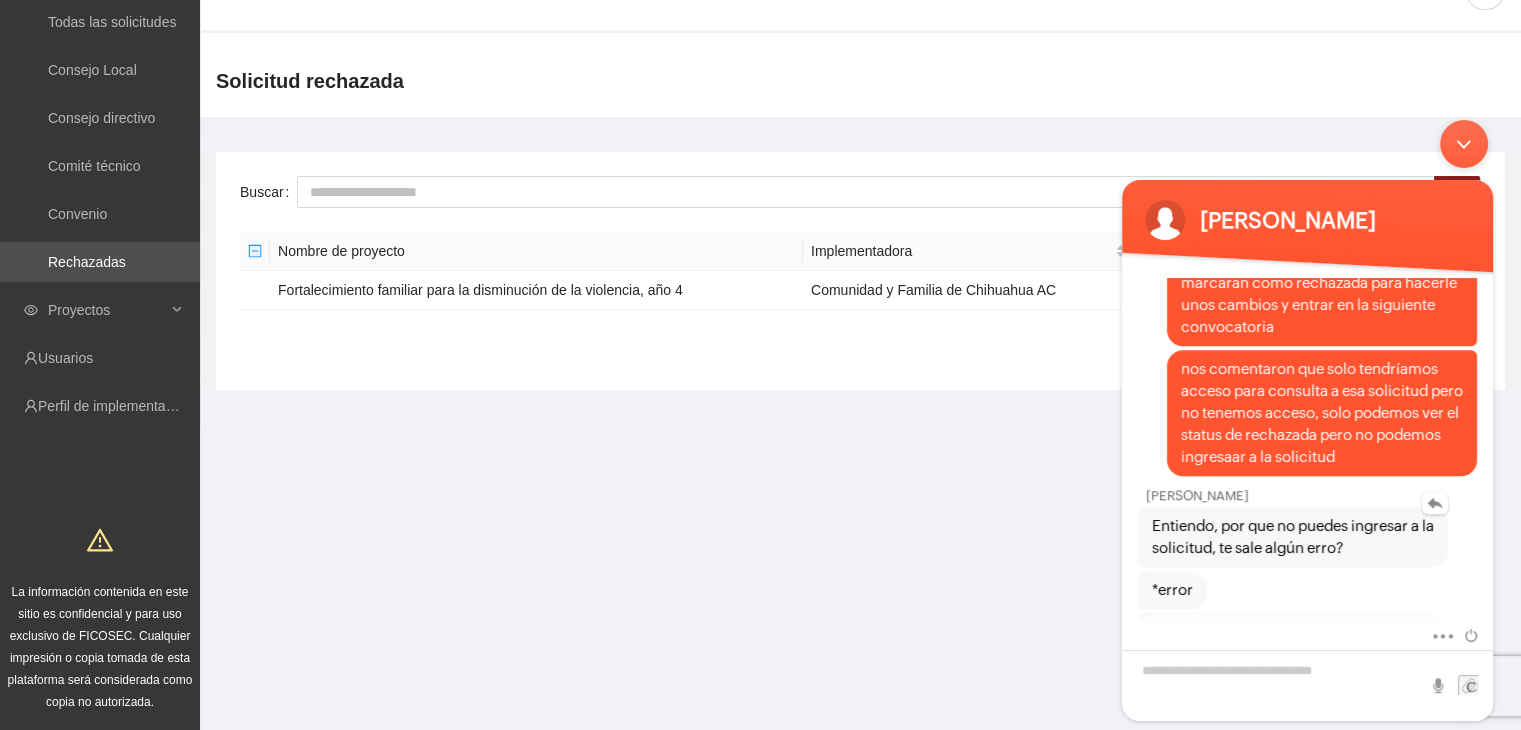scroll, scrollTop: 1866, scrollLeft: 0, axis: vertical 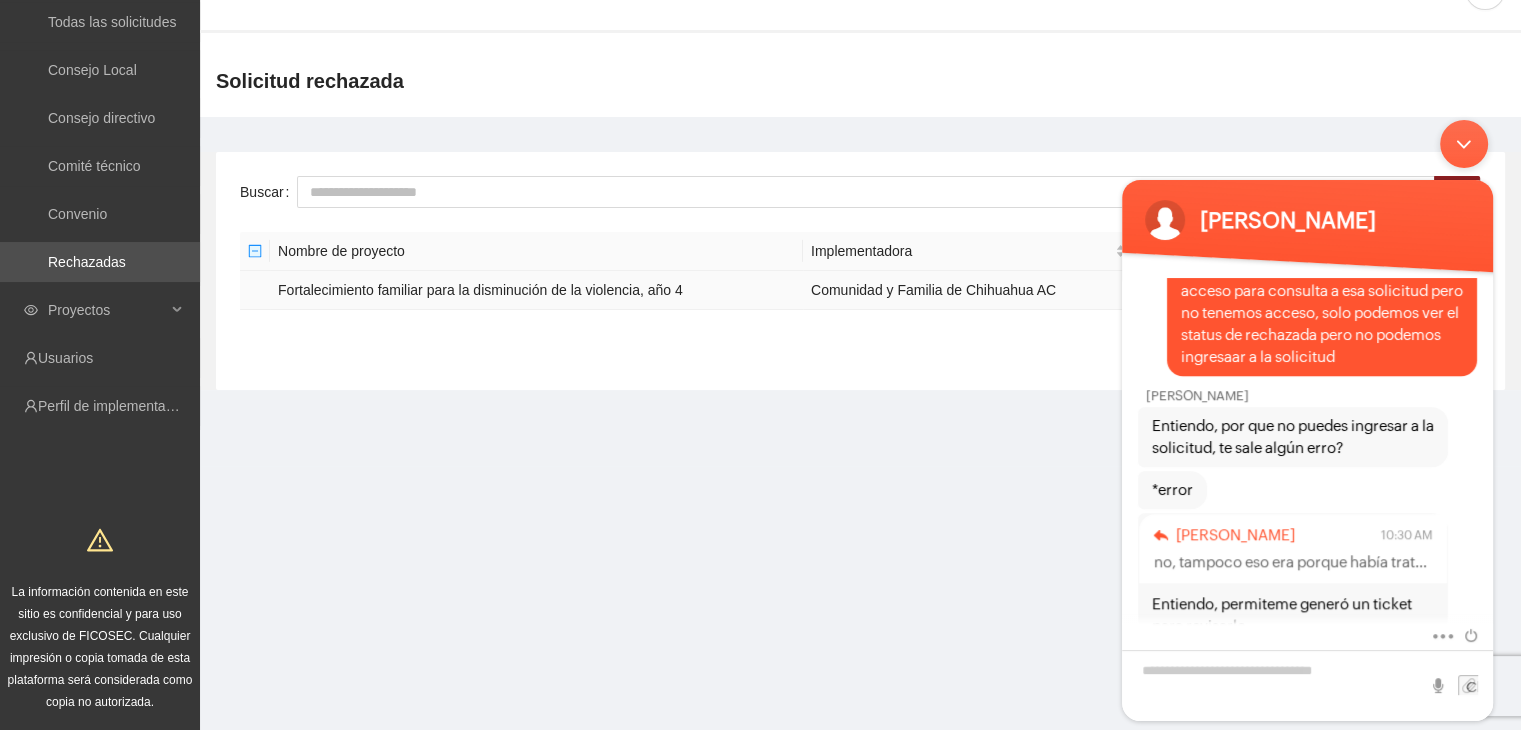 click on "Fortalecimiento  familiar para la disminución de la violencia, año 4" at bounding box center [536, 290] 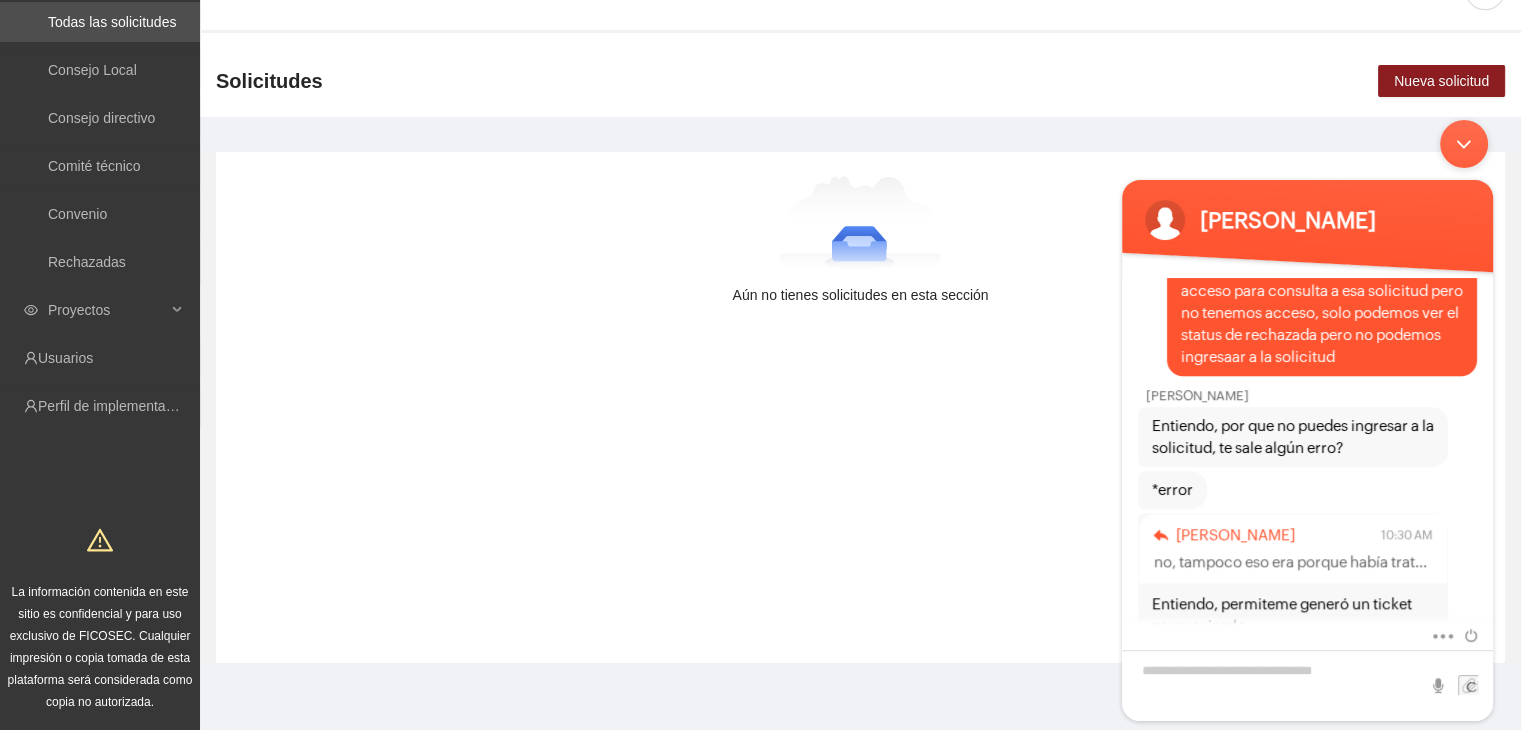 scroll, scrollTop: 0, scrollLeft: 0, axis: both 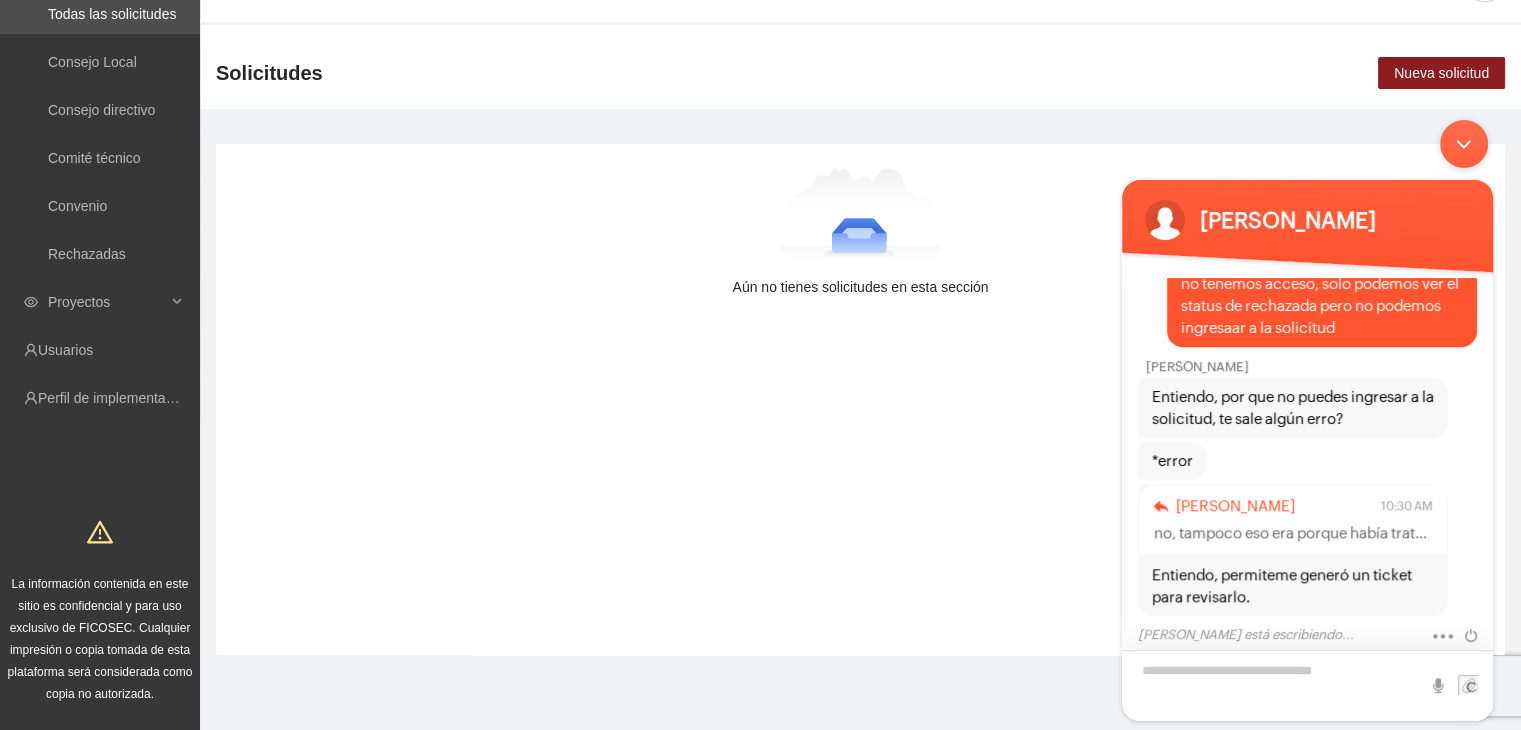 click at bounding box center [1307, 685] 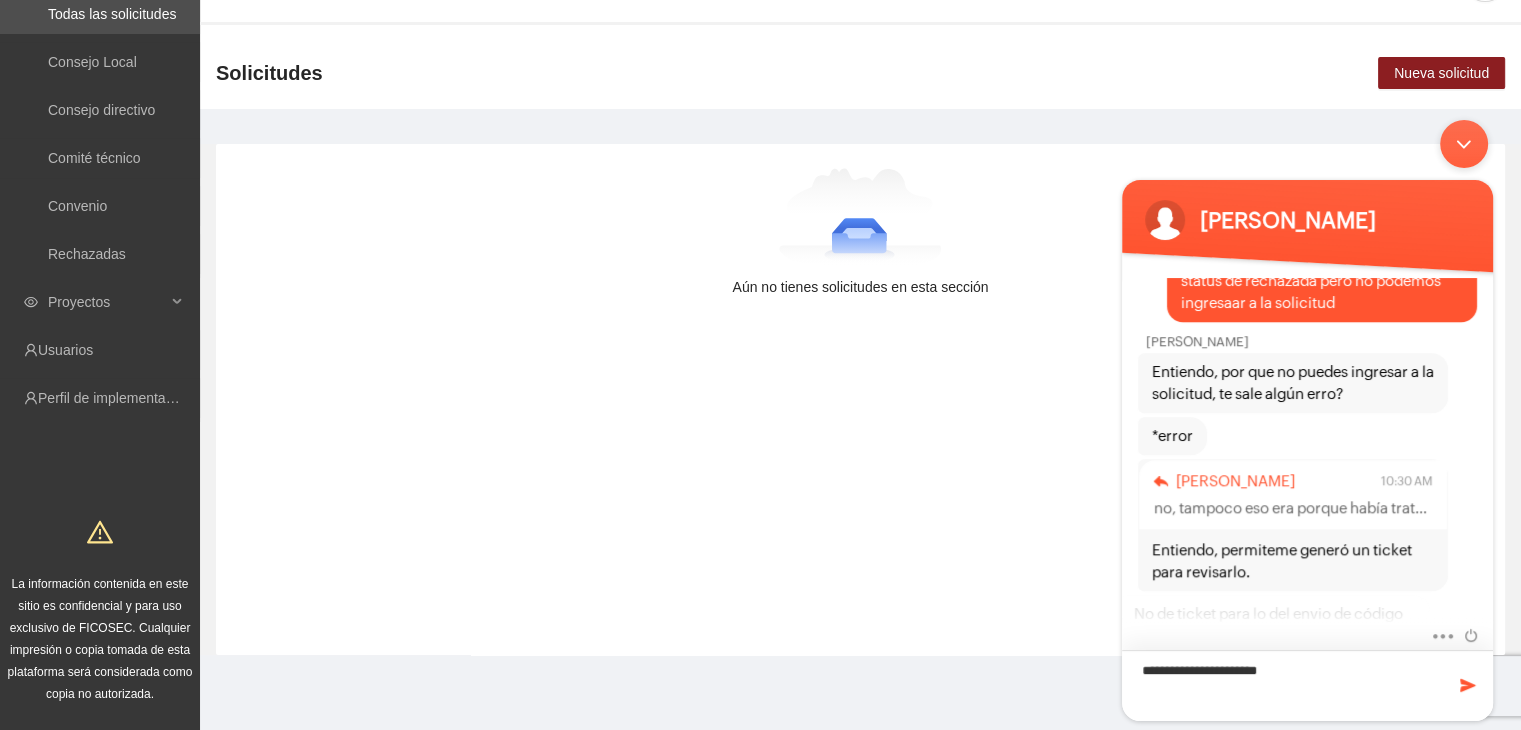 scroll, scrollTop: 1984, scrollLeft: 0, axis: vertical 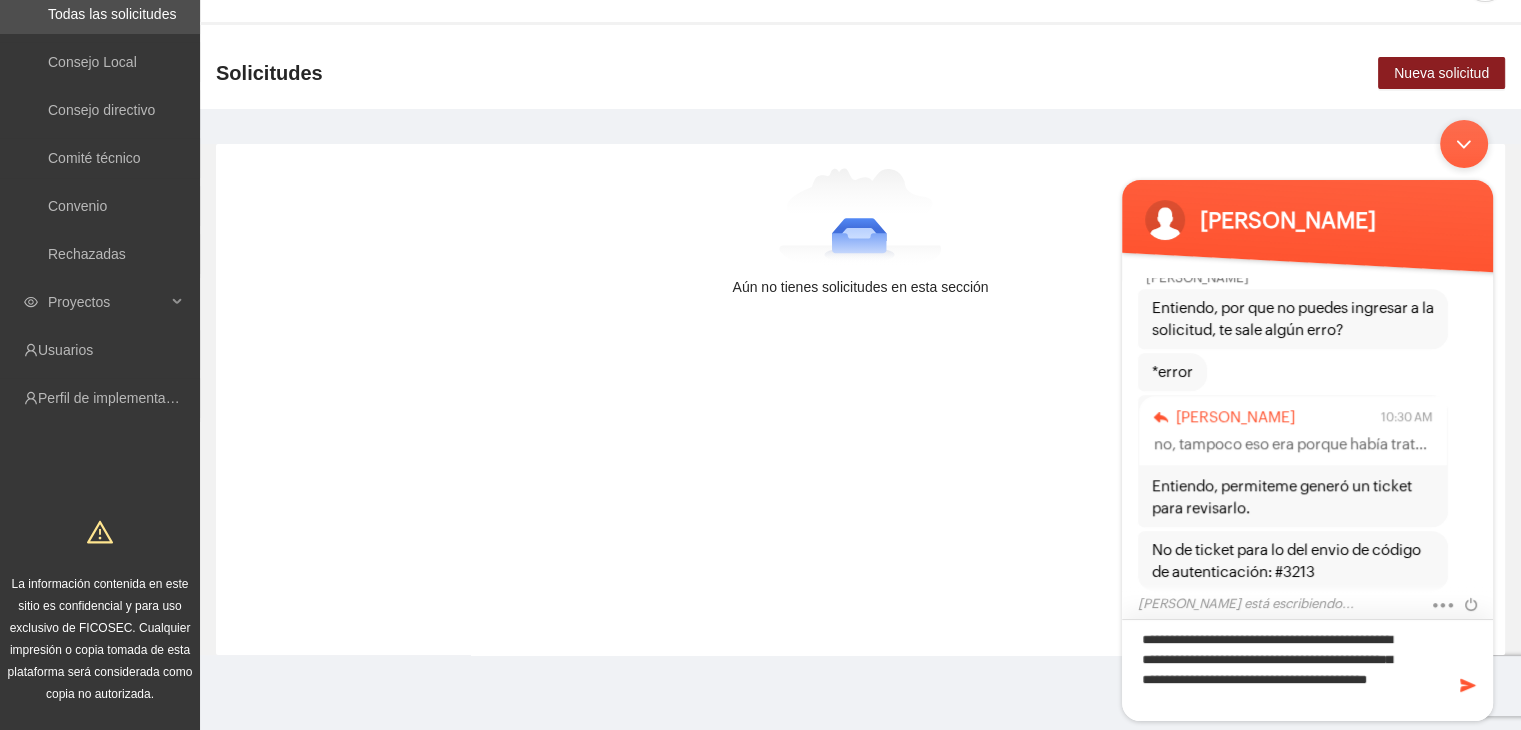 type on "**********" 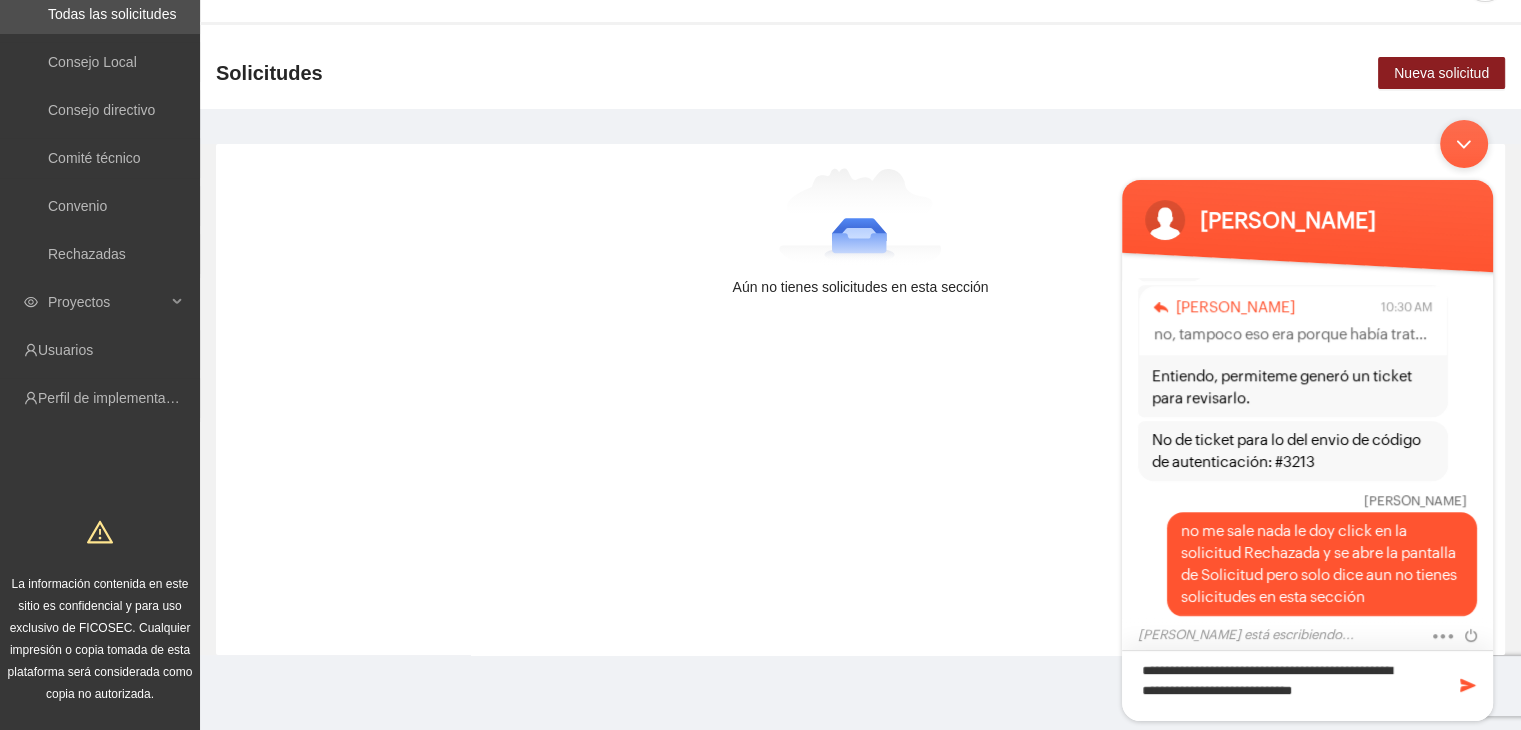 scroll, scrollTop: 2129, scrollLeft: 0, axis: vertical 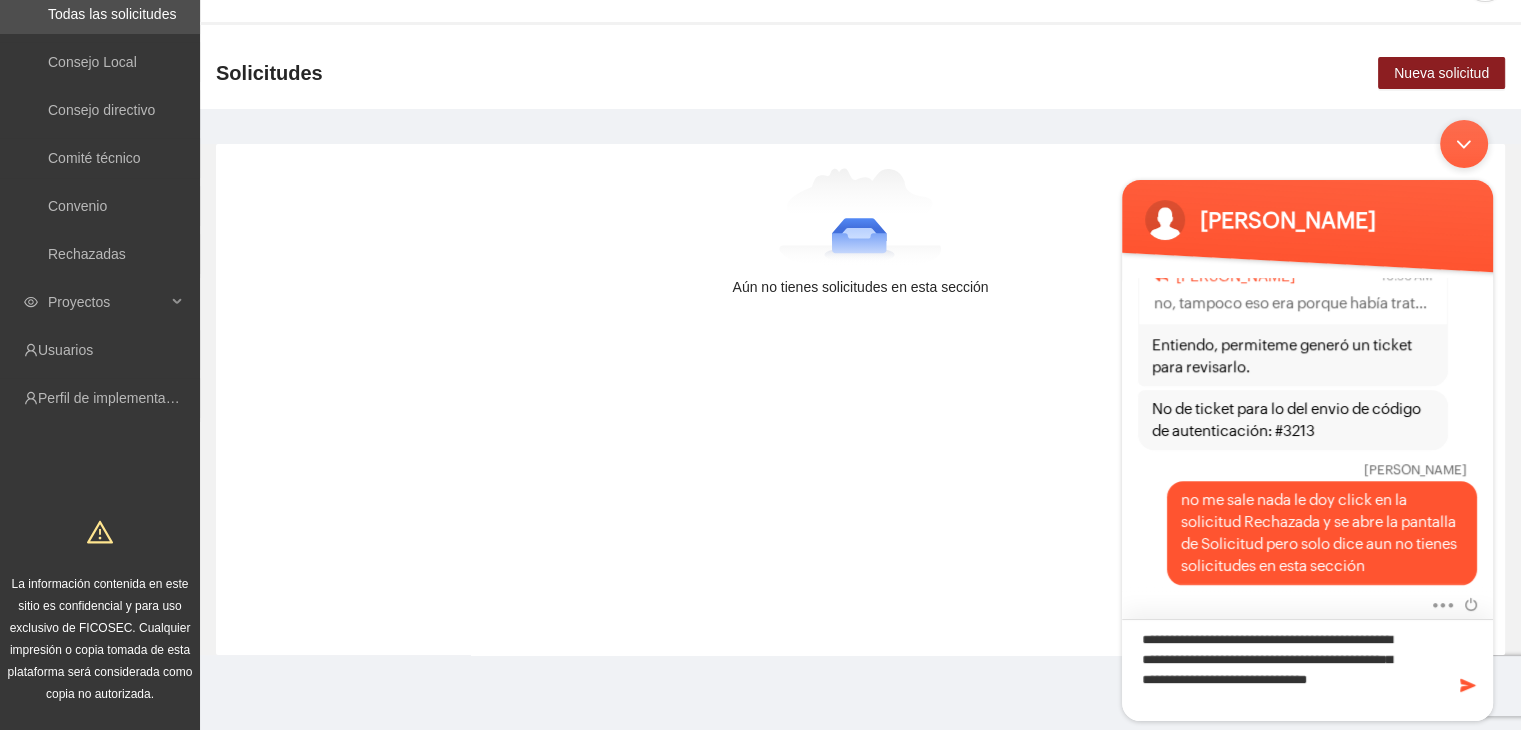 type on "**********" 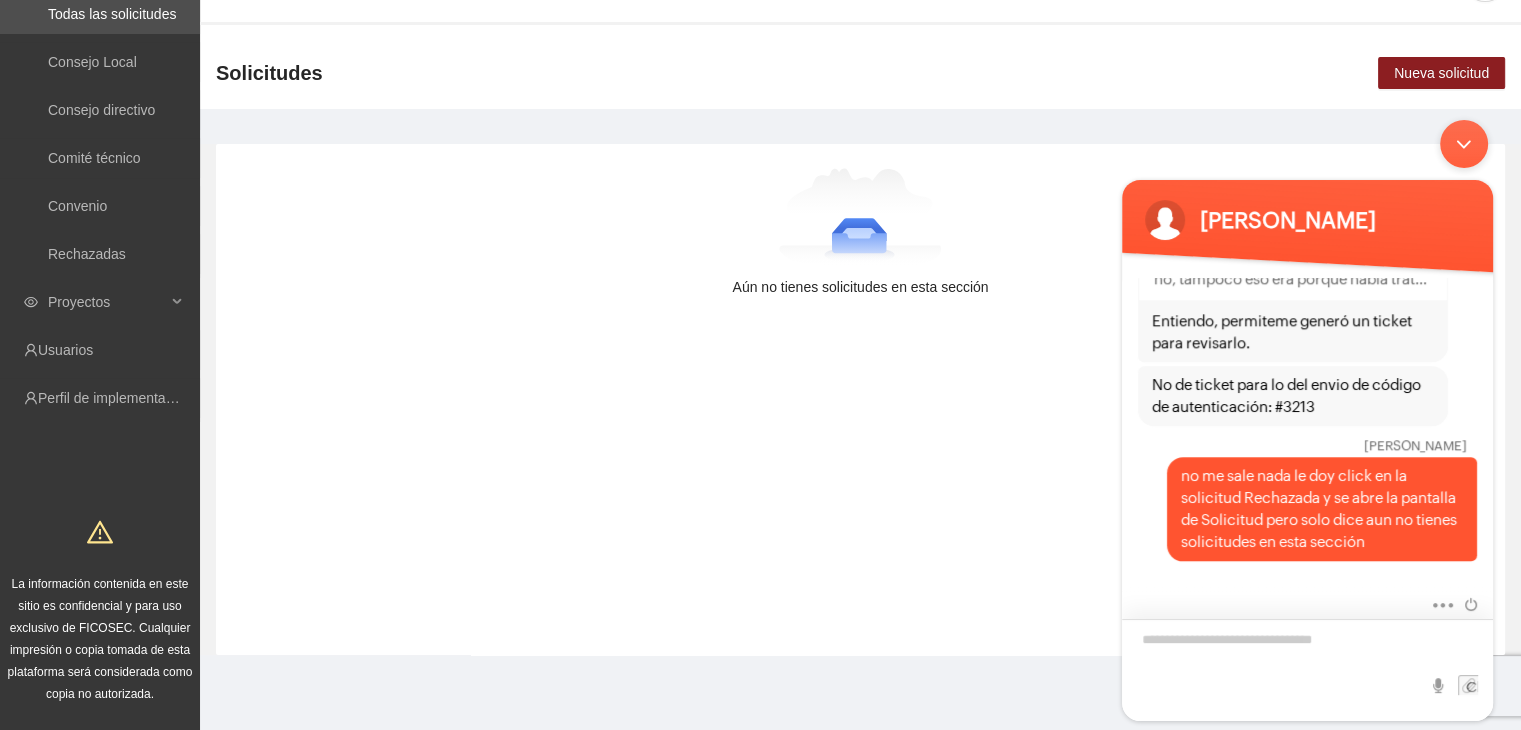 scroll, scrollTop: 2227, scrollLeft: 0, axis: vertical 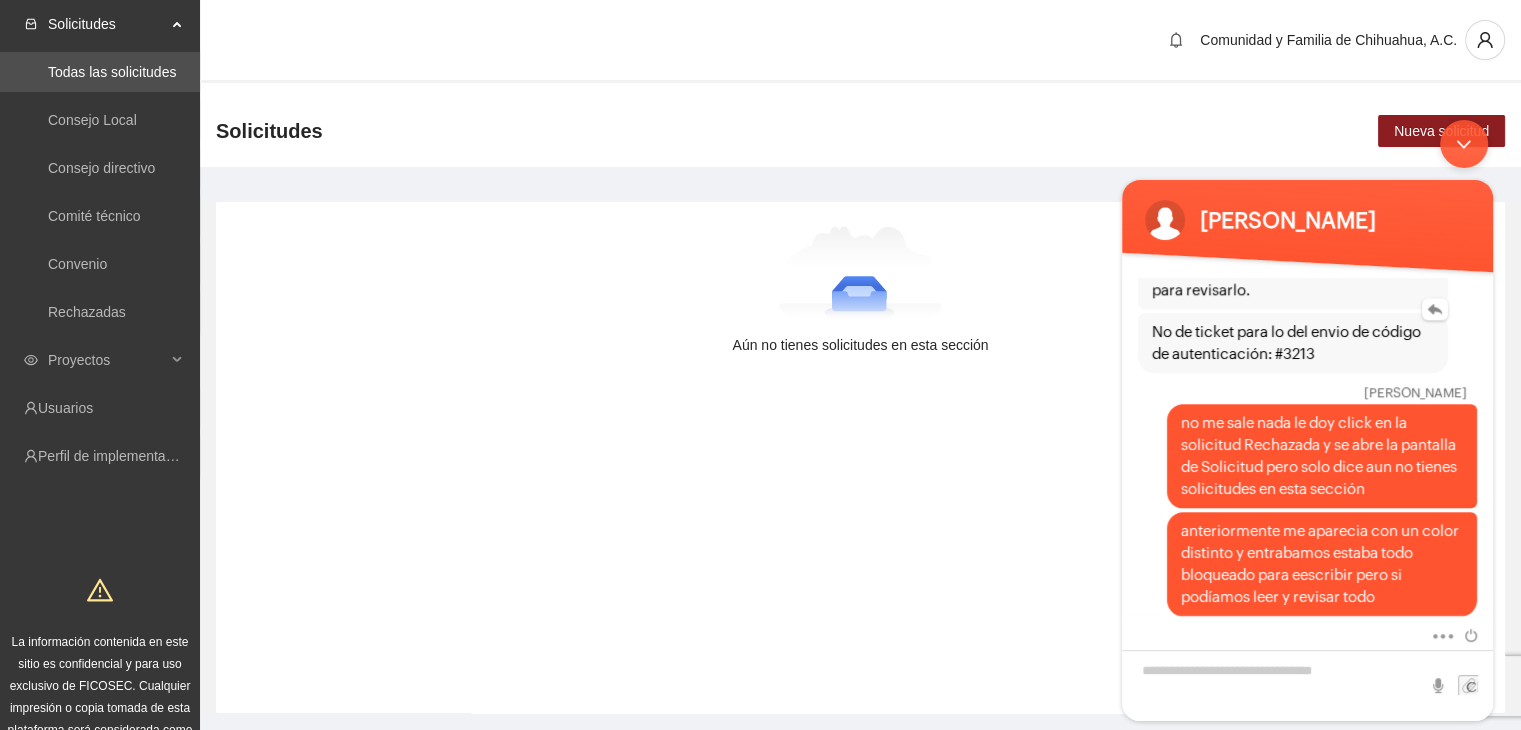 drag, startPoint x: 1152, startPoint y: 330, endPoint x: 1326, endPoint y: 361, distance: 176.73993 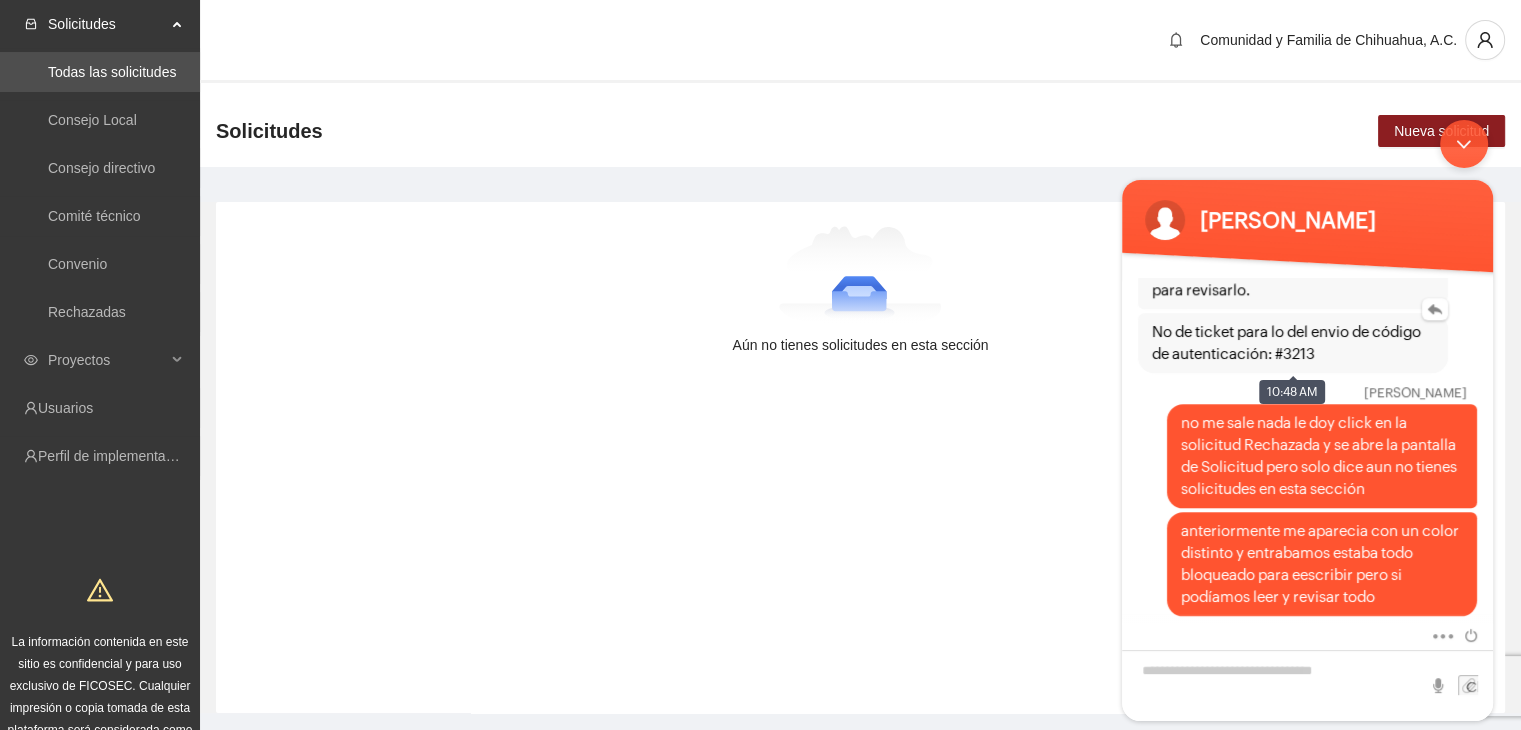 copy on "No de ticket para lo del envio de código de autenticación: #3213" 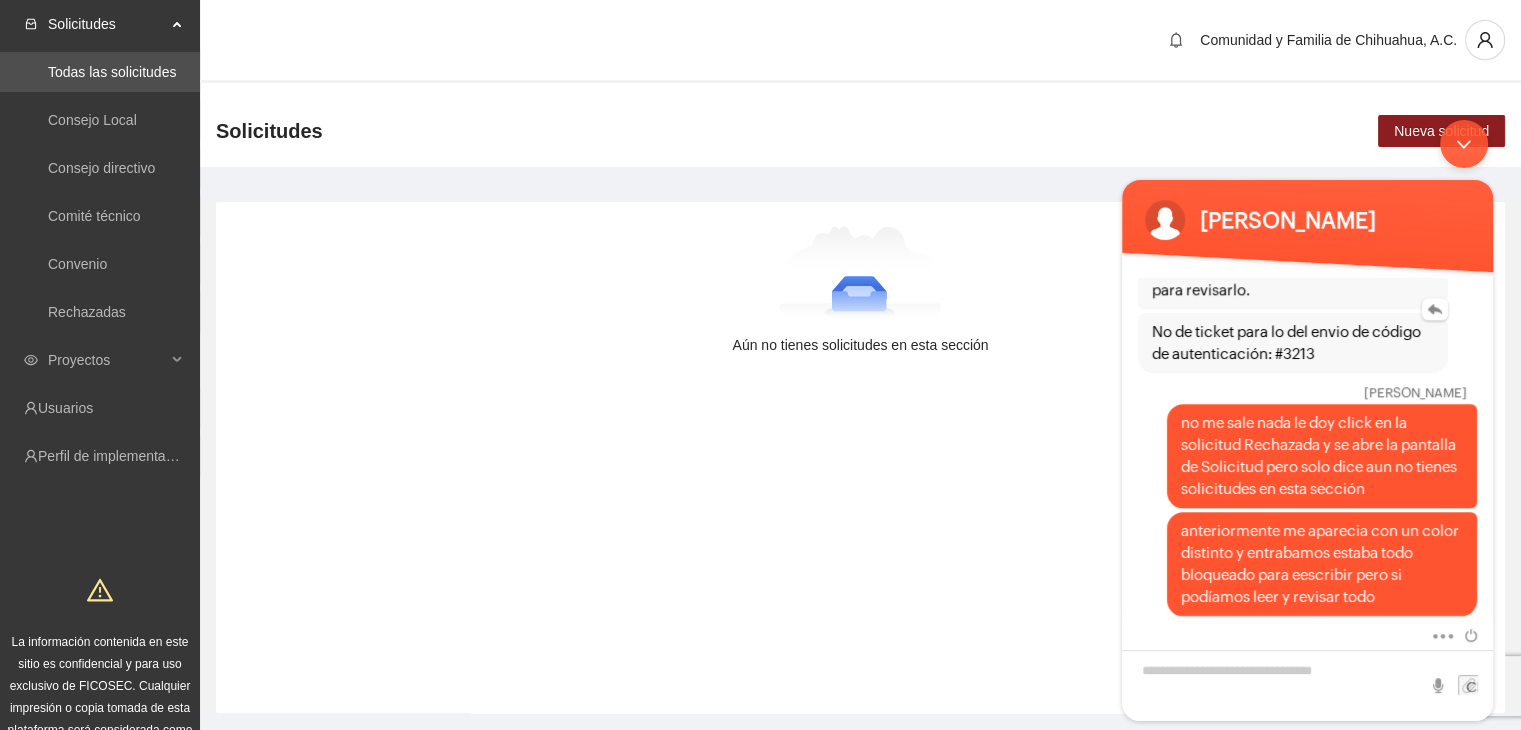 click on "No de ticket para lo del envio de código de autenticación: #3213" at bounding box center (1293, 343) 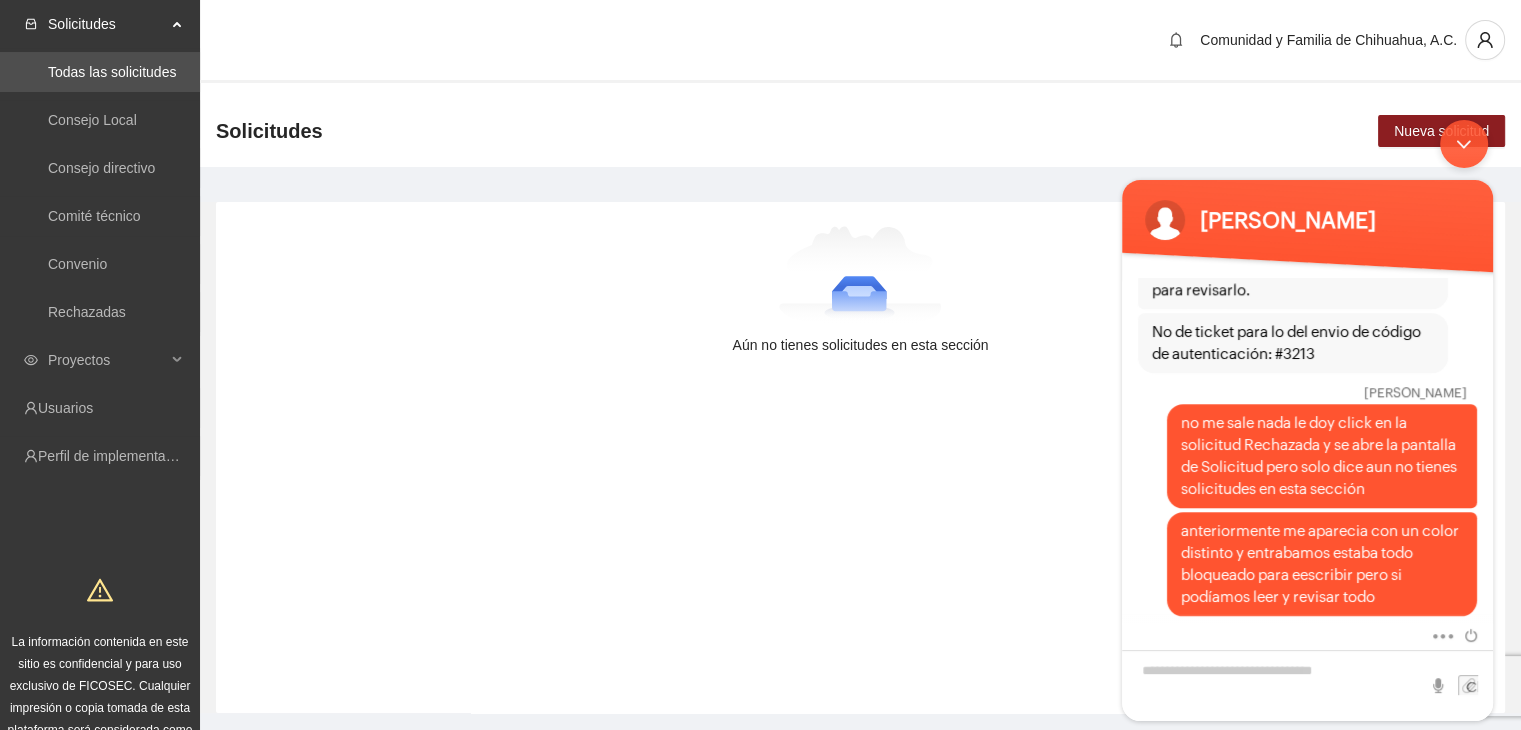 scroll, scrollTop: 2227, scrollLeft: 0, axis: vertical 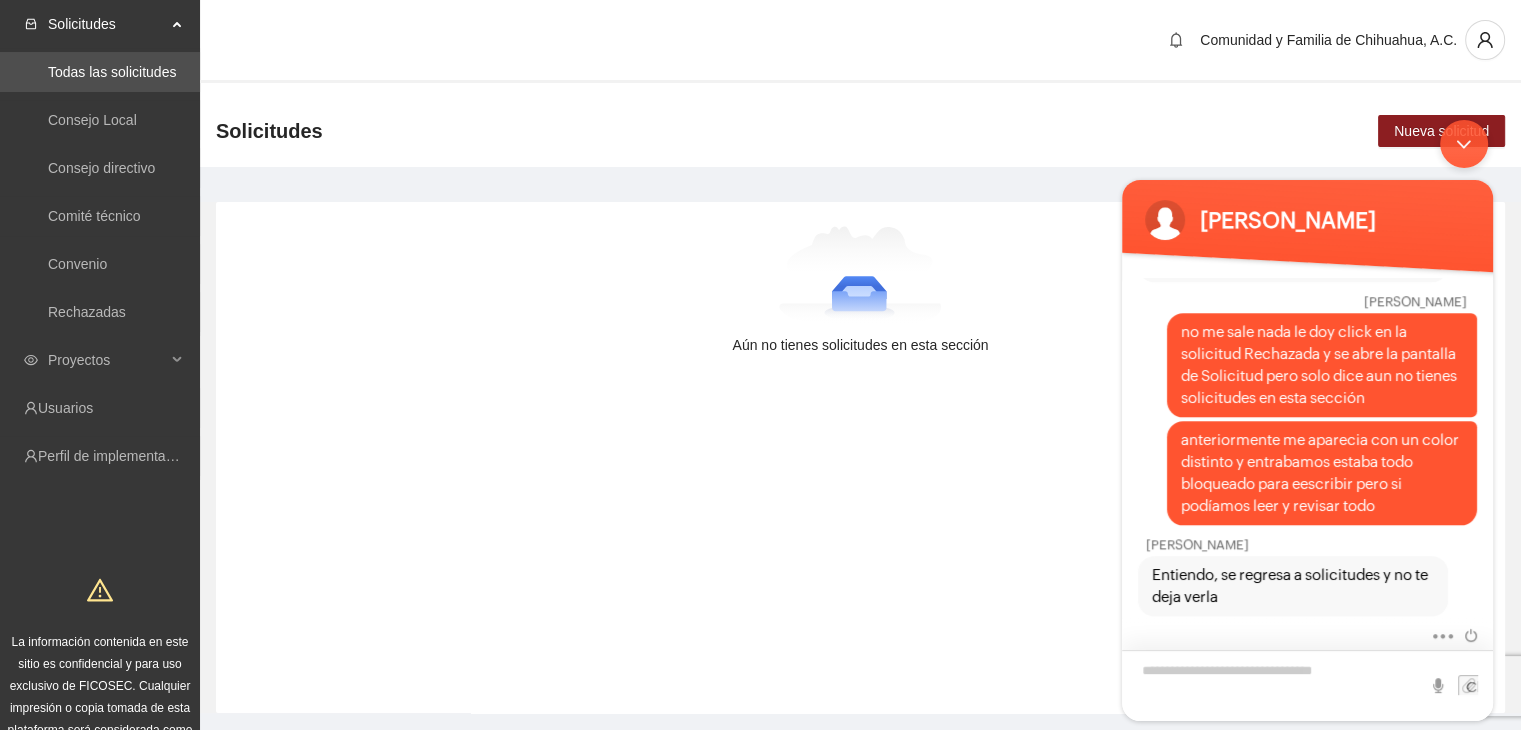 click at bounding box center (1307, 685) 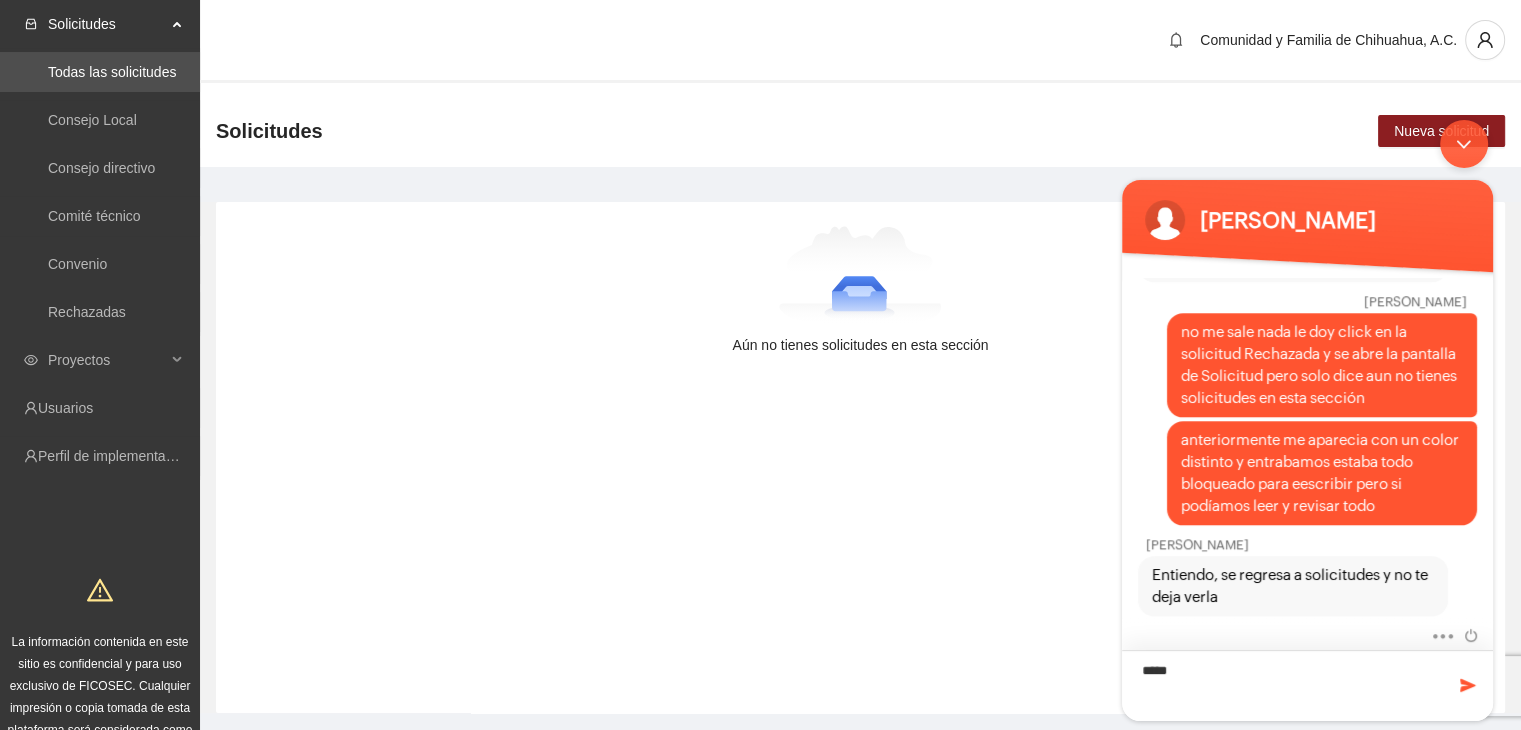 type on "******" 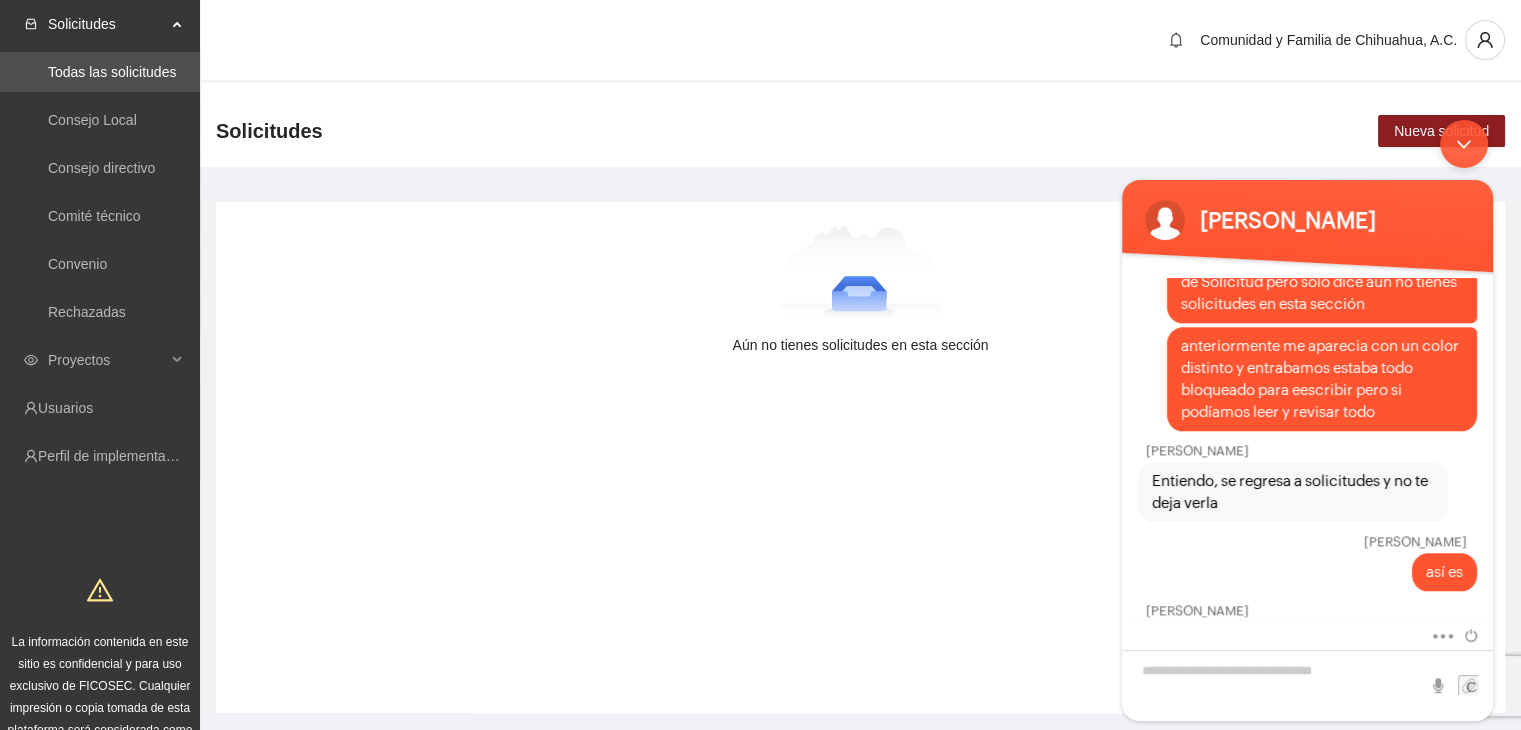 scroll, scrollTop: 2542, scrollLeft: 0, axis: vertical 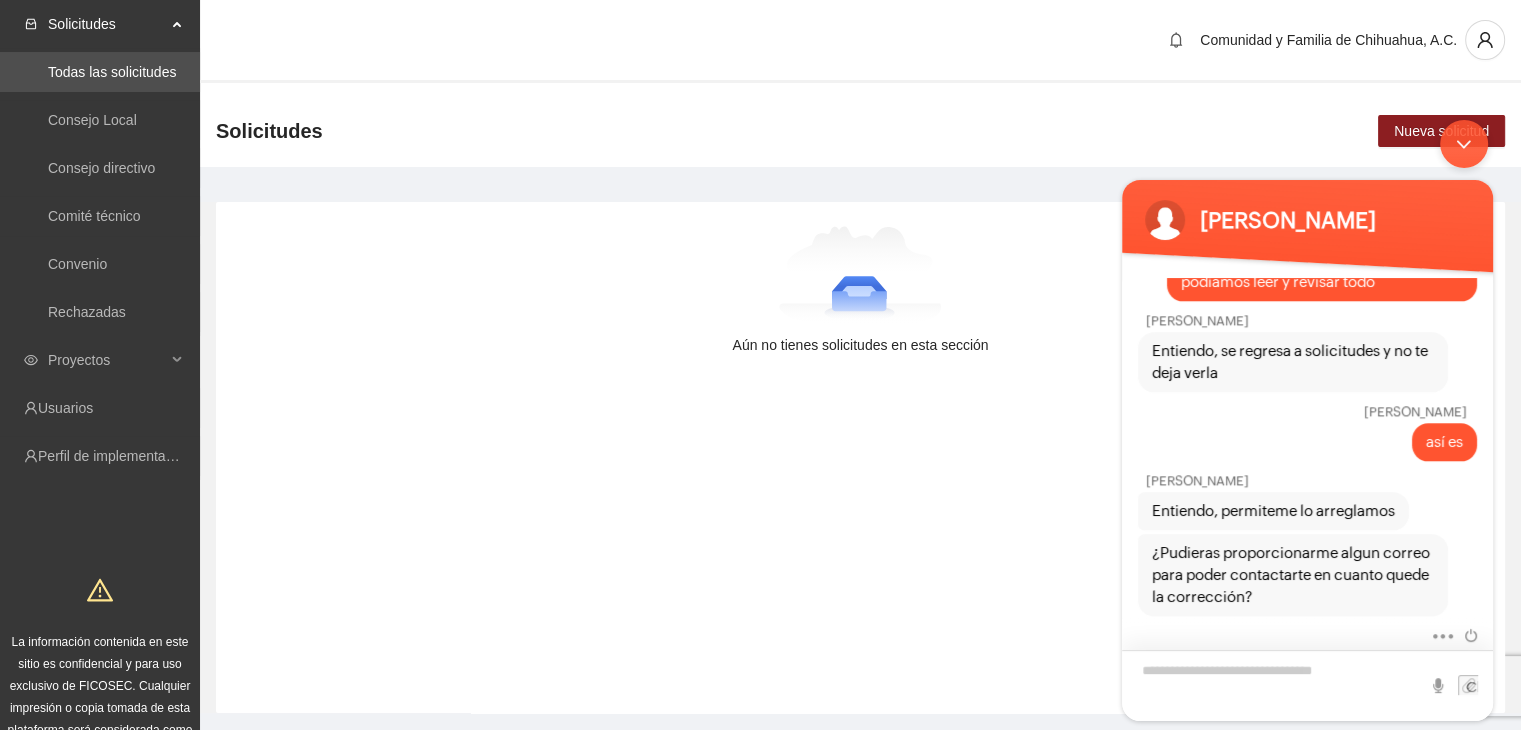 click at bounding box center [1307, 685] 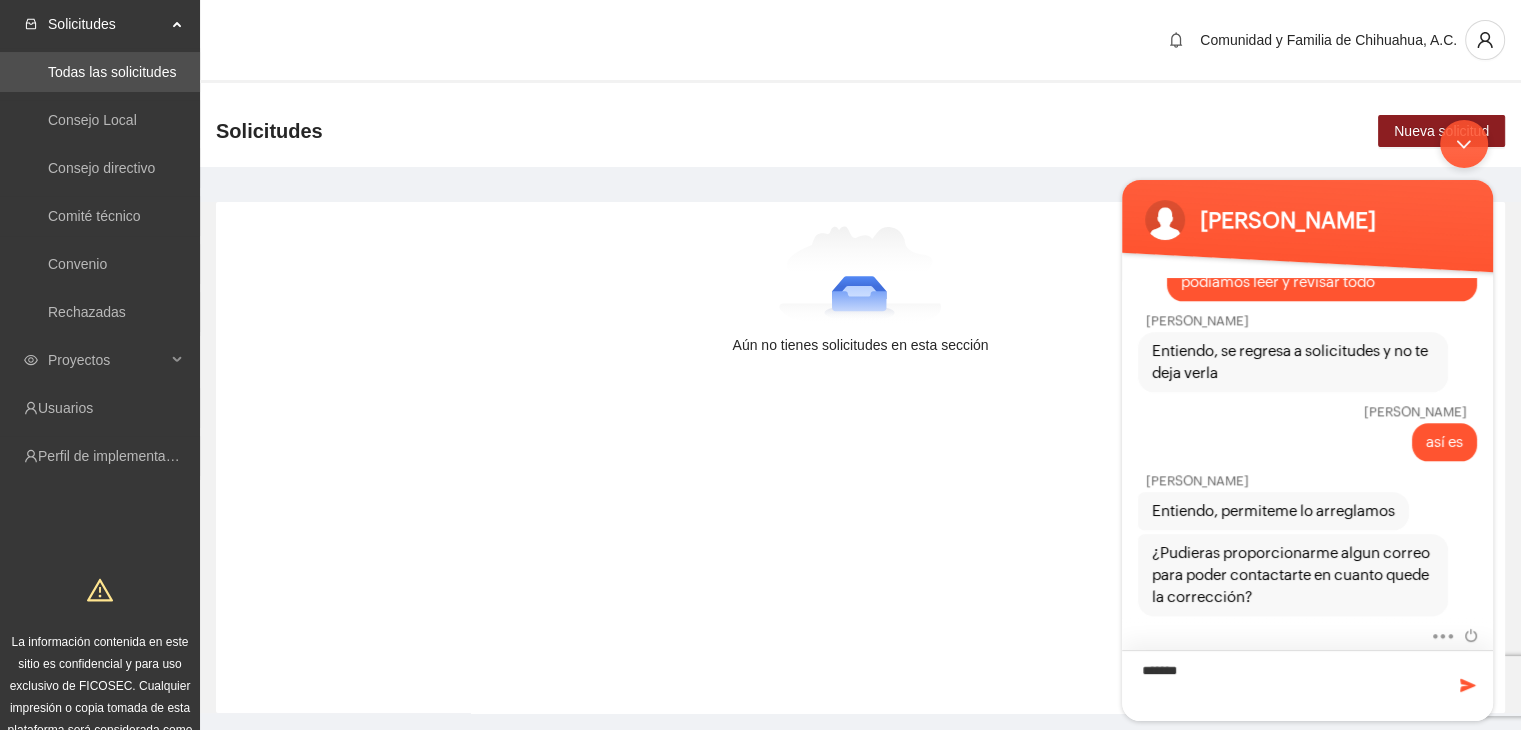 type on "********" 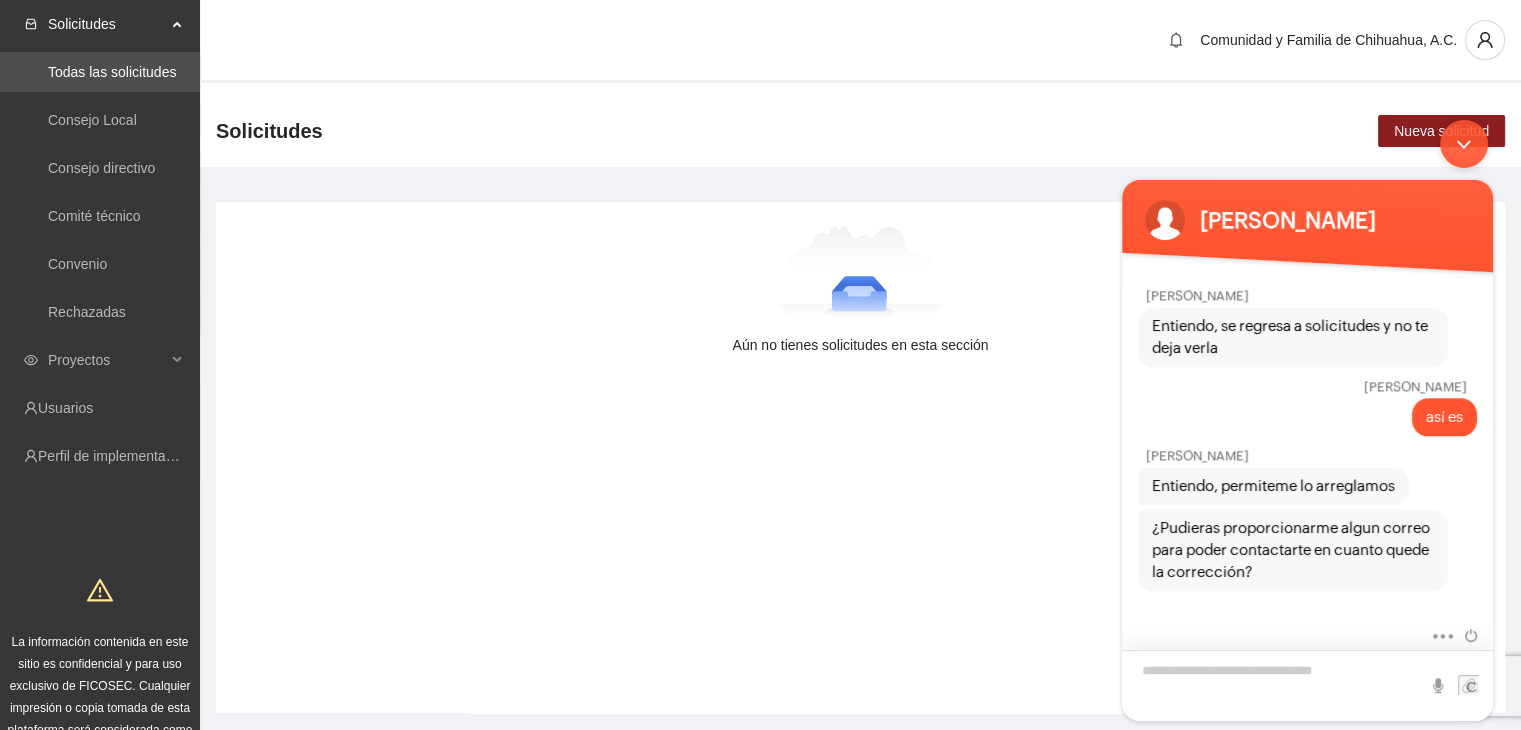 scroll, scrollTop: 2612, scrollLeft: 0, axis: vertical 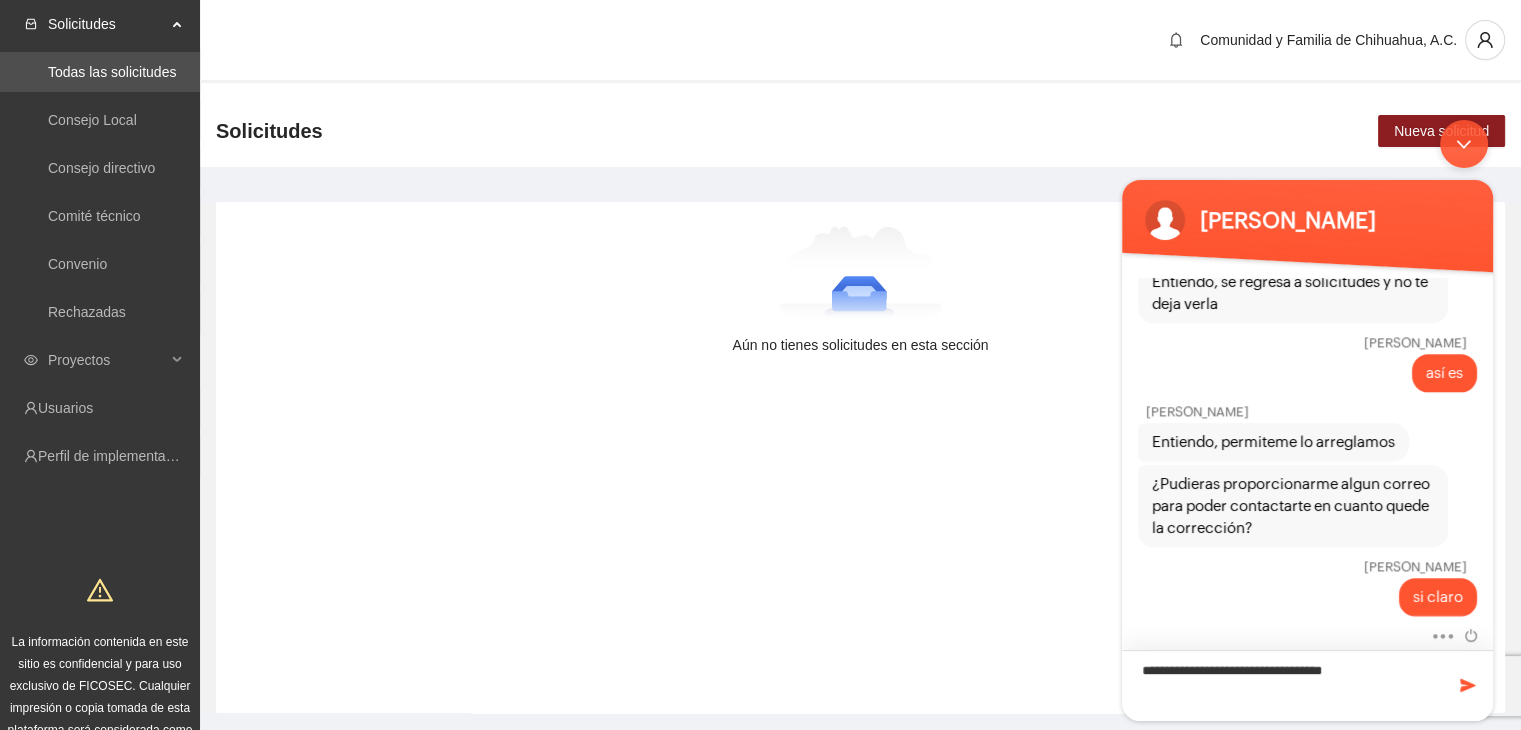 type on "**********" 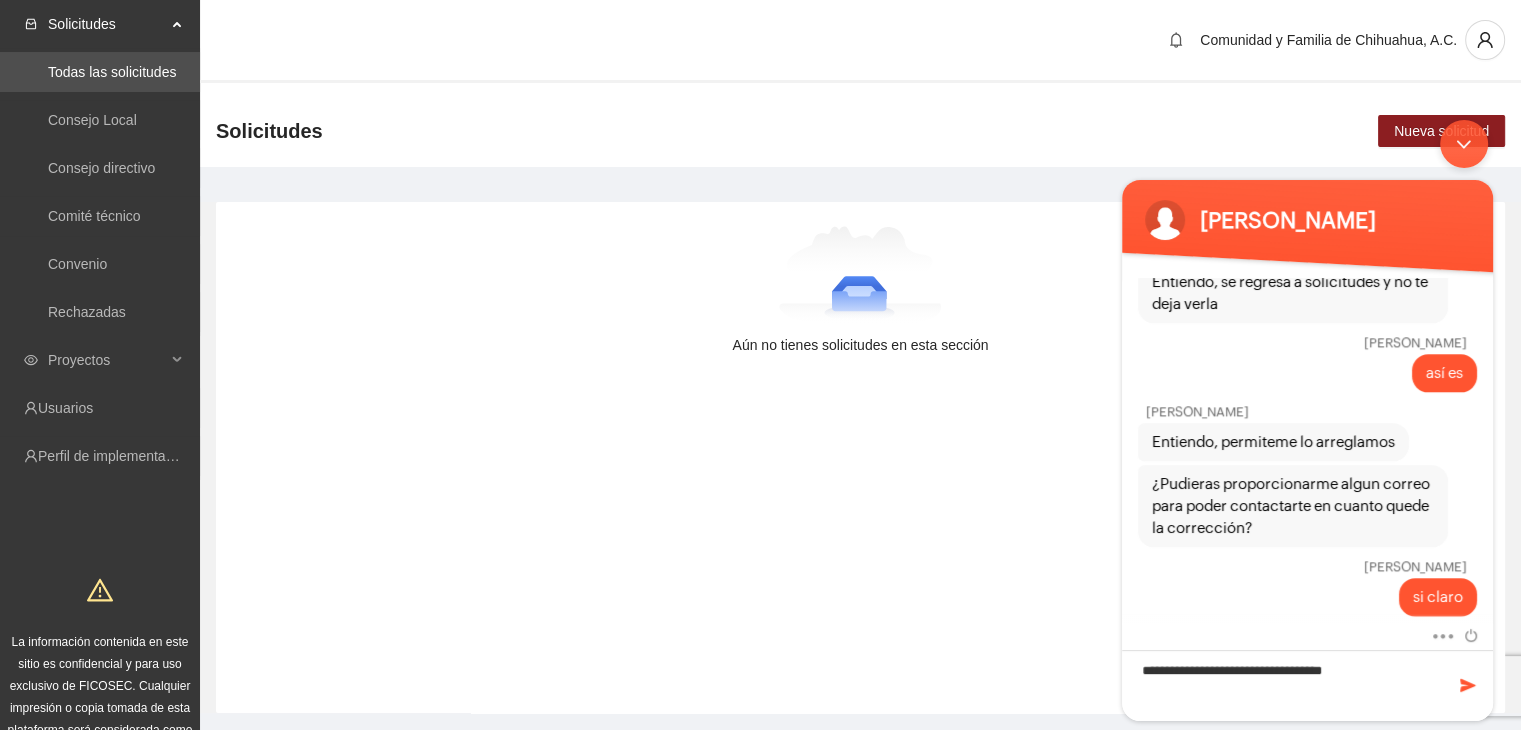 click at bounding box center (1468, 685) 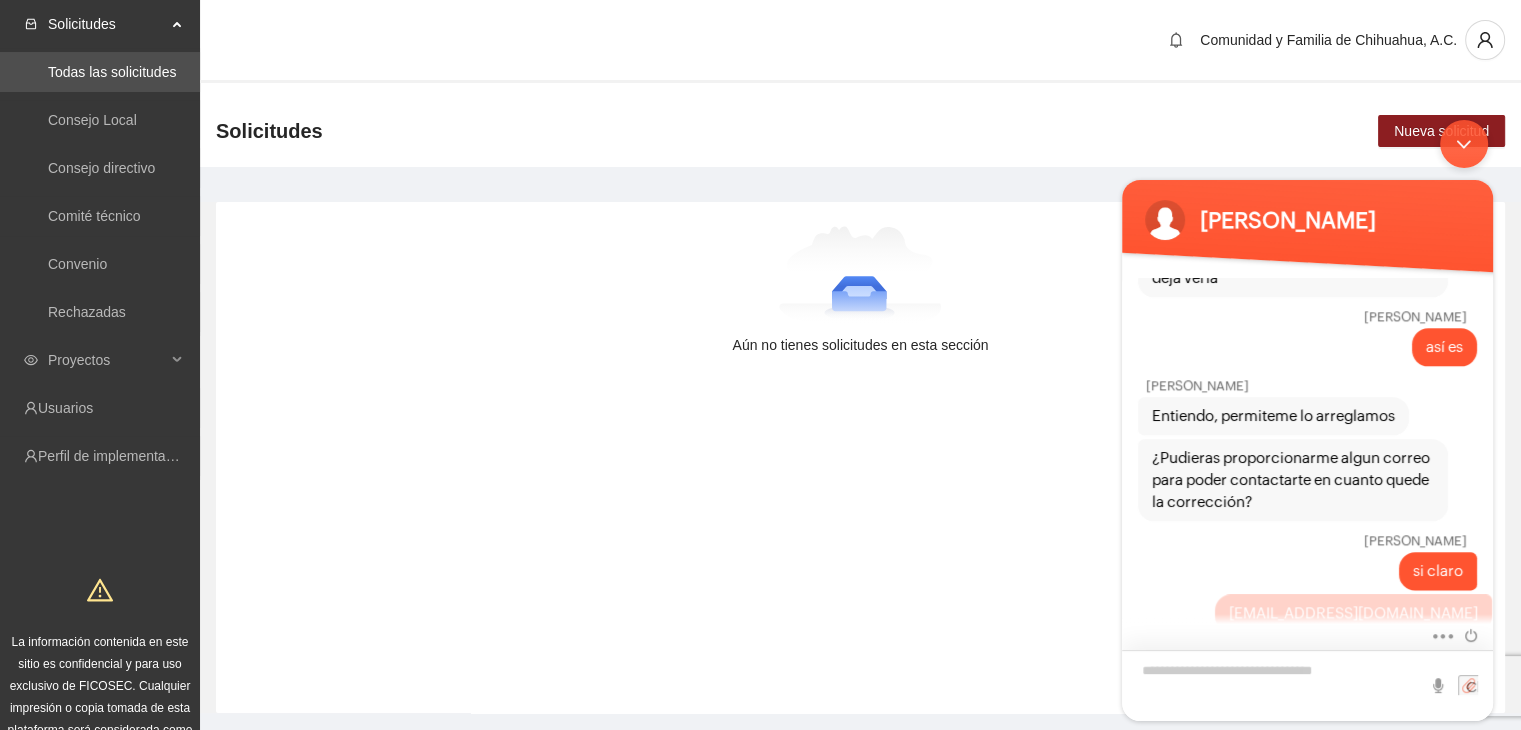 scroll, scrollTop: 2676, scrollLeft: 0, axis: vertical 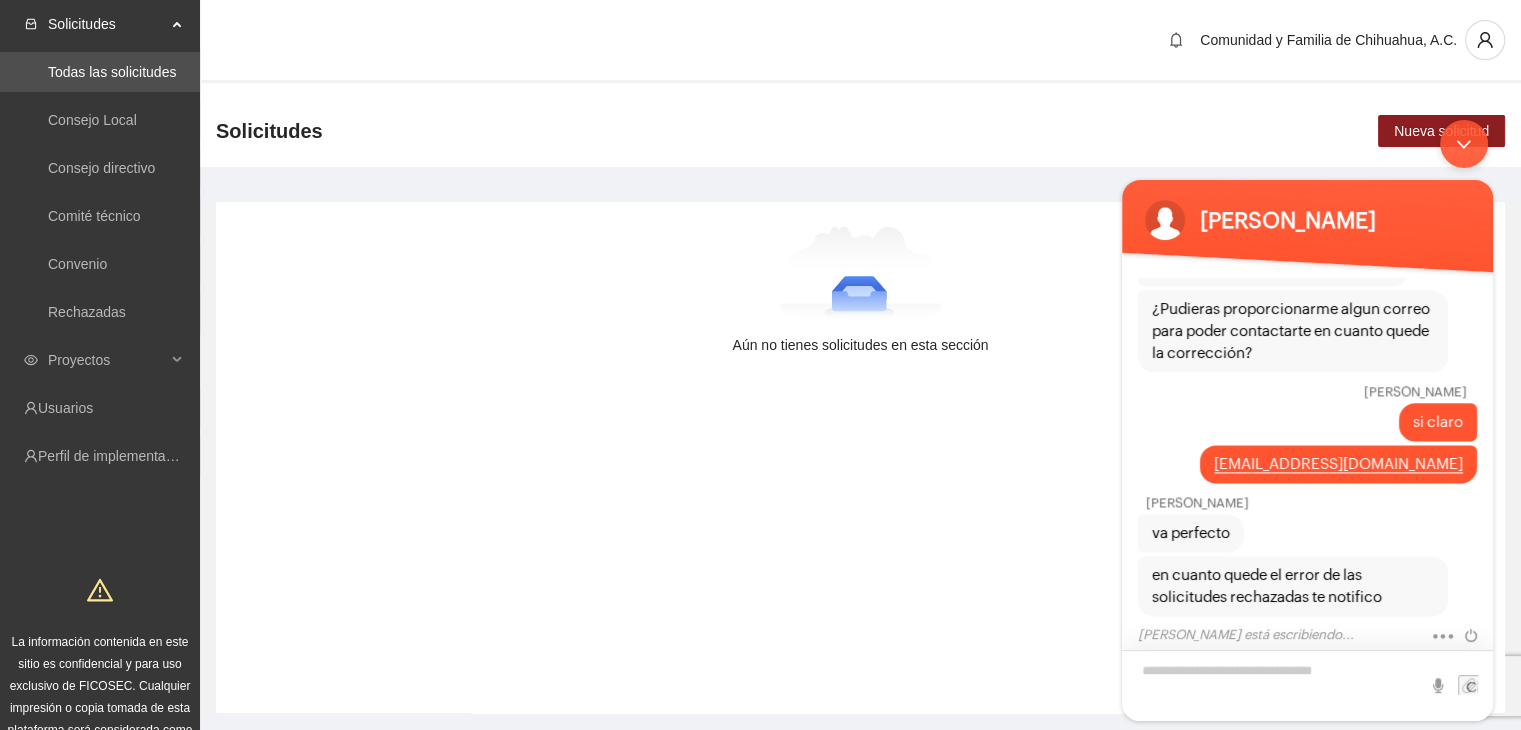 click at bounding box center (1307, 685) 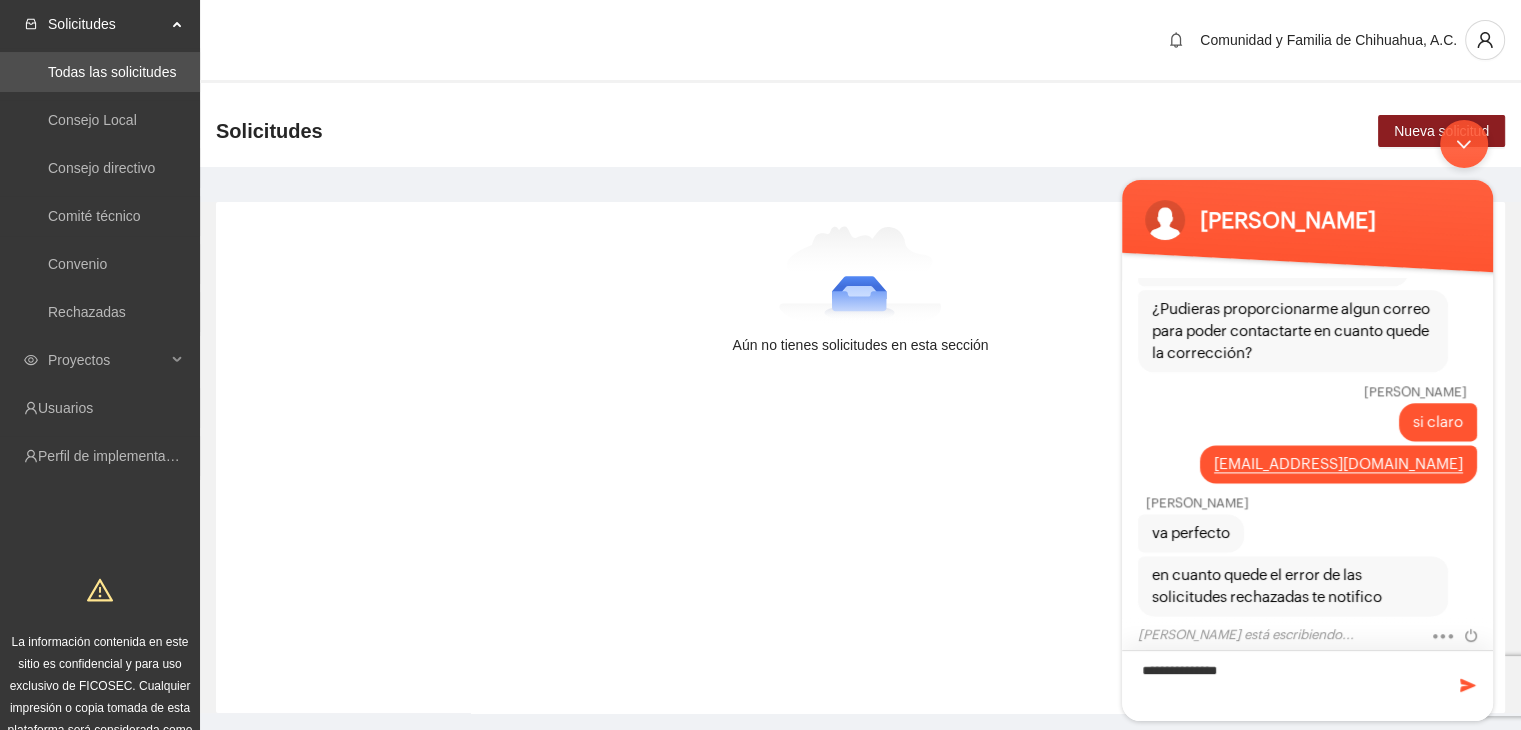 scroll, scrollTop: 2895, scrollLeft: 0, axis: vertical 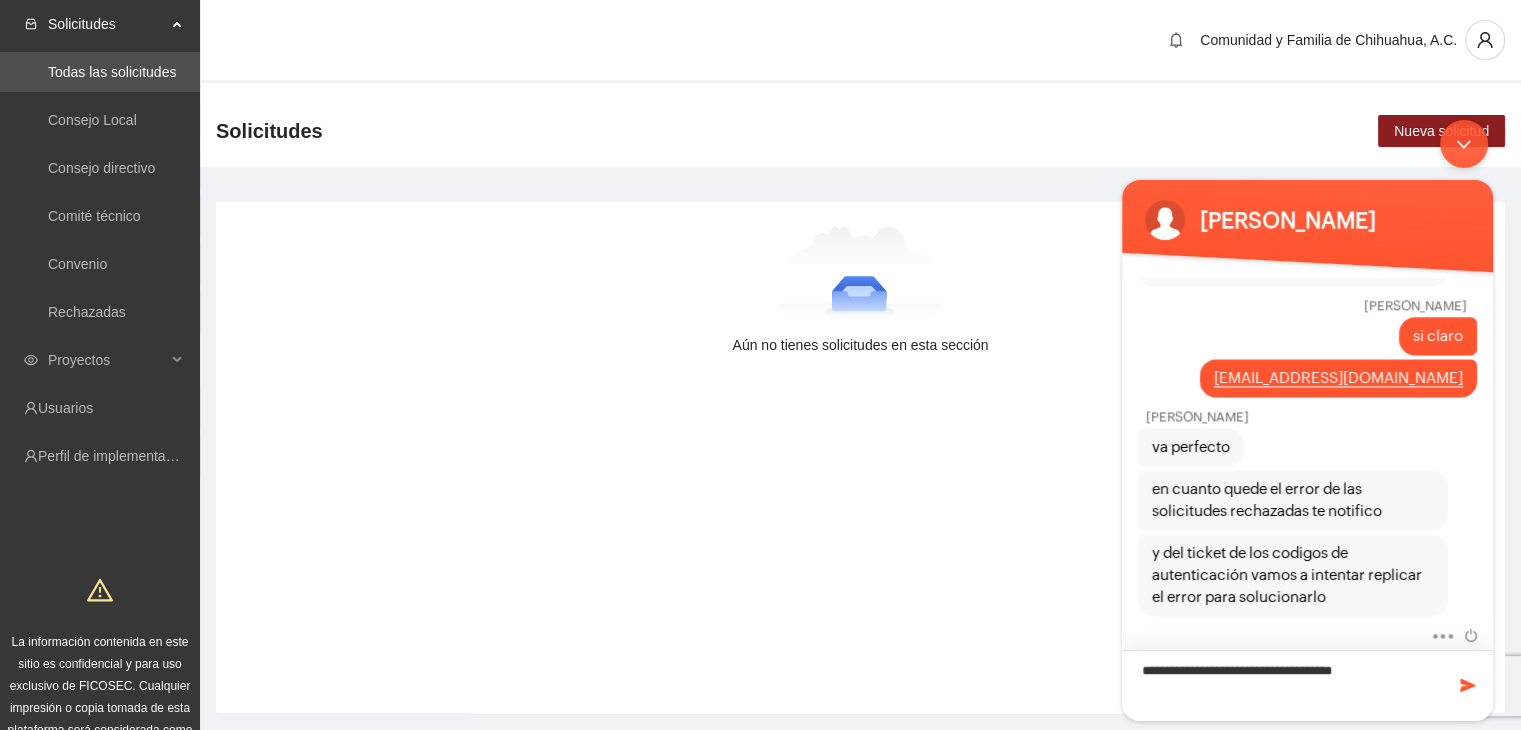 type on "**********" 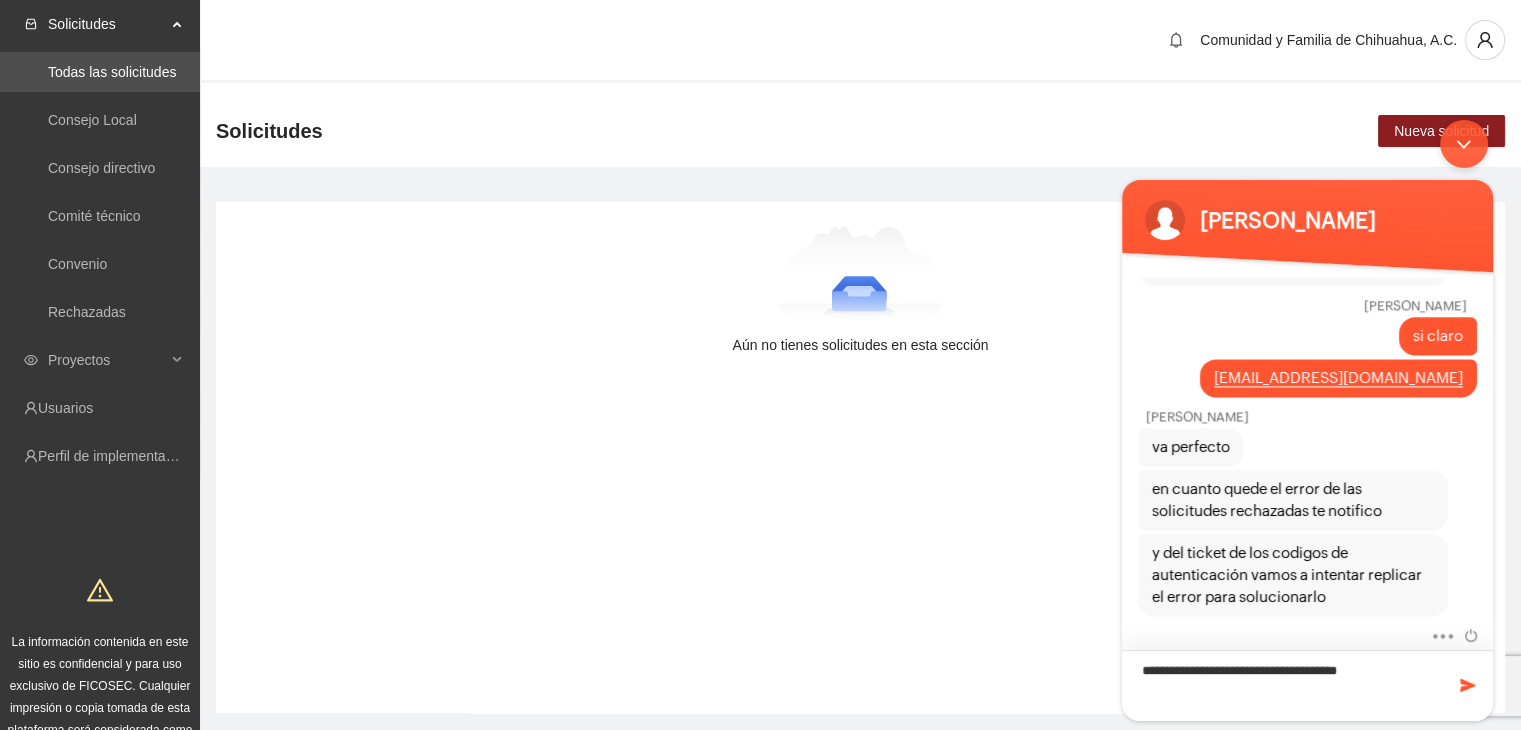 type 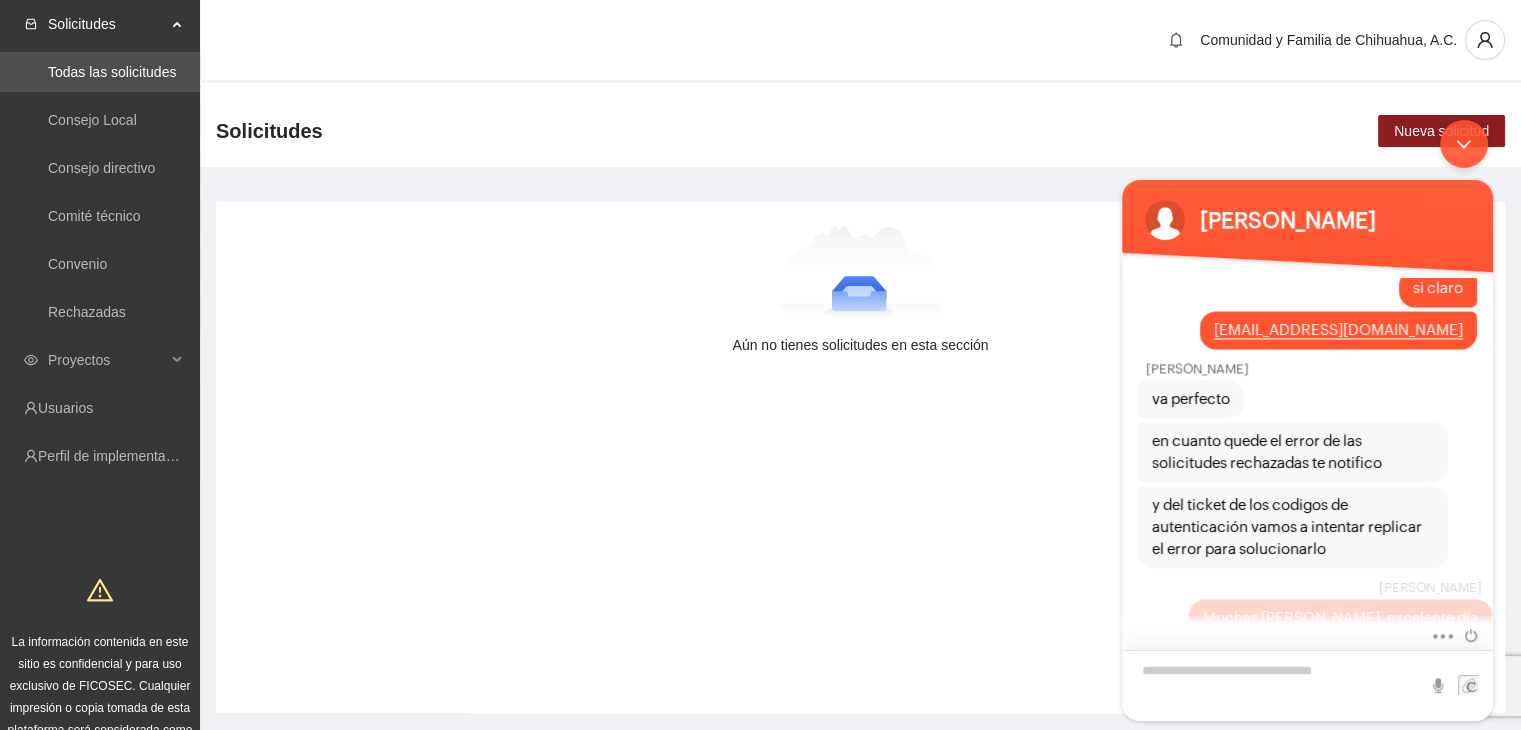 scroll, scrollTop: 2964, scrollLeft: 0, axis: vertical 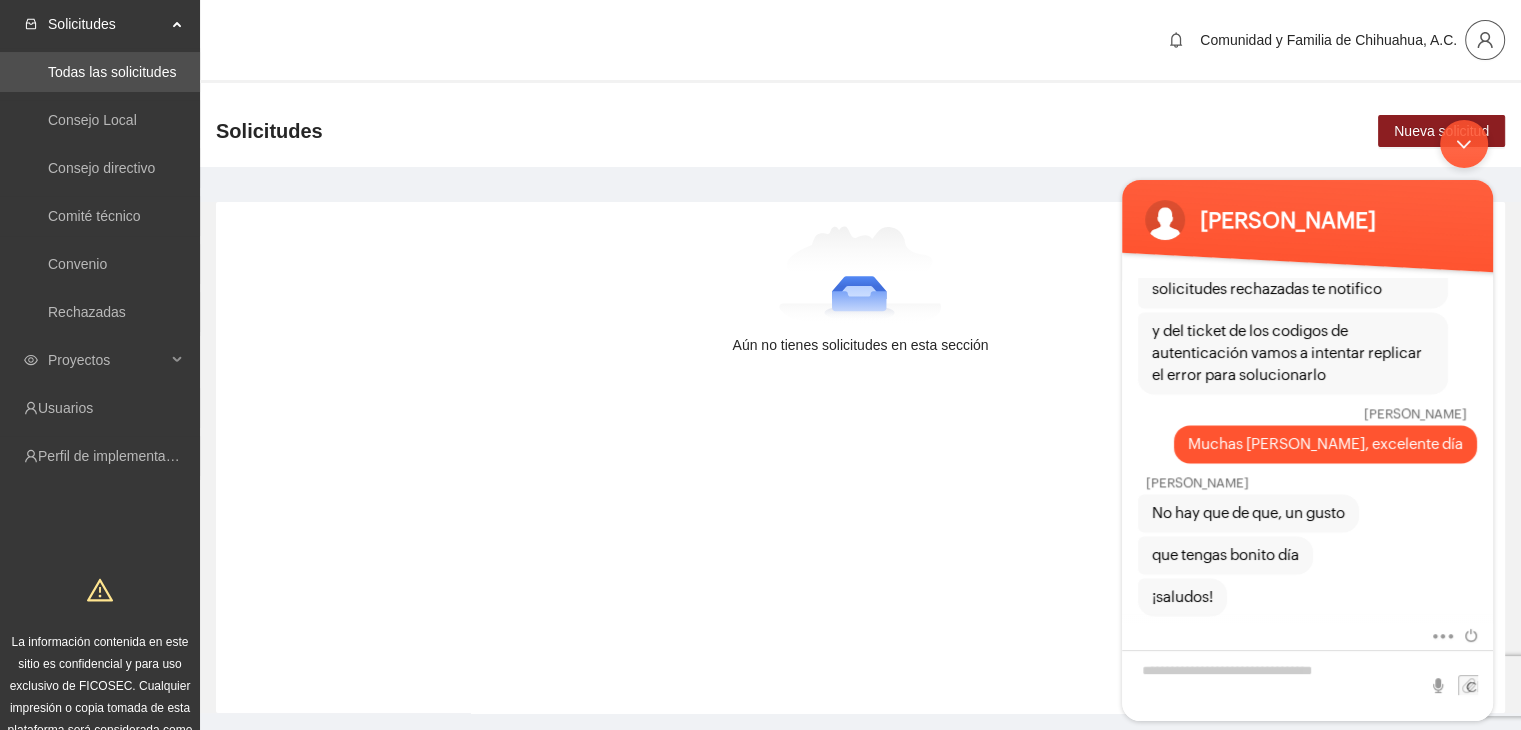 click 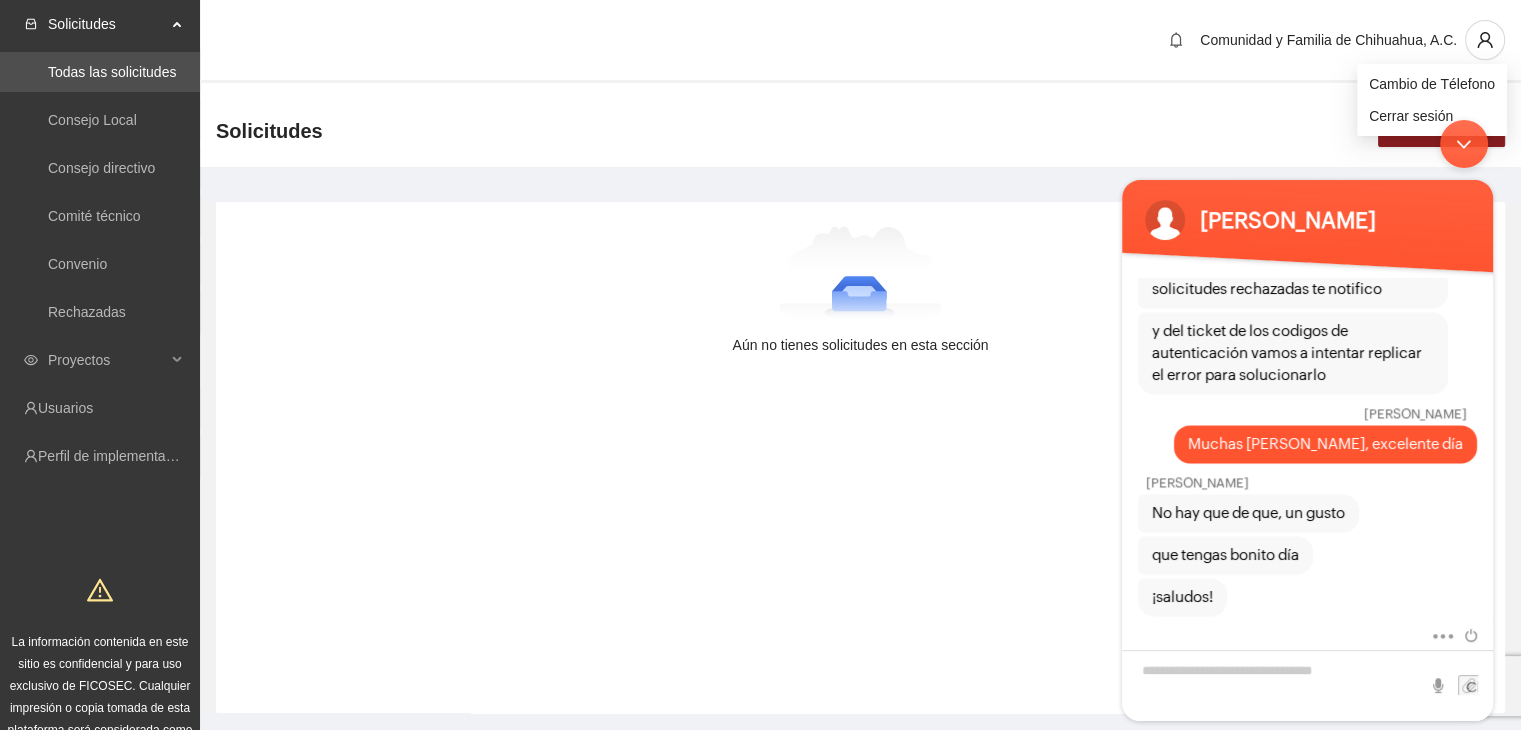click on "[PERSON_NAME] [PERSON_NAME]  Hola buen día Operador  ¿Cuál es su nombre? Tú  [PERSON_NAME] Operador  ¿En cuál email podemos contactarle? Tú   [EMAIL_ADDRESS][DOMAIN_NAME] [PERSON_NAME]  Hola buenos [PERSON_NAME] por comunicarte al chat de soporte  🙂  ¿En que puedo ayudarte? [PERSON_NAME]  Hola [PERSON_NAME], cómo estás?.. Sabes que he tenido problemas para entrar a la plataforma, días anteriores hacía otras cosas y ya no insistía pero ahorita estoy en las mismas, no recibo el código para entrar  no hemos realizado cambio de celular o de correo pero no me llega el código [PERSON_NAME]  De casualidad no llega a tus mensajes de spam? Algunas veces llega en esa bandeja.  ¿No te llega ningún código? [PERSON_NAME]  no, ya cheque.. siempre los checaba en el reloj, ahora hasta abri el celular y todo y no tengo nada  y no me había pasado porque este correo lo usamos la directora y yo y le compartía el código y todo bien [PERSON_NAME] 🙂  ¿Será algún tema con tu señal?" at bounding box center (1307, 420) 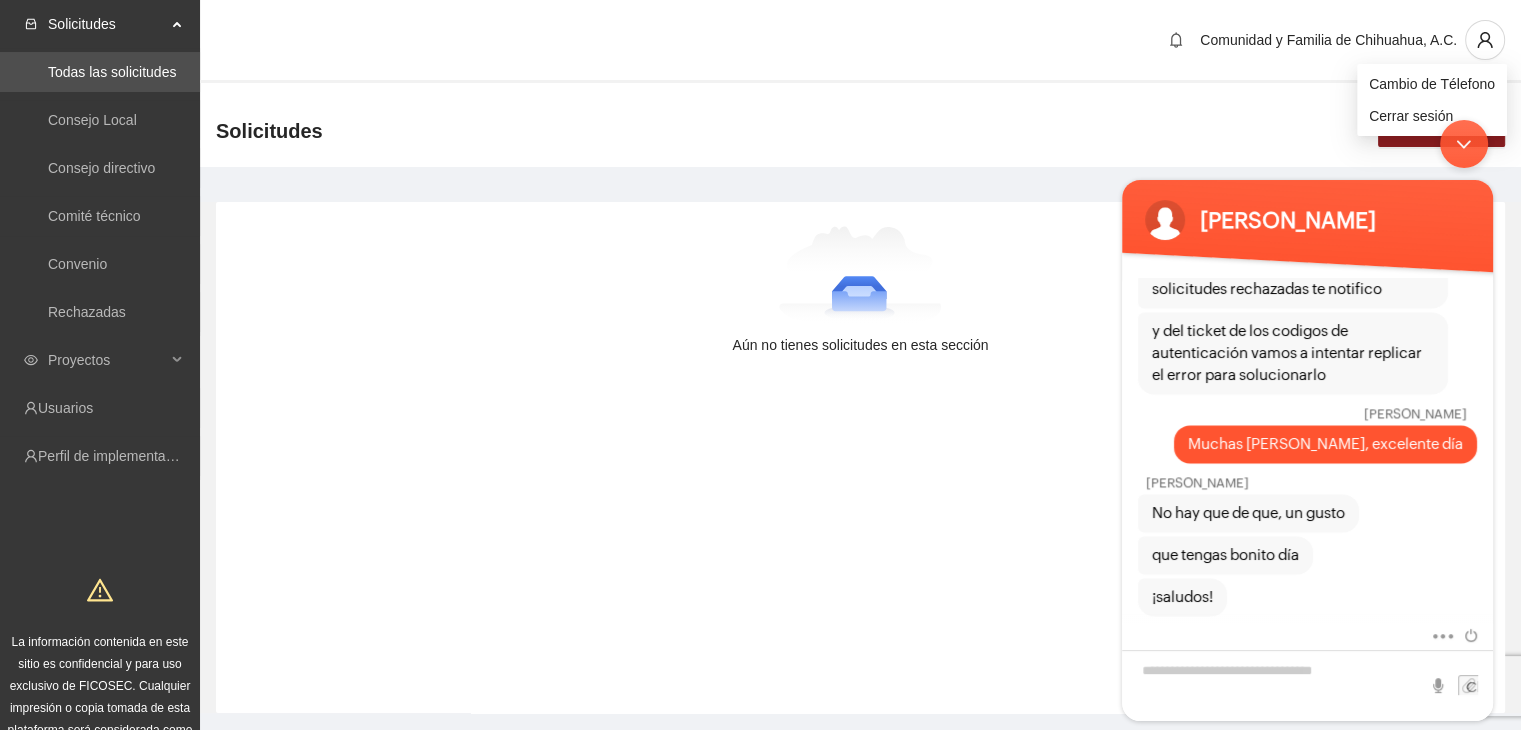 click on "[PERSON_NAME] [PERSON_NAME]  Hola buen día Operador  ¿Cuál es su nombre? Tú  [PERSON_NAME] Operador  ¿En cuál email podemos contactarle? Tú   [EMAIL_ADDRESS][DOMAIN_NAME] [PERSON_NAME]  Hola buenos [PERSON_NAME] por comunicarte al chat de soporte  🙂  ¿En que puedo ayudarte? [PERSON_NAME]  Hola [PERSON_NAME], cómo estás?.. Sabes que he tenido problemas para entrar a la plataforma, días anteriores hacía otras cosas y ya no insistía pero ahorita estoy en las mismas, no recibo el código para entrar  no hemos realizado cambio de celular o de correo pero no me llega el código [PERSON_NAME]  De casualidad no llega a tus mensajes de spam? Algunas veces llega en esa bandeja.  ¿No te llega ningún código? [PERSON_NAME]  no, ya cheque.. siempre los checaba en el reloj, ahora hasta abri el celular y todo y no tengo nada  y no me había pasado porque este correo lo usamos la directora y yo y le compartía el código y todo bien [PERSON_NAME] 🙂  ¿Será algún tema con tu señal?" at bounding box center (1307, 420) 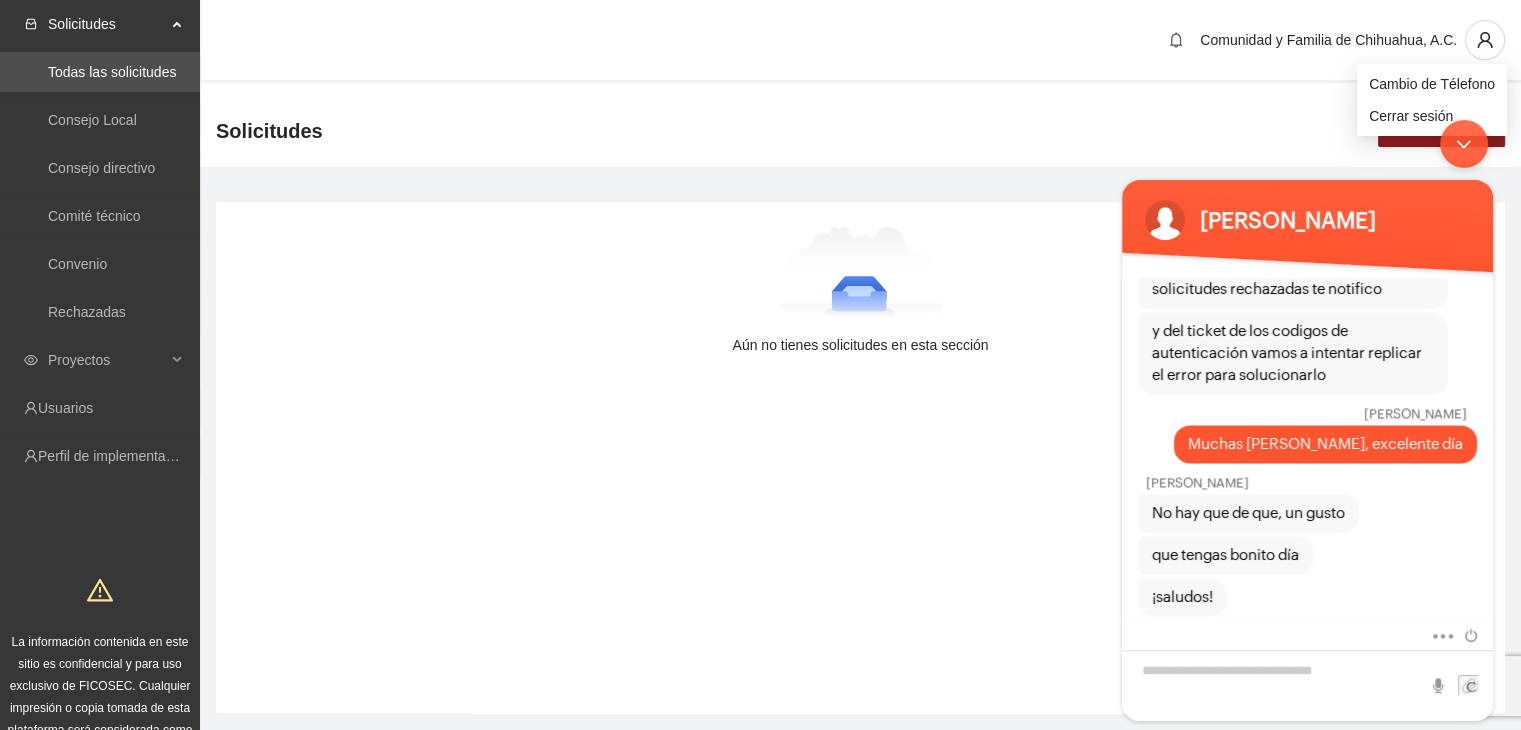 click on "Comunidad y Familia de Chihuahua, A.C." at bounding box center [860, 41] 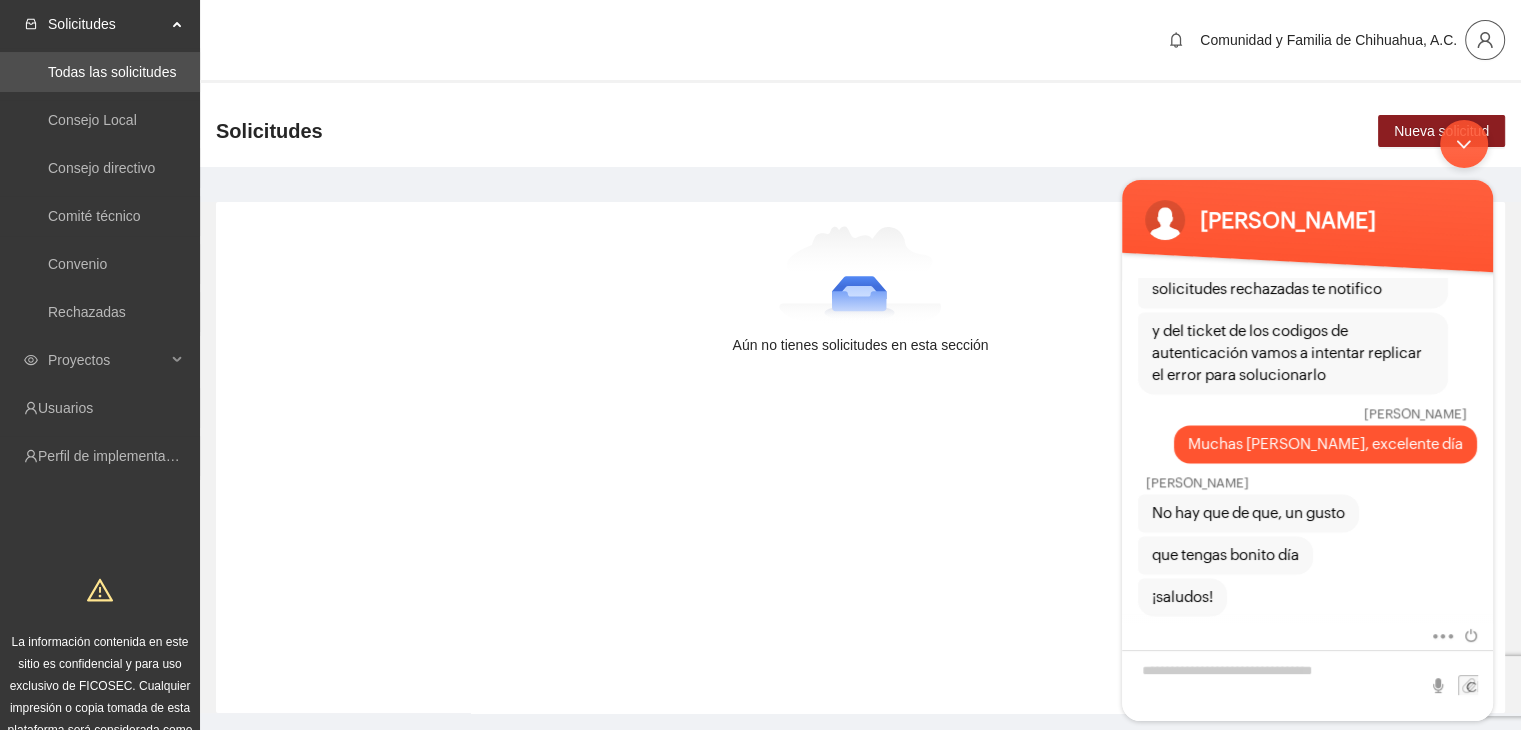 click 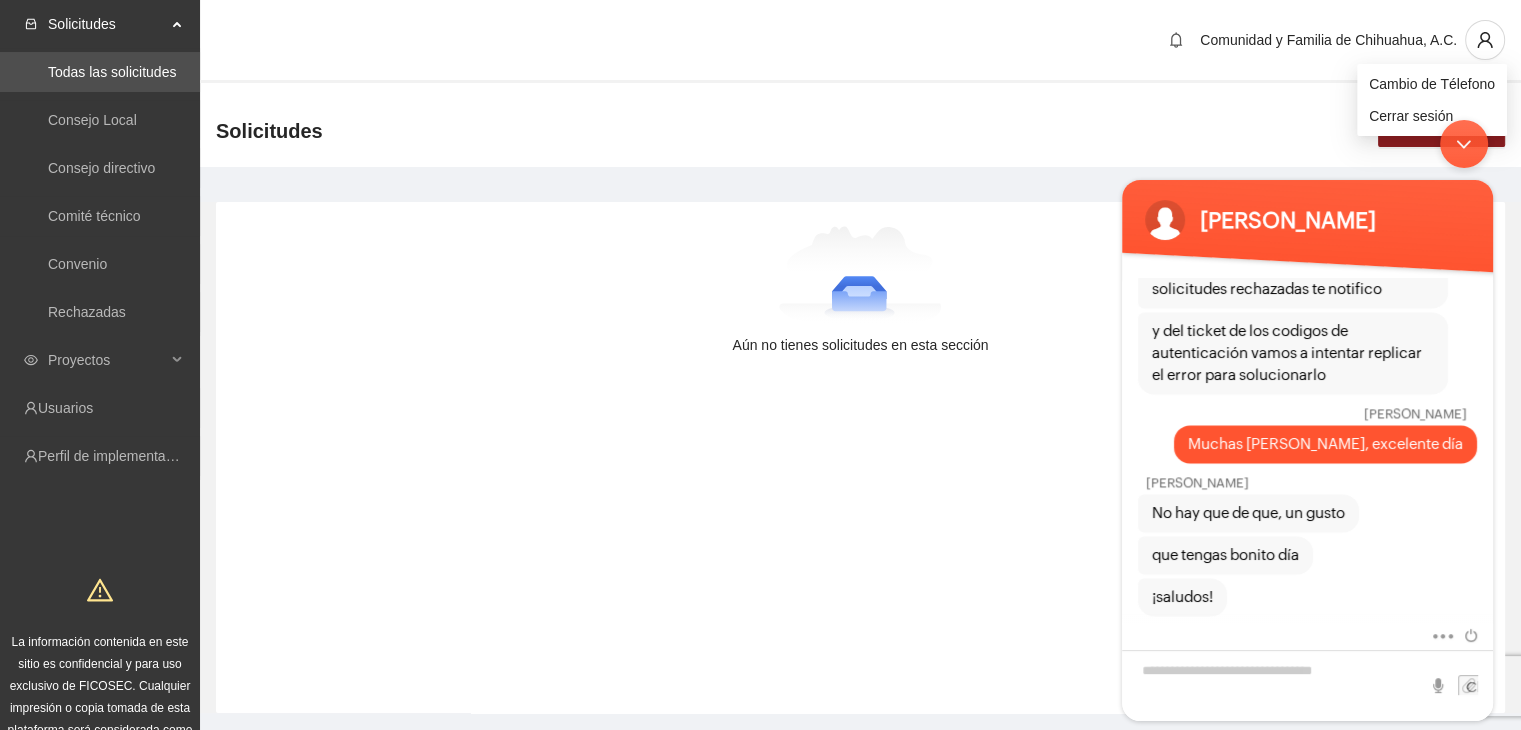click on "[PERSON_NAME] [PERSON_NAME]  Hola buen día Operador  ¿Cuál es su nombre? Tú  [PERSON_NAME] Operador  ¿En cuál email podemos contactarle? Tú   [EMAIL_ADDRESS][DOMAIN_NAME] [PERSON_NAME]  Hola buenos [PERSON_NAME] por comunicarte al chat de soporte  🙂  ¿En que puedo ayudarte? [PERSON_NAME]  Hola [PERSON_NAME], cómo estás?.. Sabes que he tenido problemas para entrar a la plataforma, días anteriores hacía otras cosas y ya no insistía pero ahorita estoy en las mismas, no recibo el código para entrar  no hemos realizado cambio de celular o de correo pero no me llega el código [PERSON_NAME]  De casualidad no llega a tus mensajes de spam? Algunas veces llega en esa bandeja.  ¿No te llega ningún código? [PERSON_NAME]  no, ya cheque.. siempre los checaba en el reloj, ahora hasta abri el celular y todo y no tengo nada  y no me había pasado porque este correo lo usamos la directora y yo y le compartía el código y todo bien [PERSON_NAME] 🙂  ¿Será algún tema con tu señal?" at bounding box center [1307, 420] 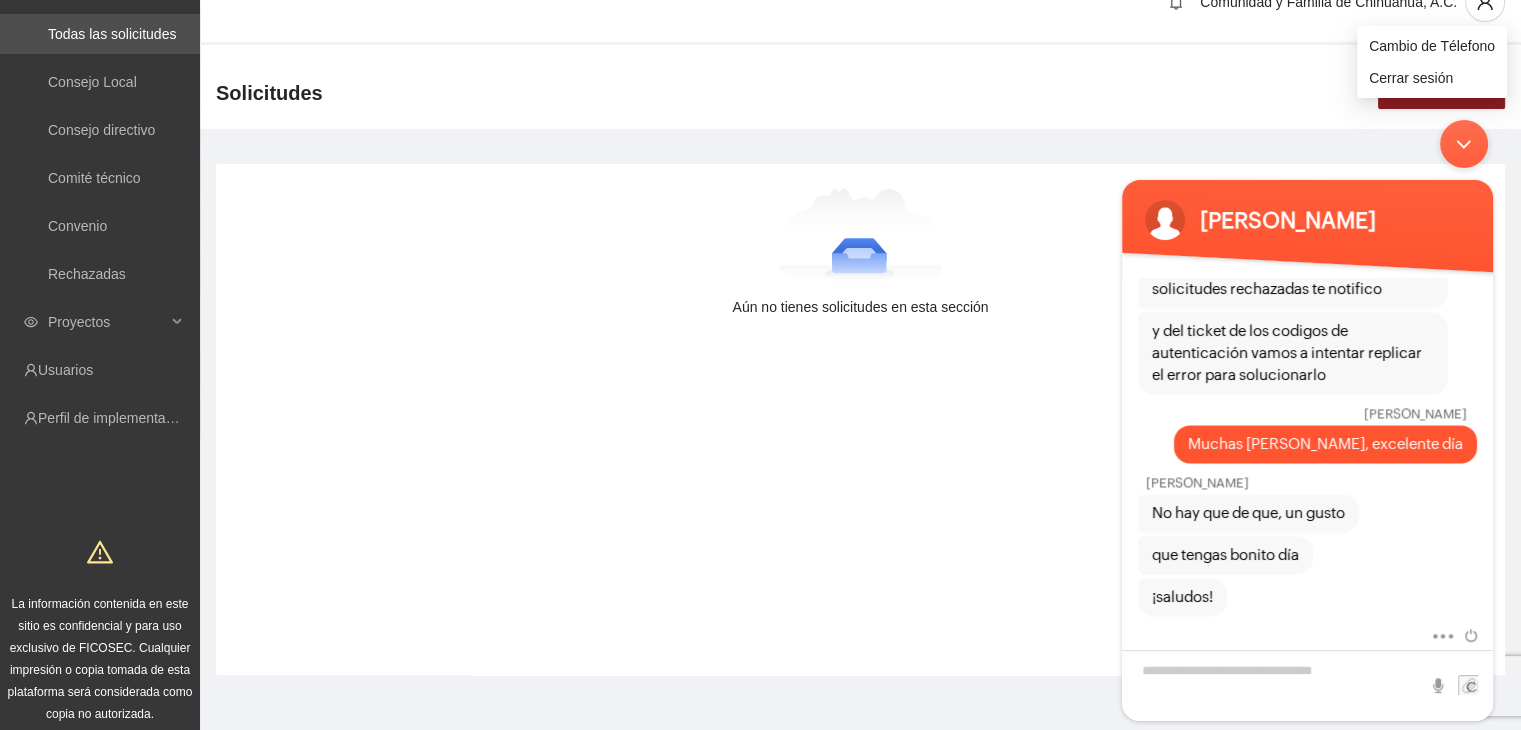 scroll, scrollTop: 40, scrollLeft: 0, axis: vertical 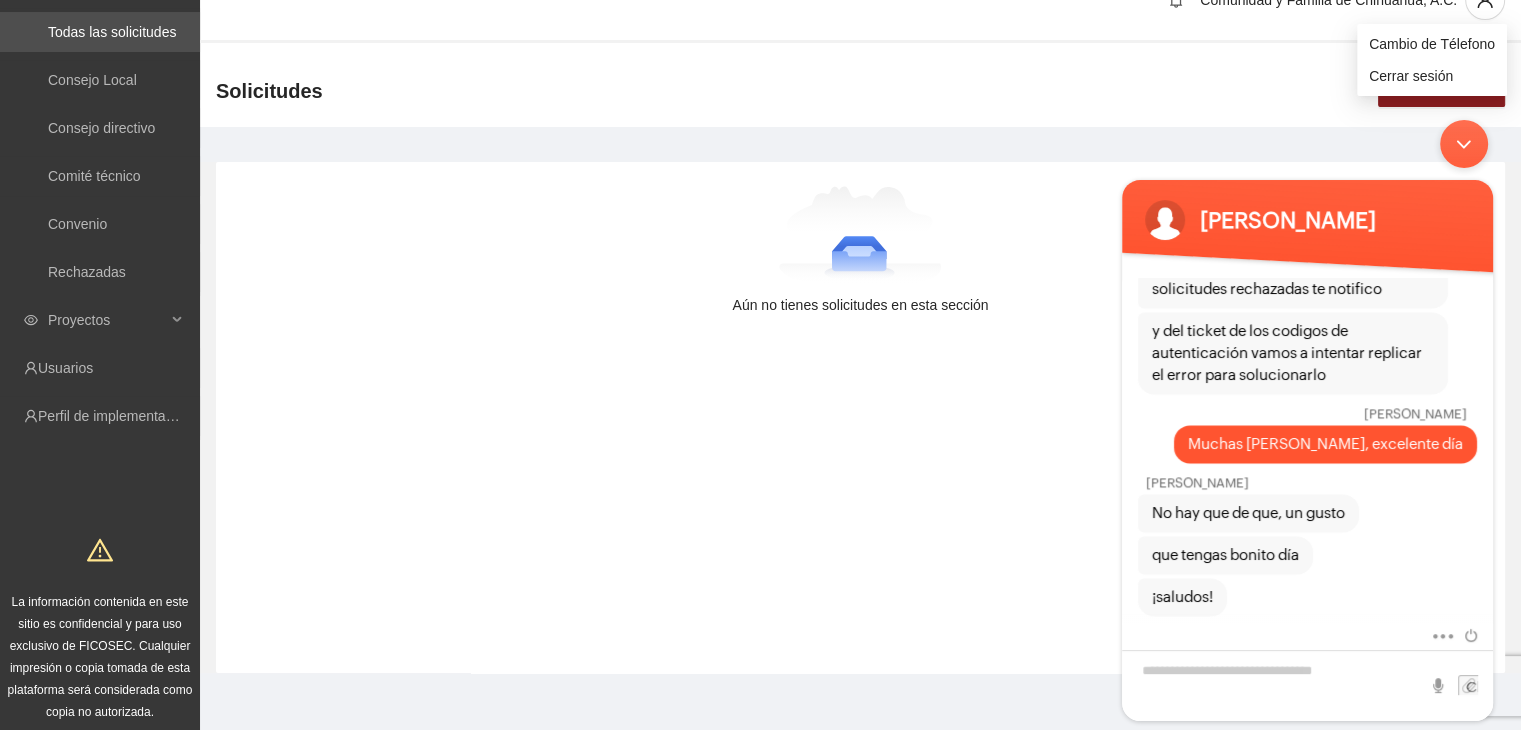 click at bounding box center (1464, 144) 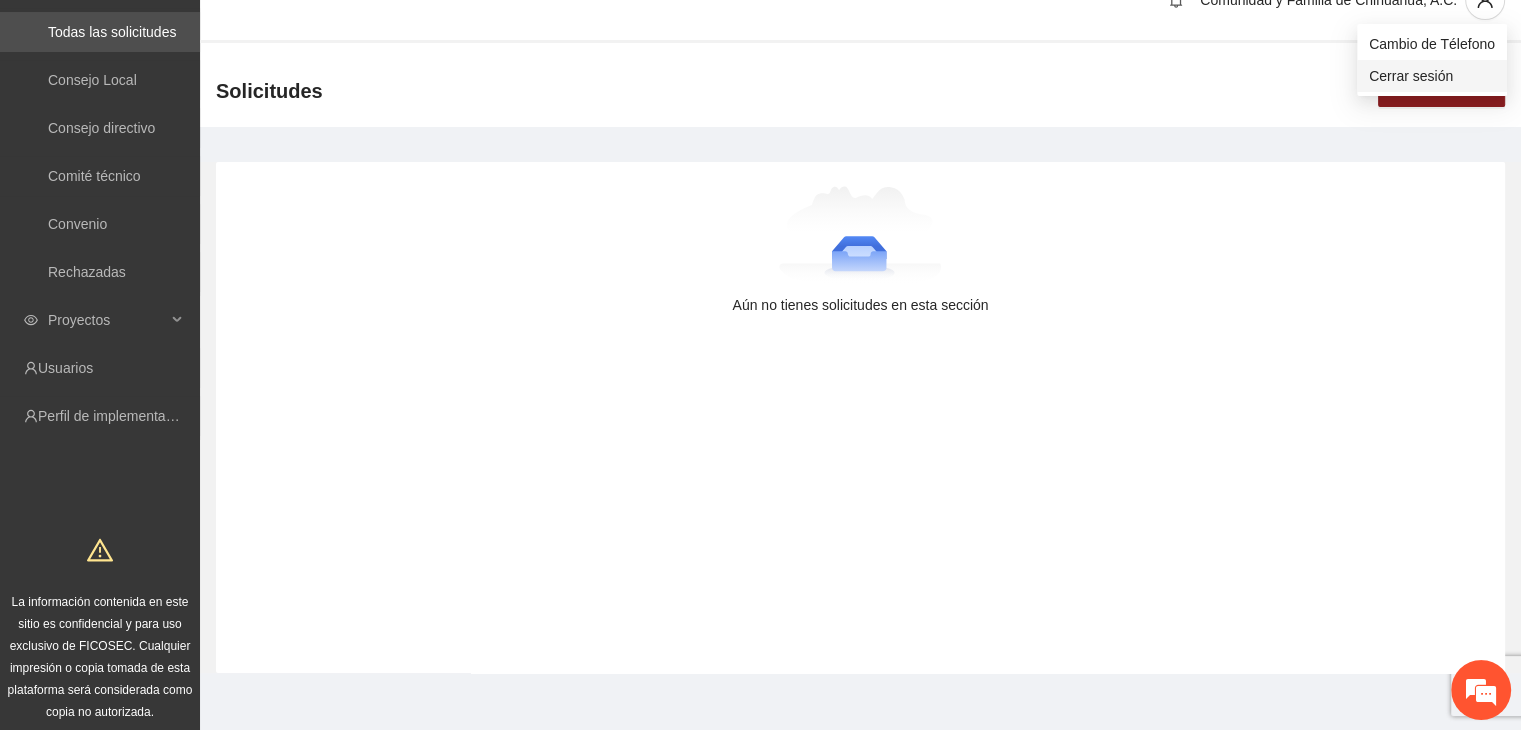 click on "Cerrar sesión" at bounding box center (1432, 76) 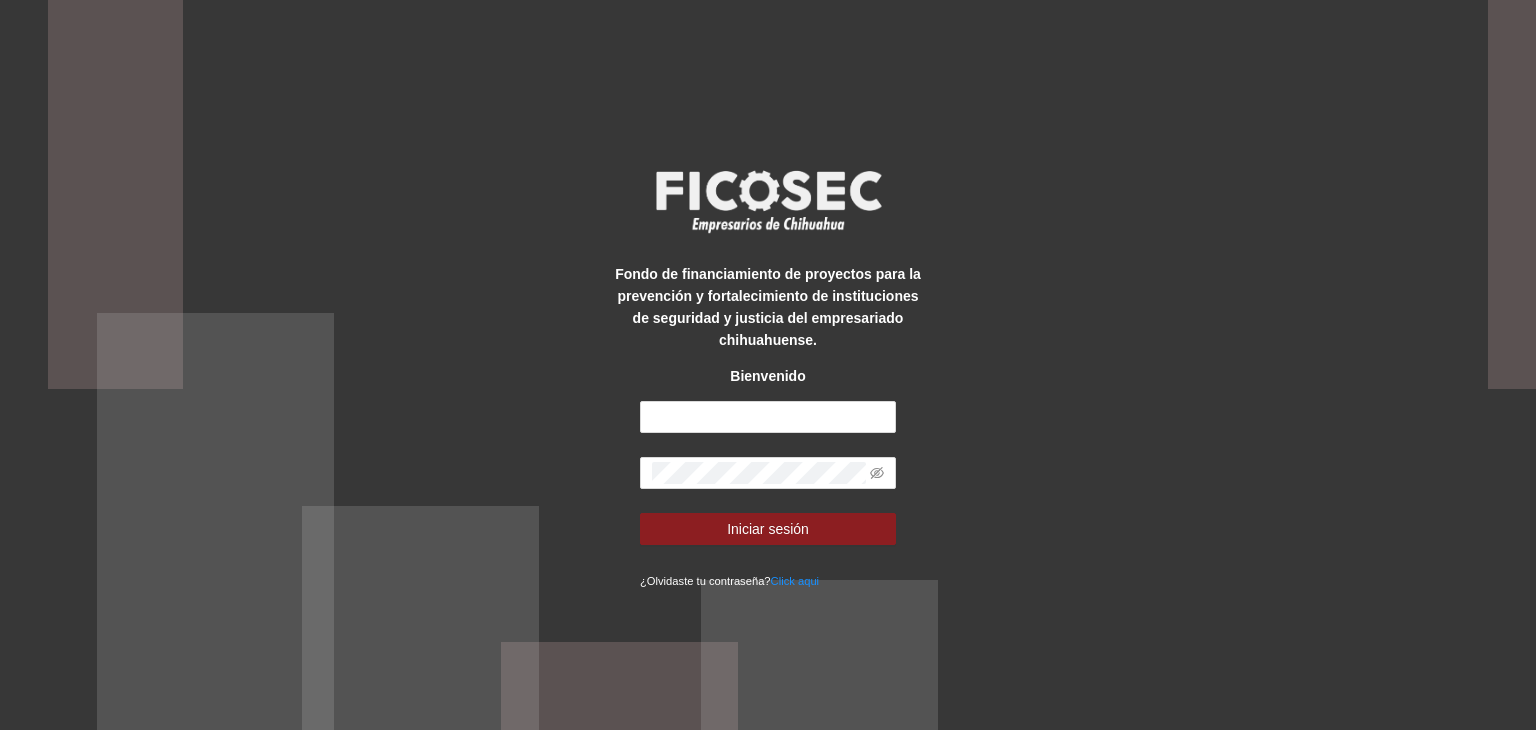 scroll, scrollTop: 0, scrollLeft: 0, axis: both 